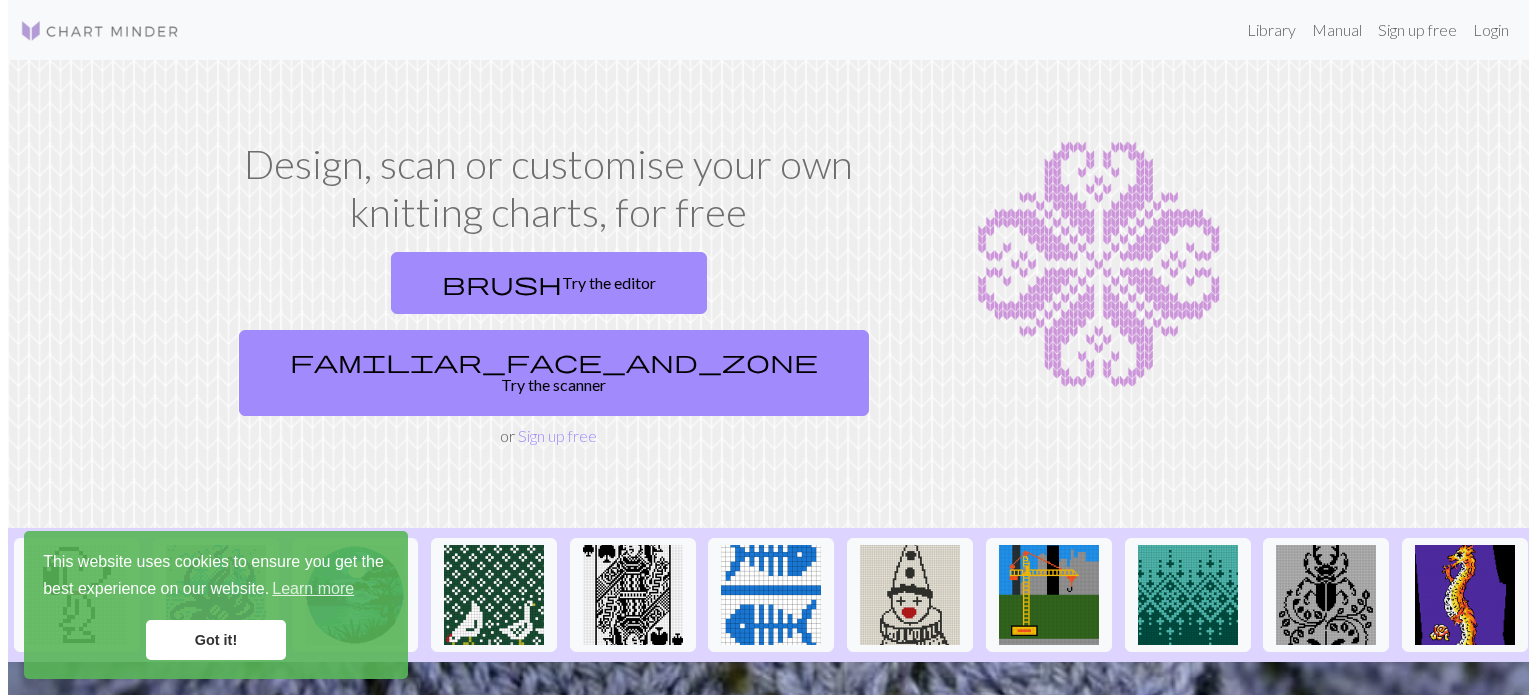 scroll, scrollTop: 0, scrollLeft: 0, axis: both 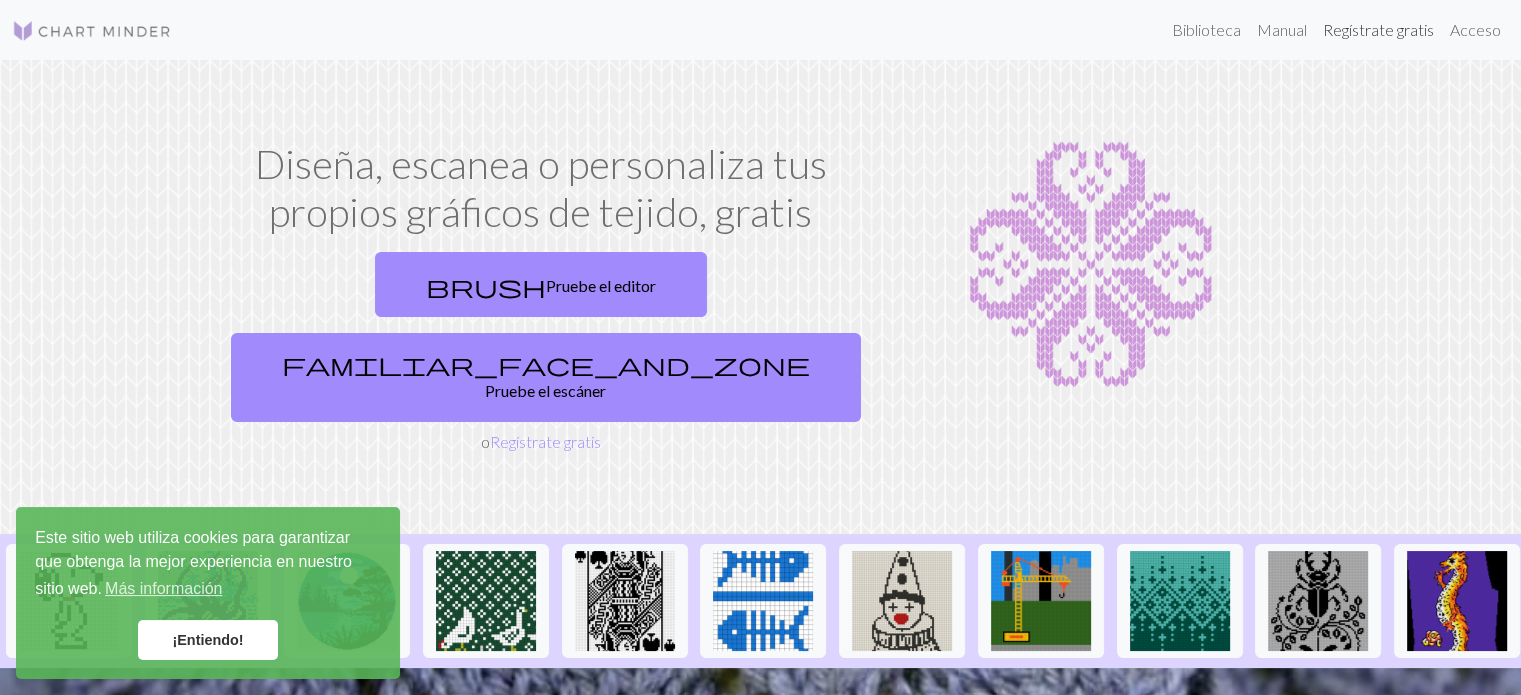 click on "Regístrate gratis" at bounding box center (1378, 29) 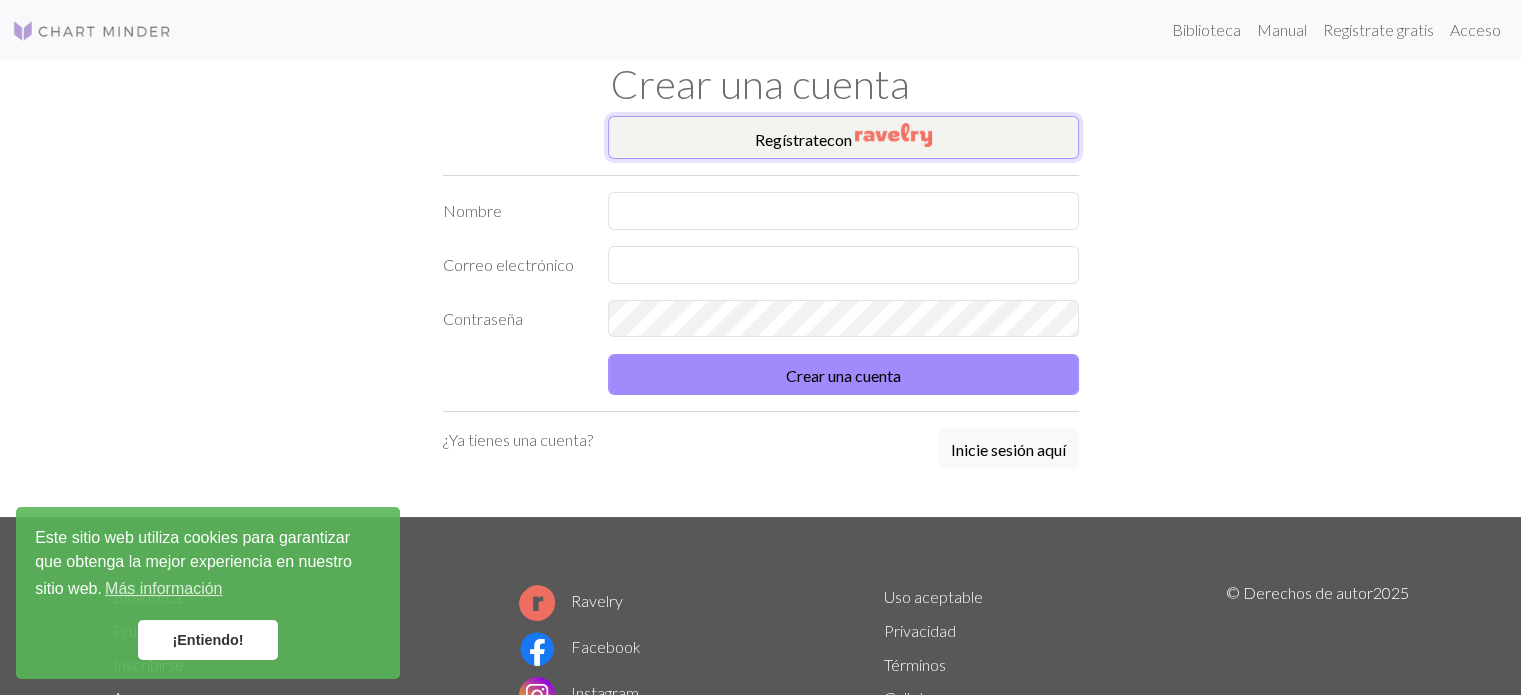 click at bounding box center (893, 135) 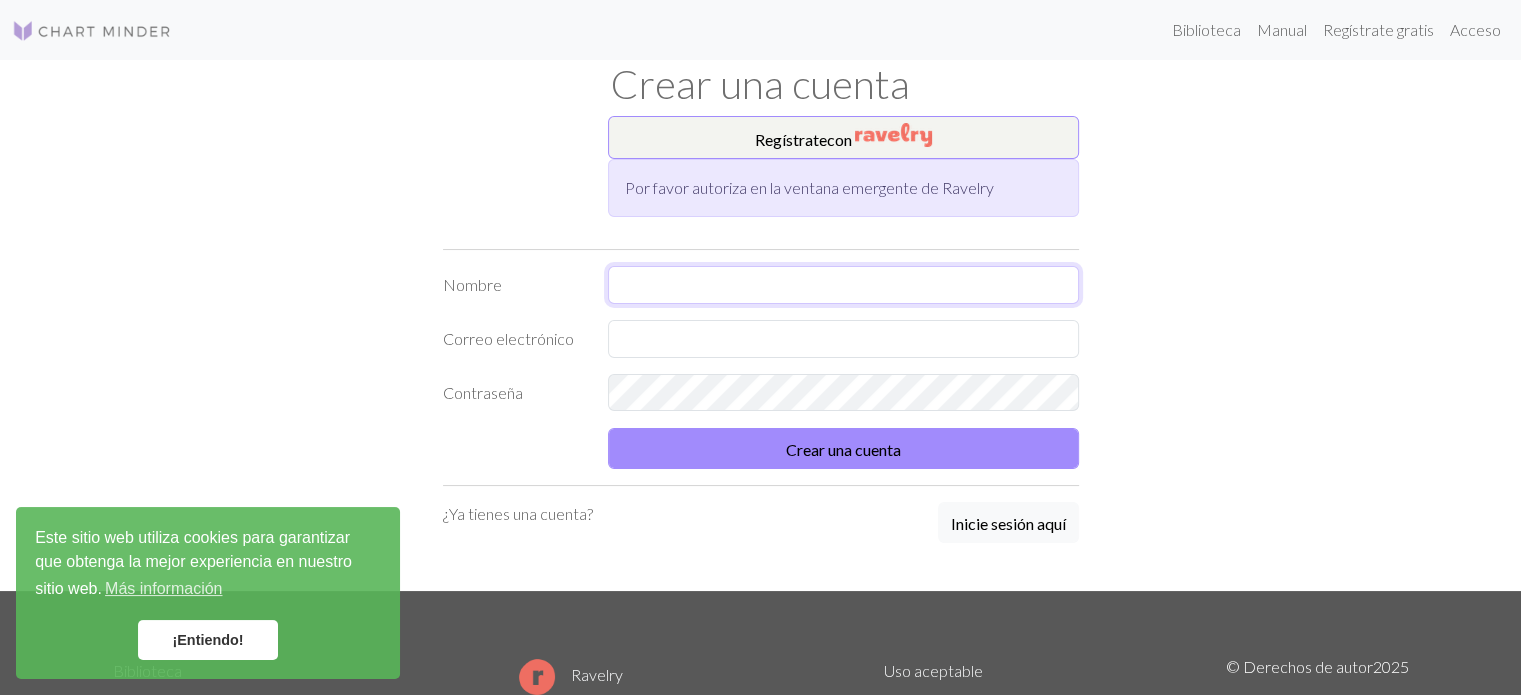 click at bounding box center [843, 285] 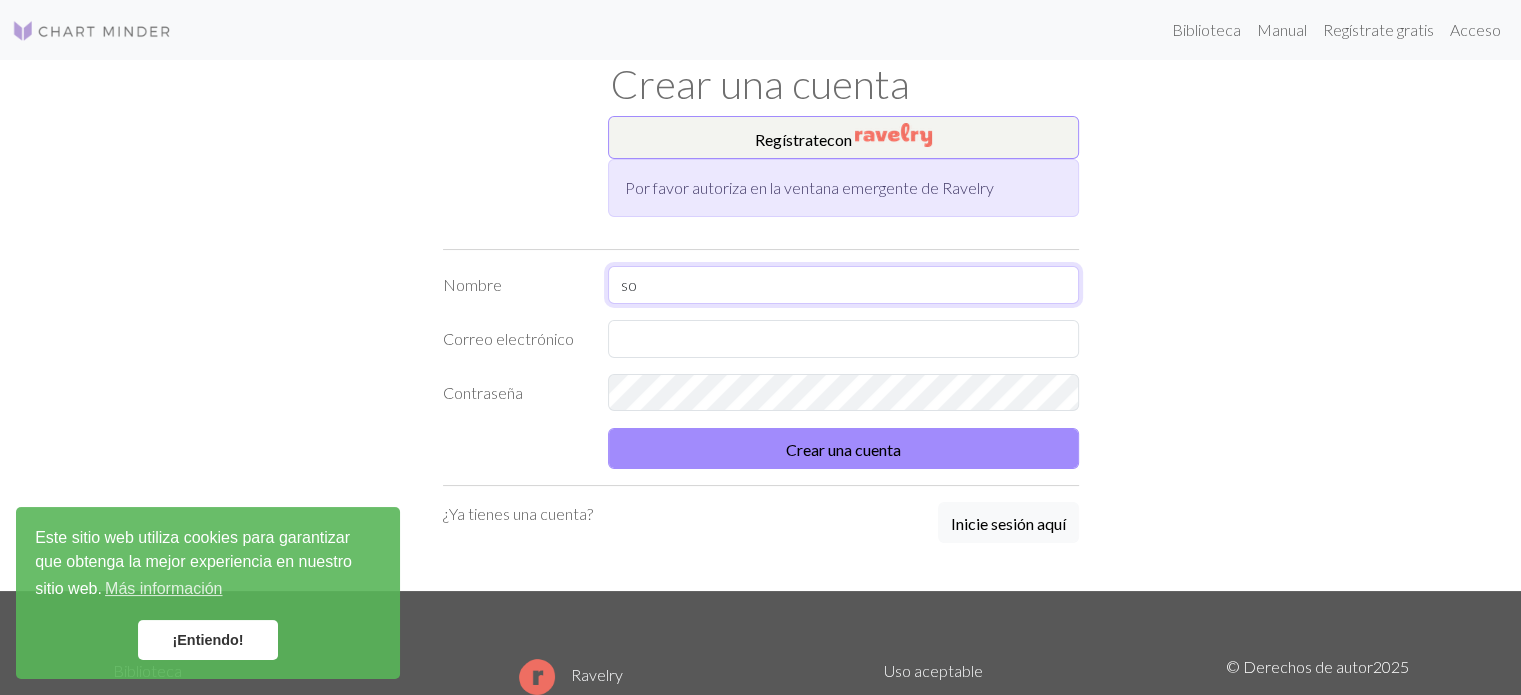 type on "s" 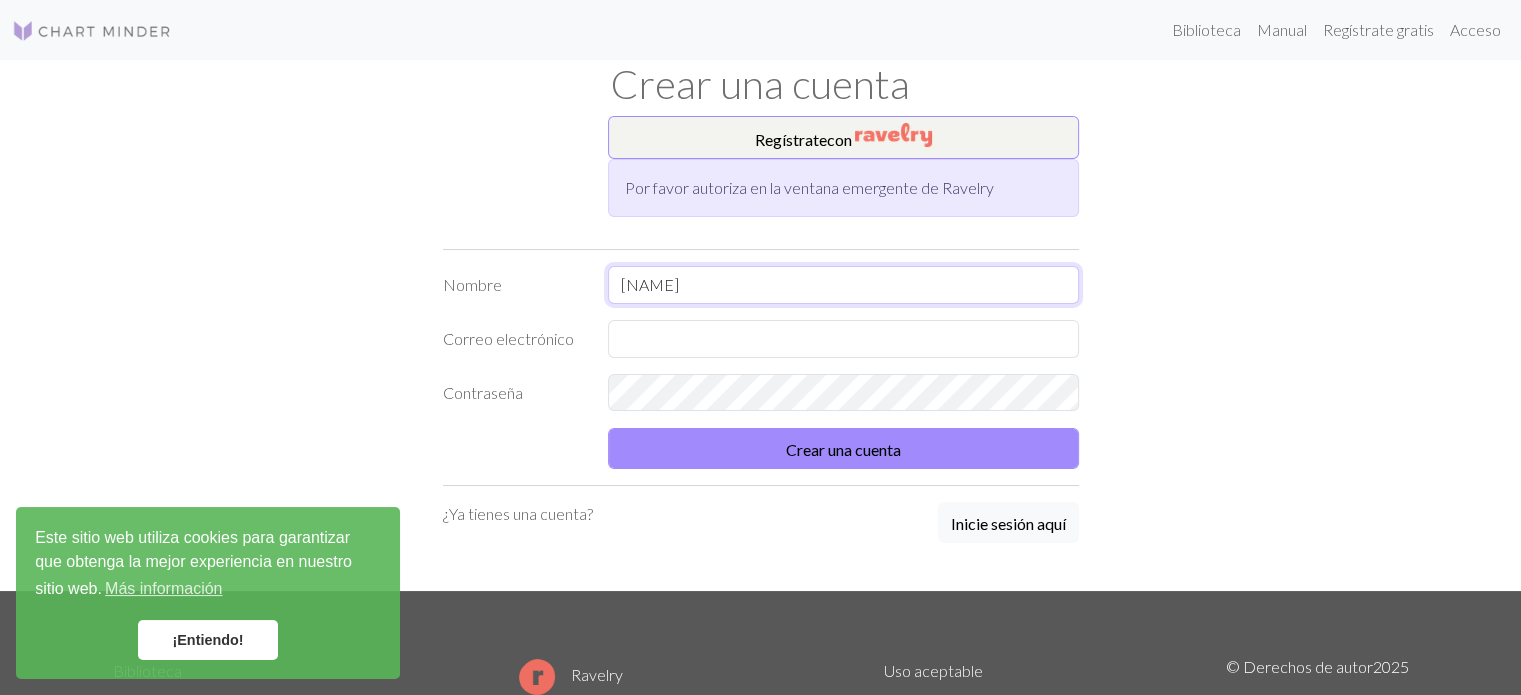 type on "[NAME]" 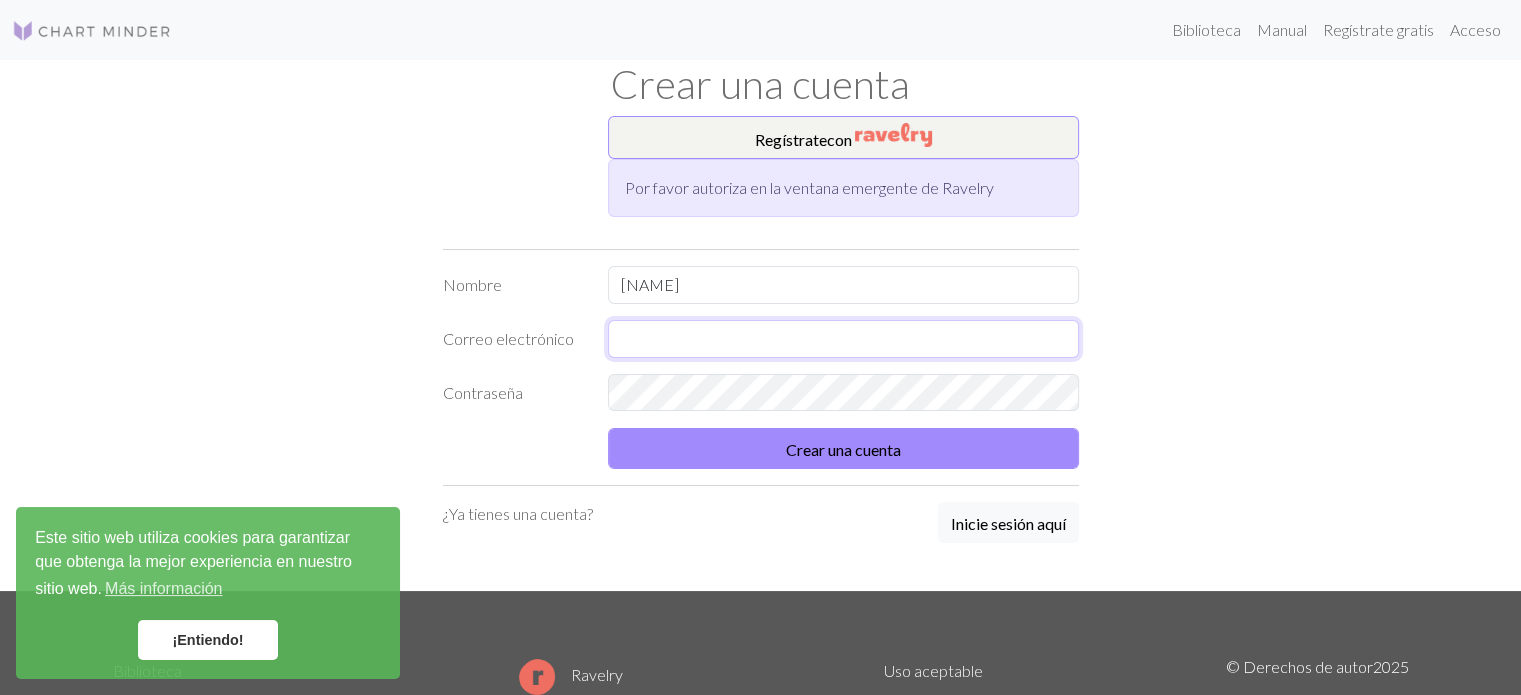 click at bounding box center (843, 339) 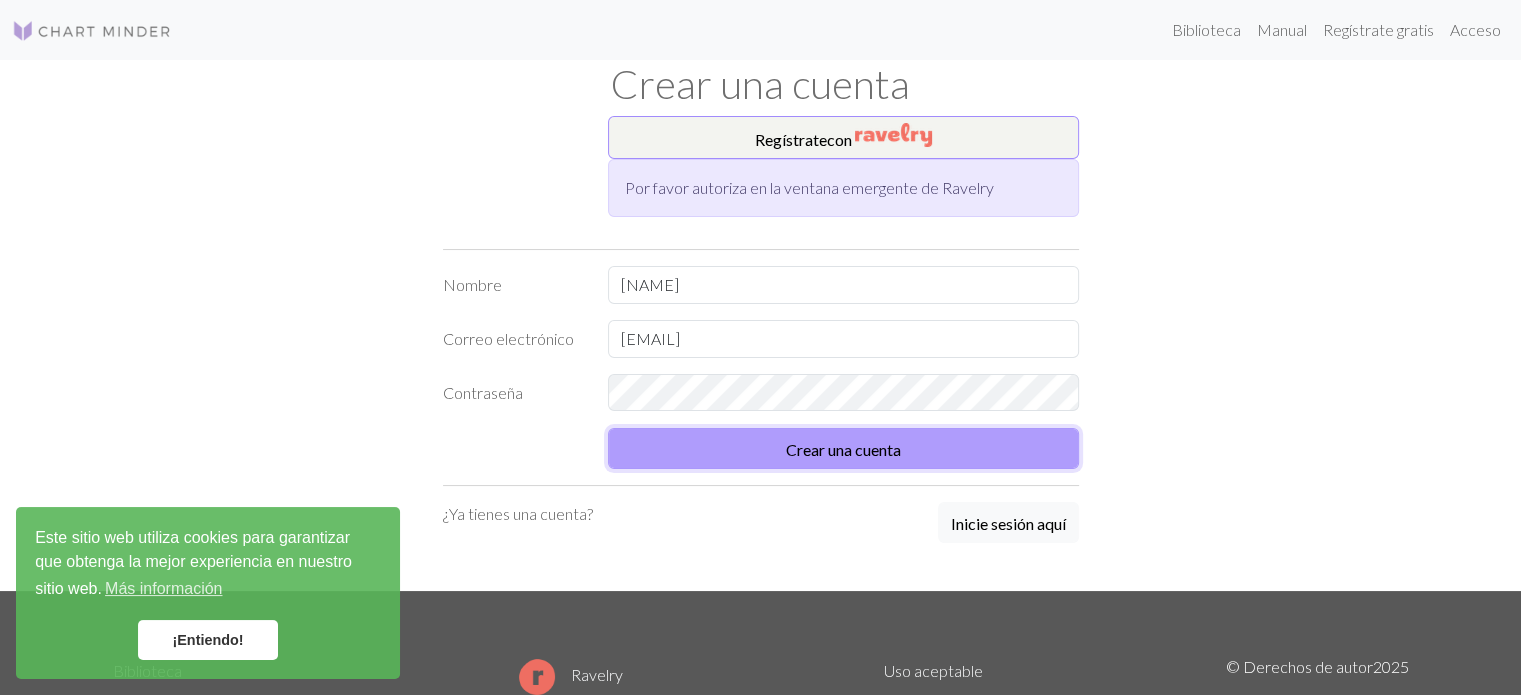 click on "Crear una cuenta" at bounding box center (843, 449) 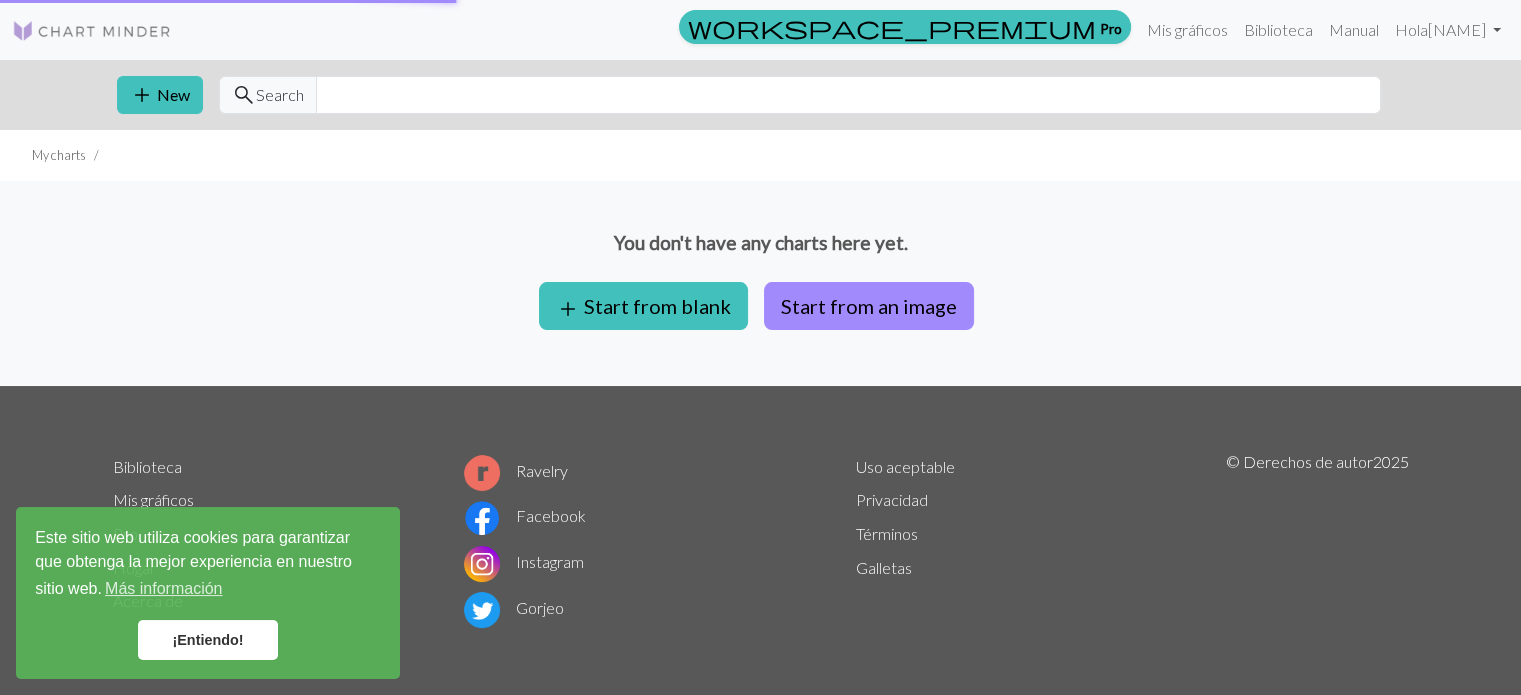 click on "¡Entiendo!" at bounding box center (208, 640) 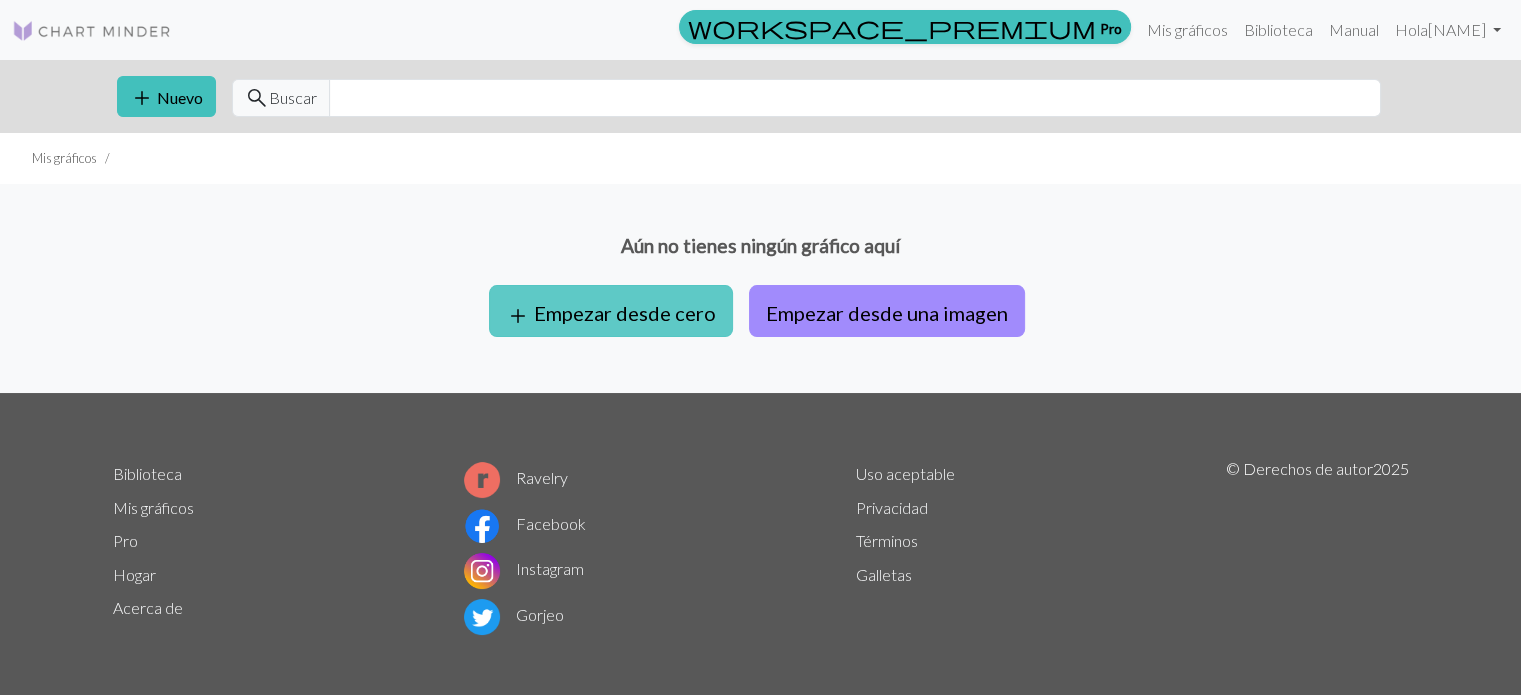 click on "Empezar desde cero" at bounding box center (625, 313) 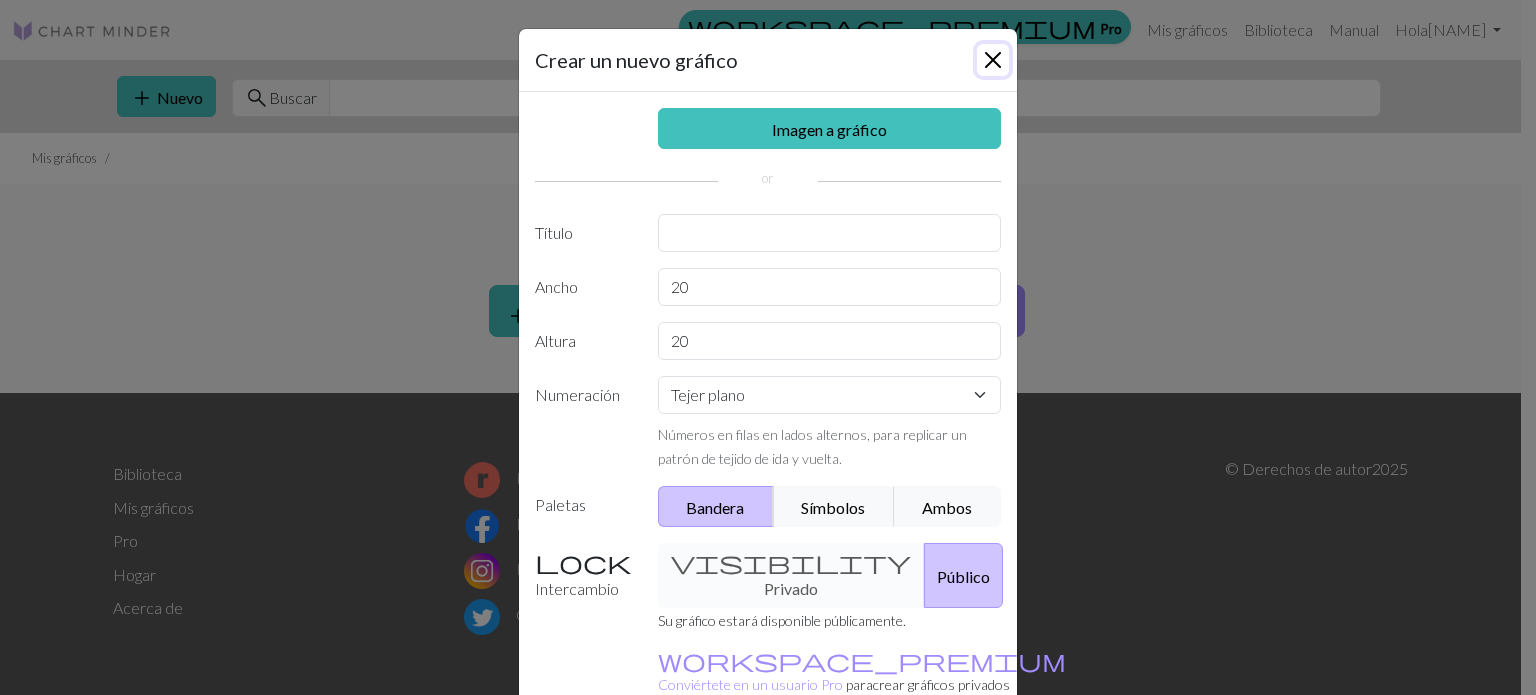 click at bounding box center [993, 60] 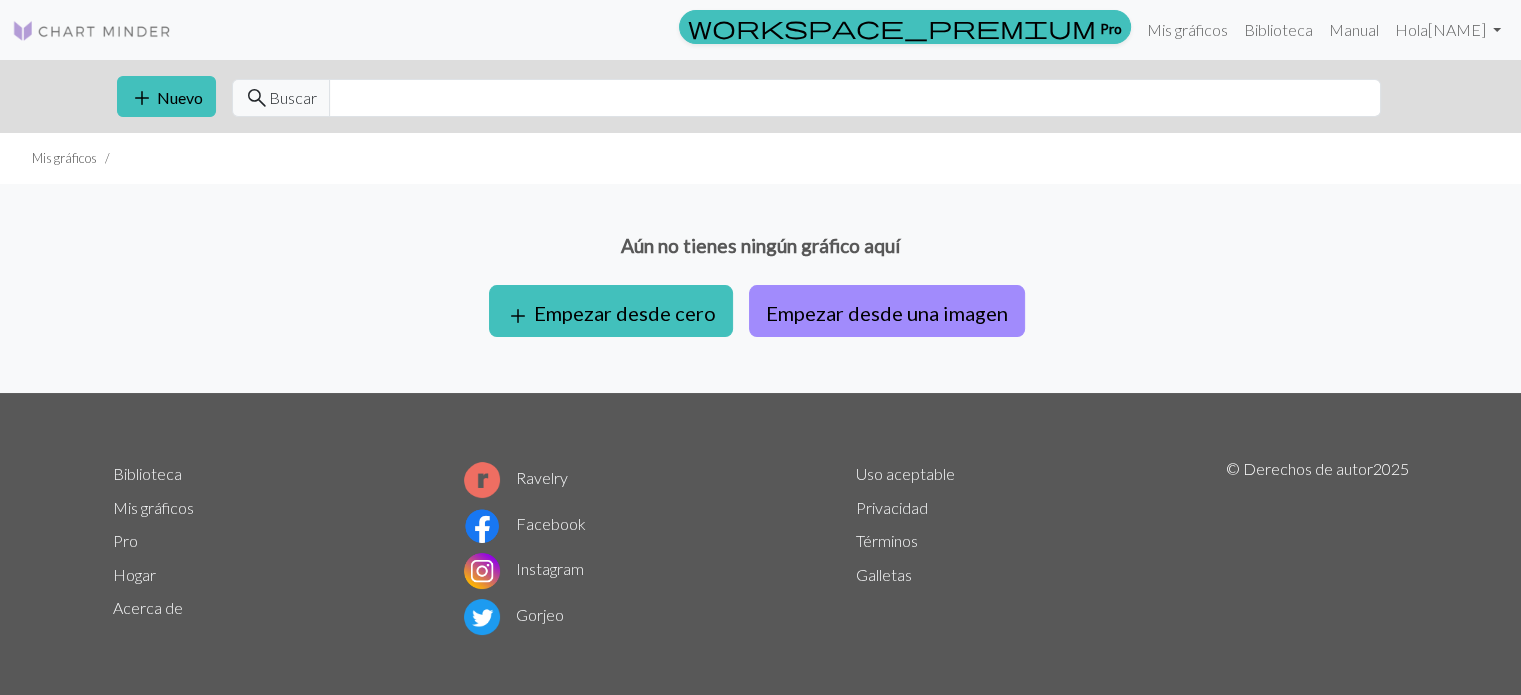 click on "Aún no tienes ningún gráfico aquí add   Empezar desde cero Empezar desde una imagen" at bounding box center (760, 288) 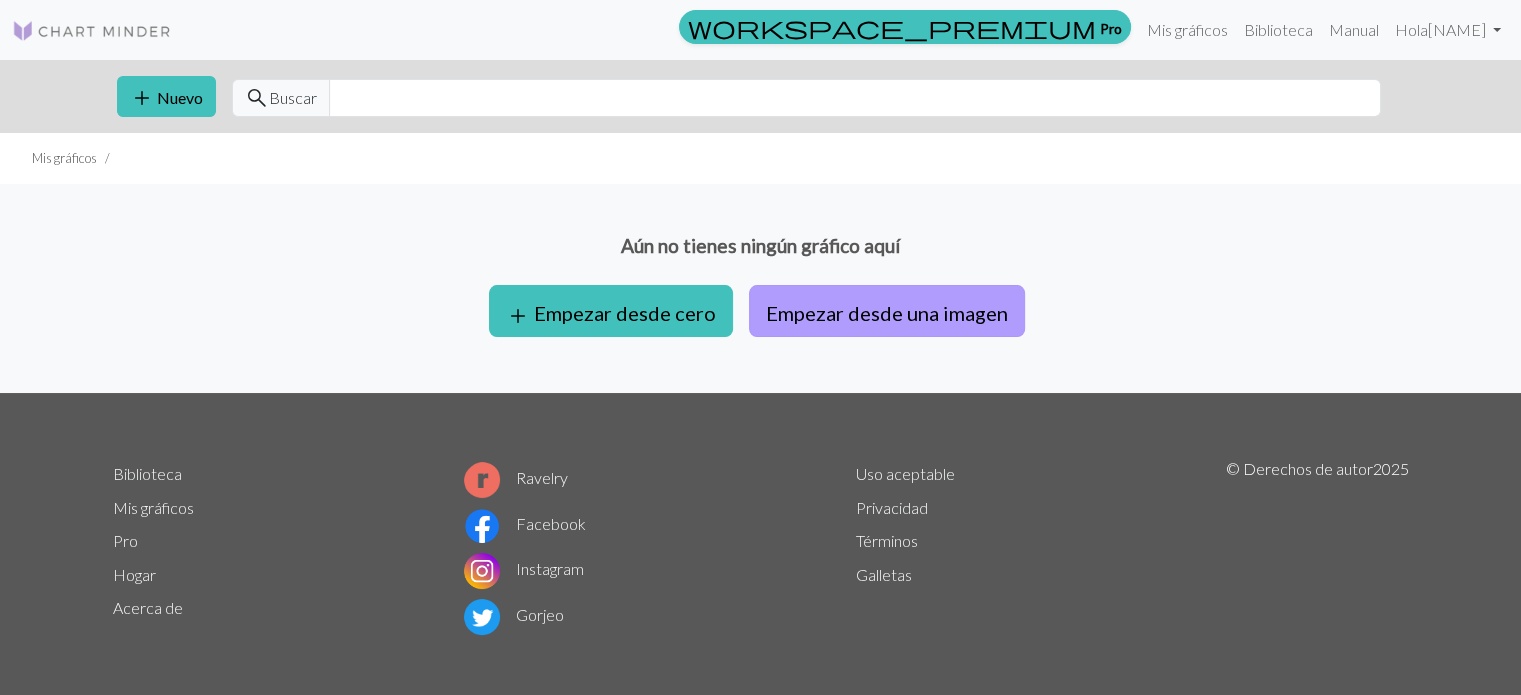 click on "Empezar desde una imagen" at bounding box center [887, 313] 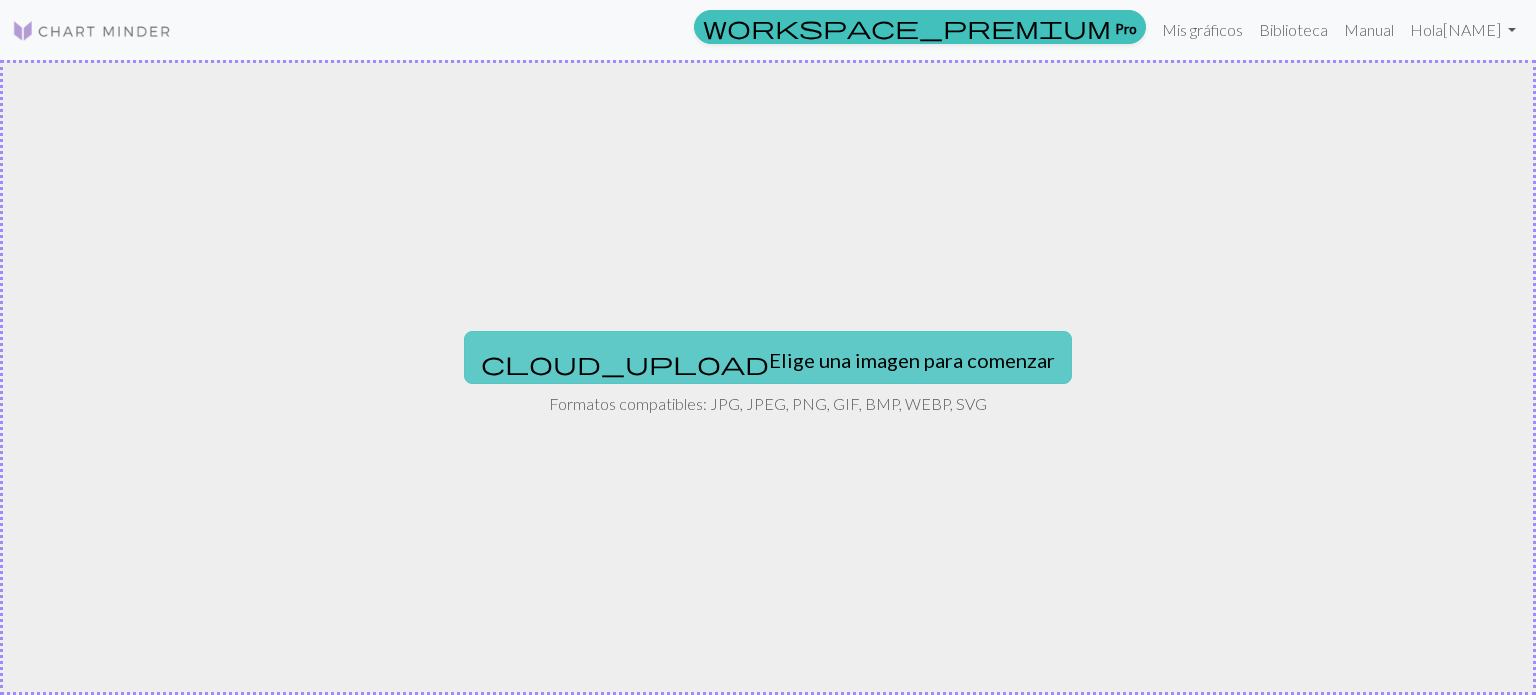 click on "cloud_upload Elige una imagen para comenzar" at bounding box center (768, 357) 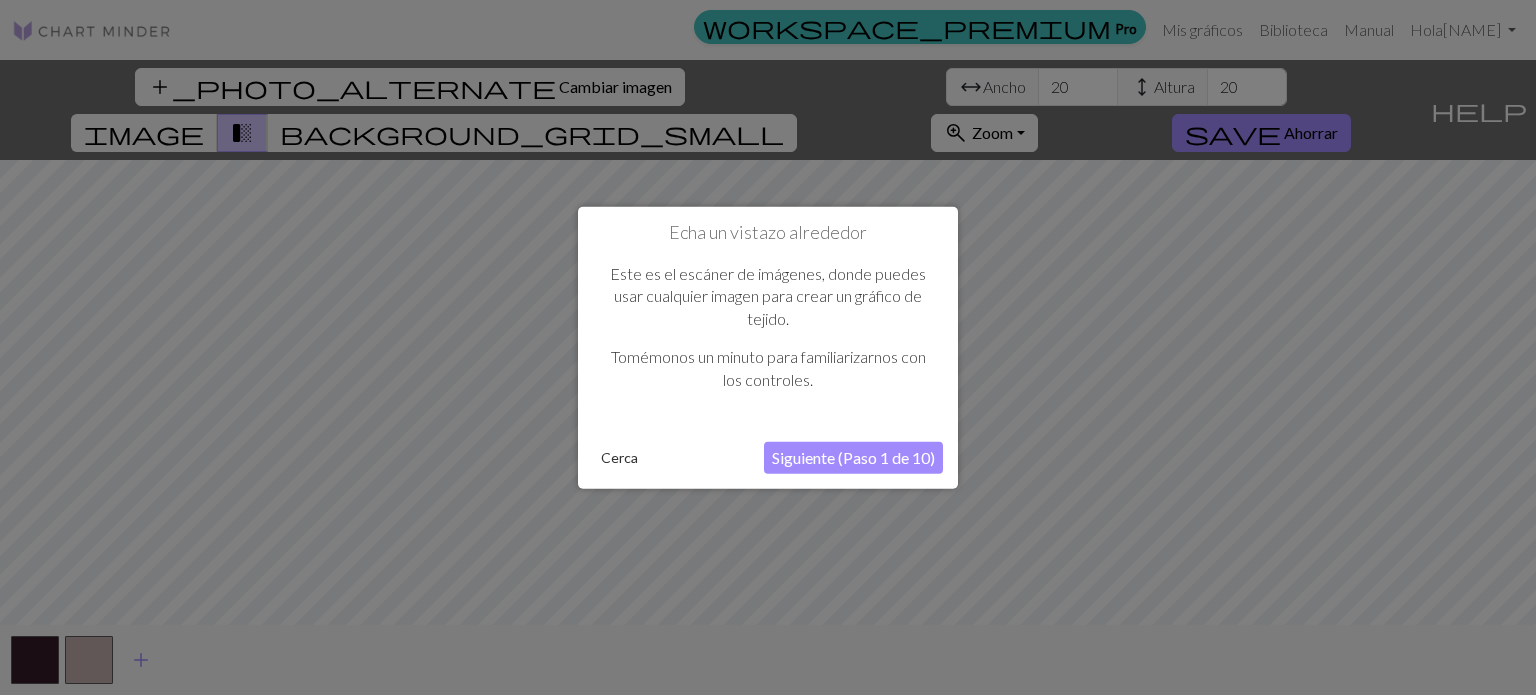 click on "Siguiente (Paso 1 de 10)" at bounding box center (853, 458) 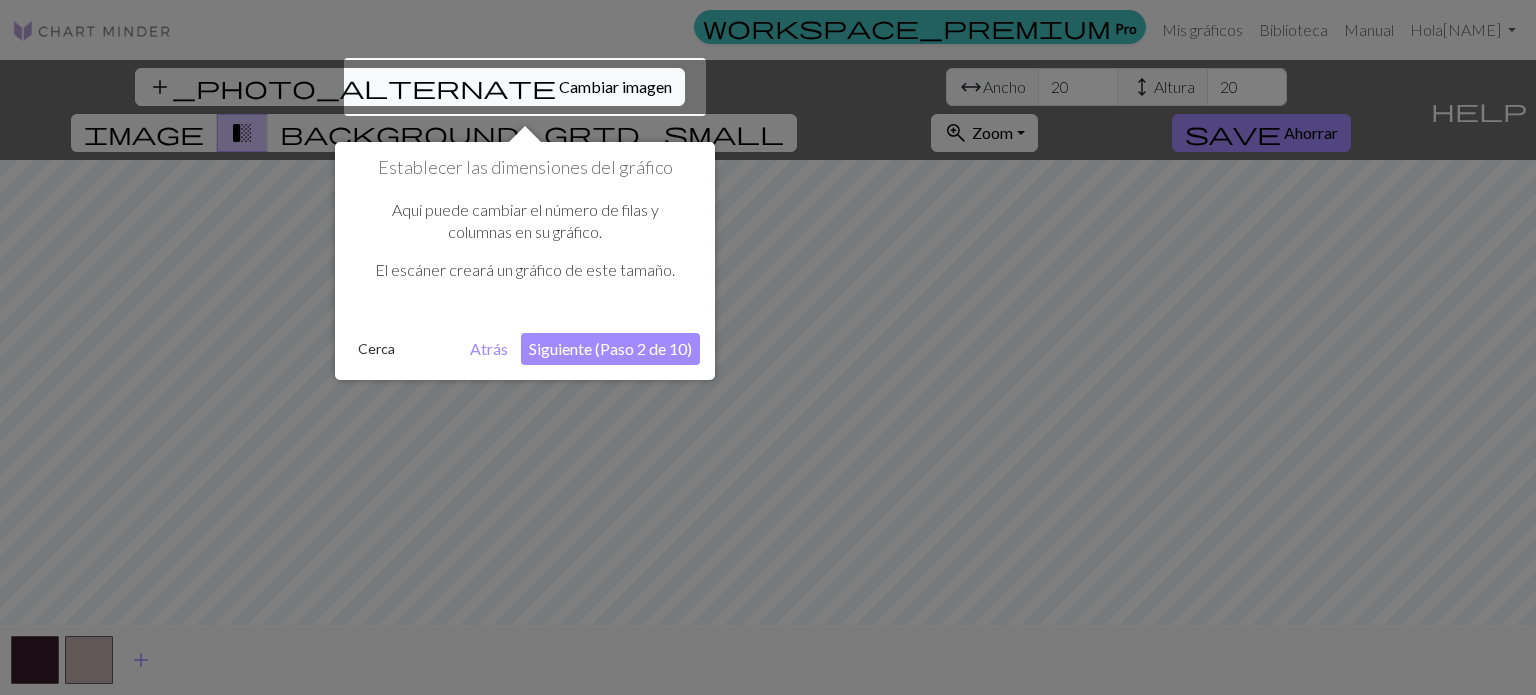 click on "Siguiente (Paso 2 de 10)" at bounding box center (610, 348) 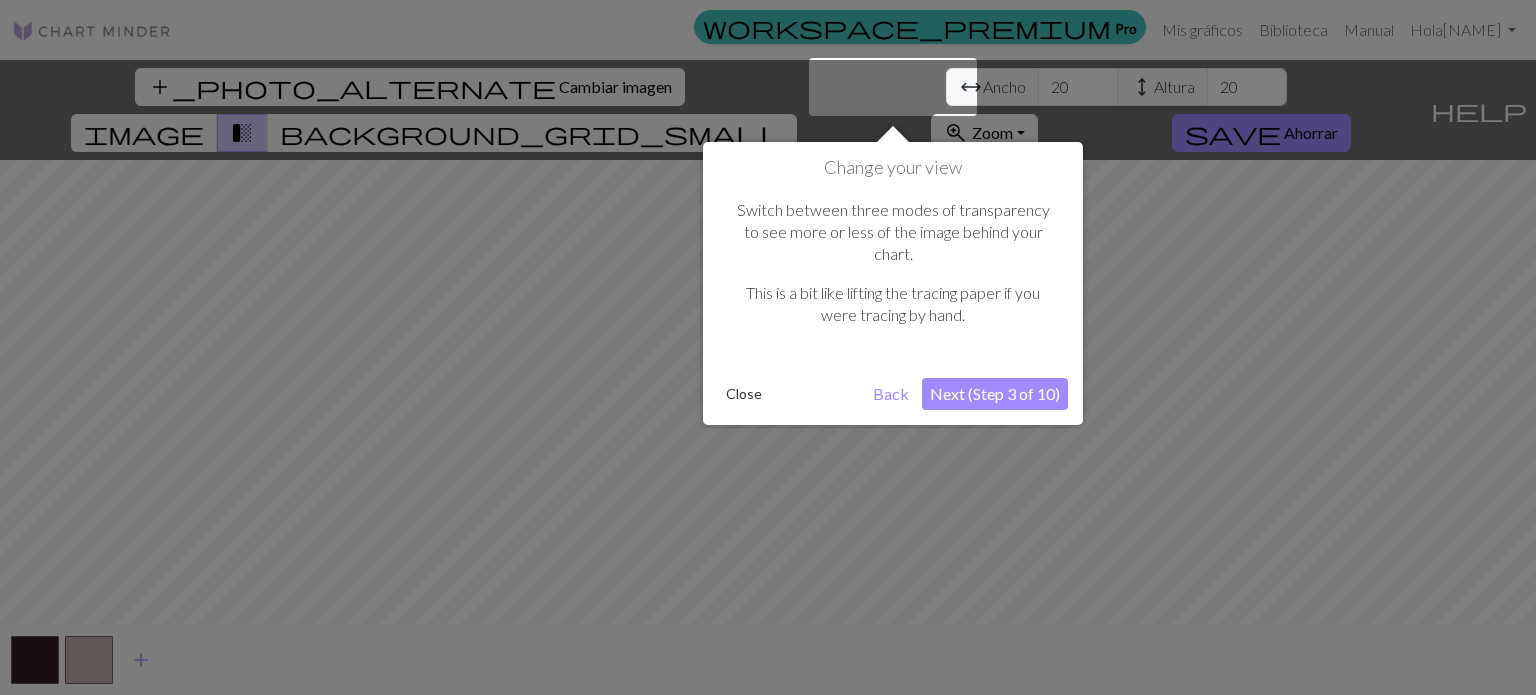 click at bounding box center [768, 347] 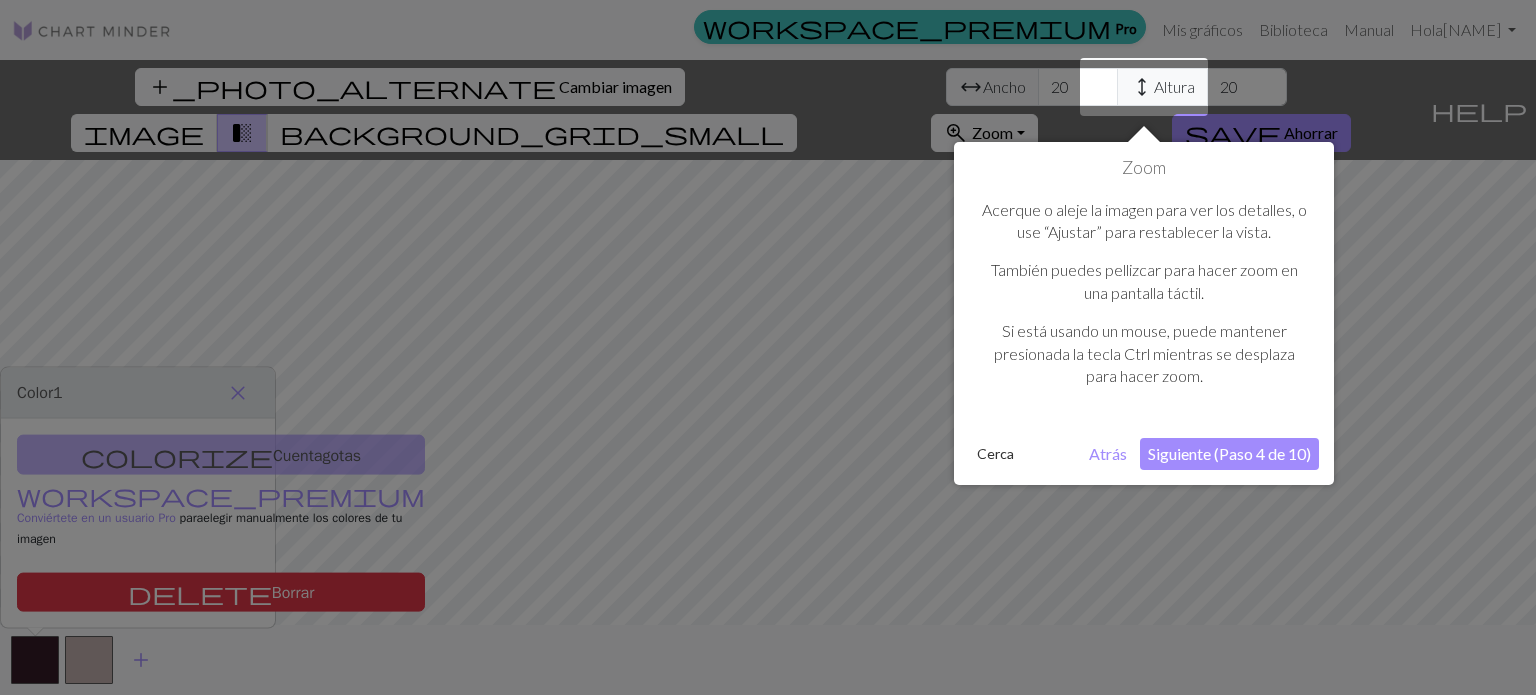 click on "Siguiente (Paso 4 de 10)" at bounding box center (1229, 453) 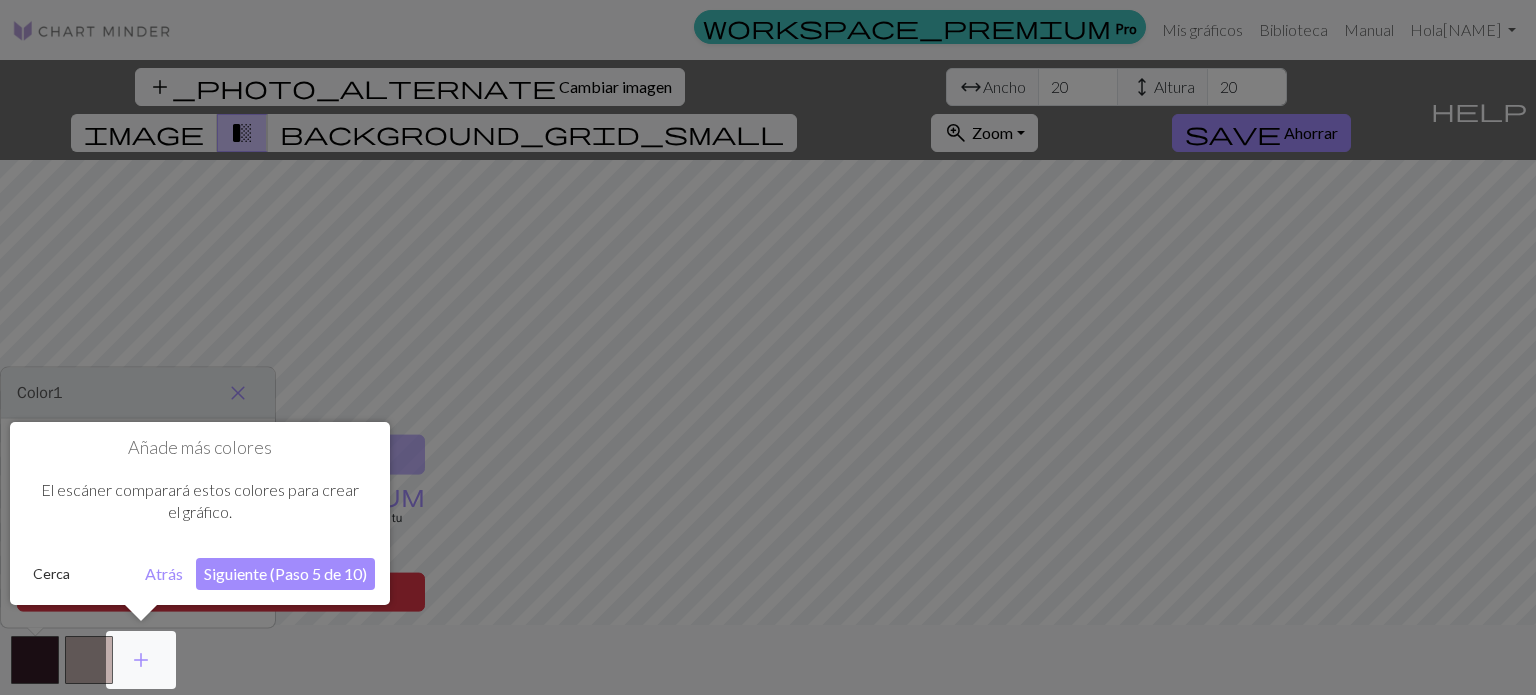 click on "Siguiente (Paso 5 de 10)" at bounding box center (285, 573) 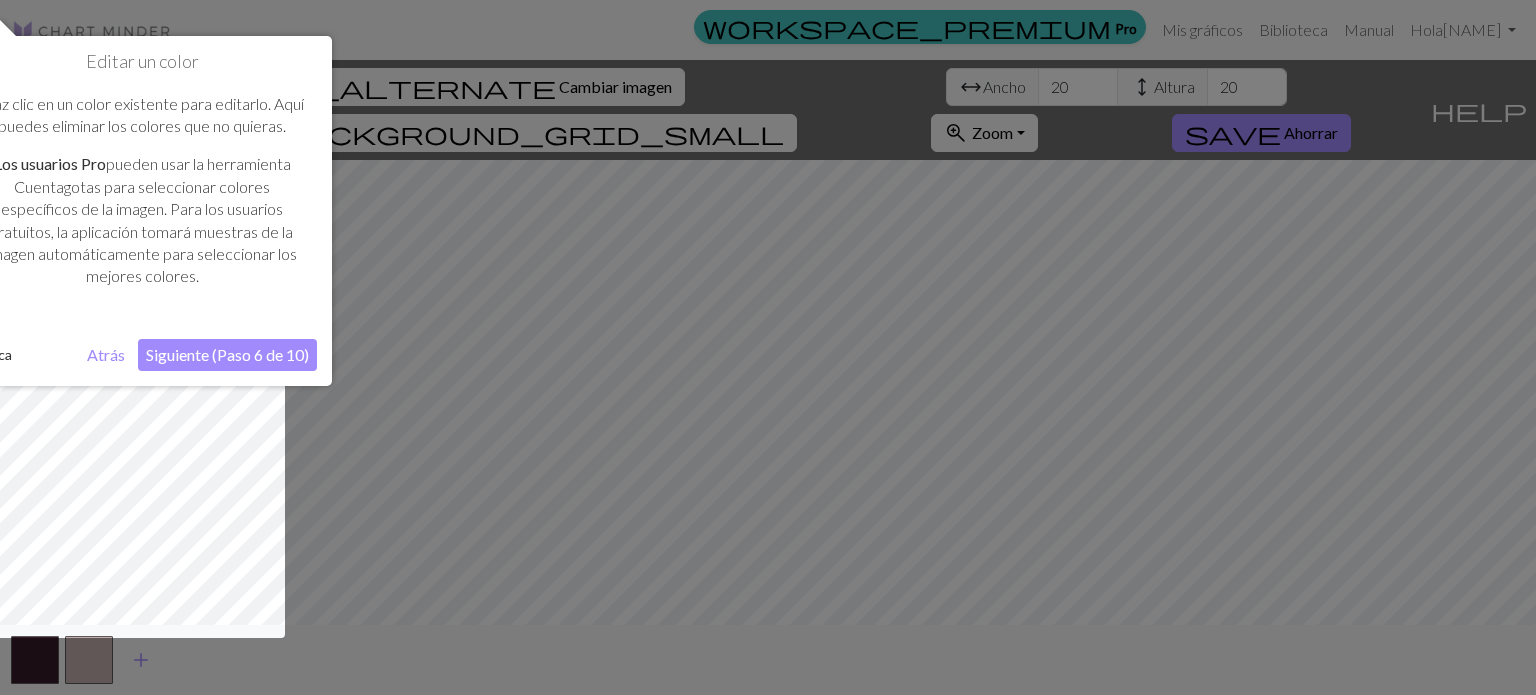click on "Siguiente (Paso 6 de 10)" at bounding box center (227, 354) 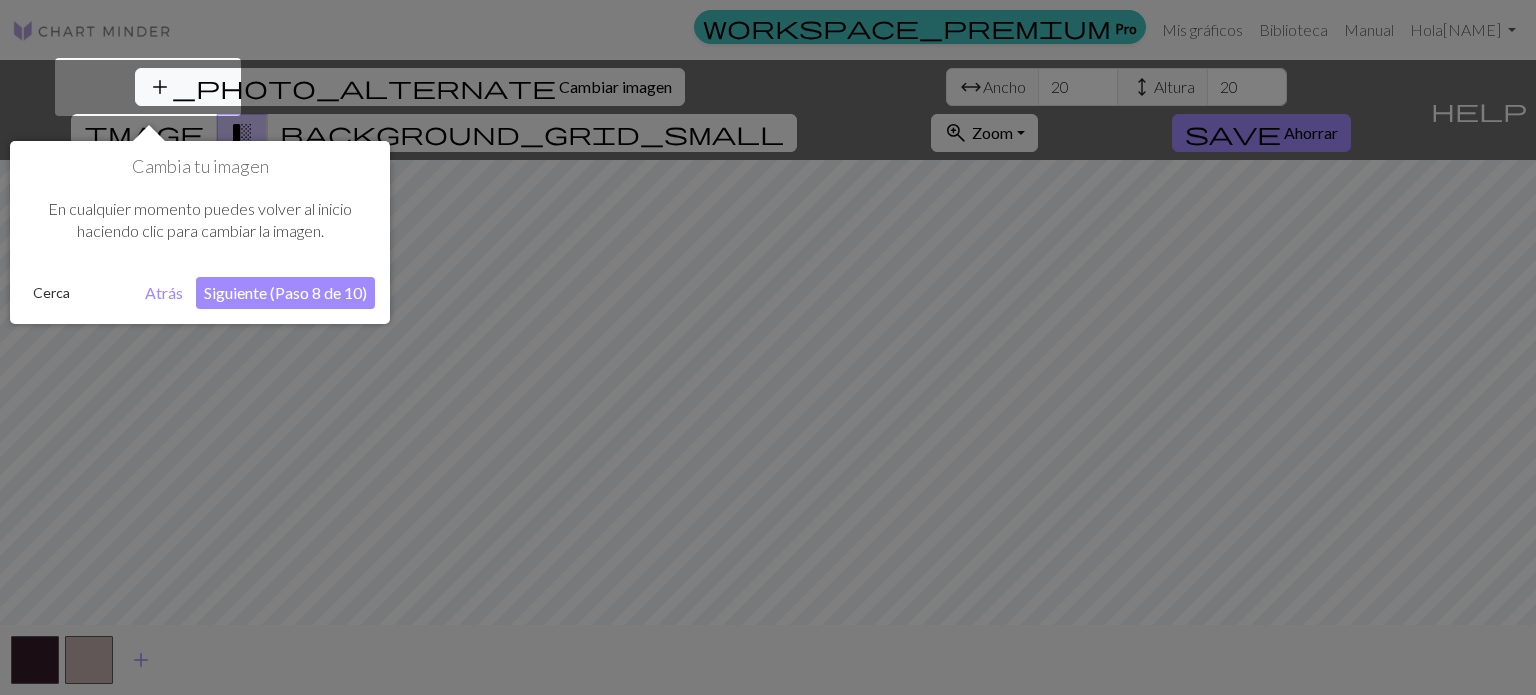 click on "Siguiente (Paso 8 de 10)" at bounding box center [285, 293] 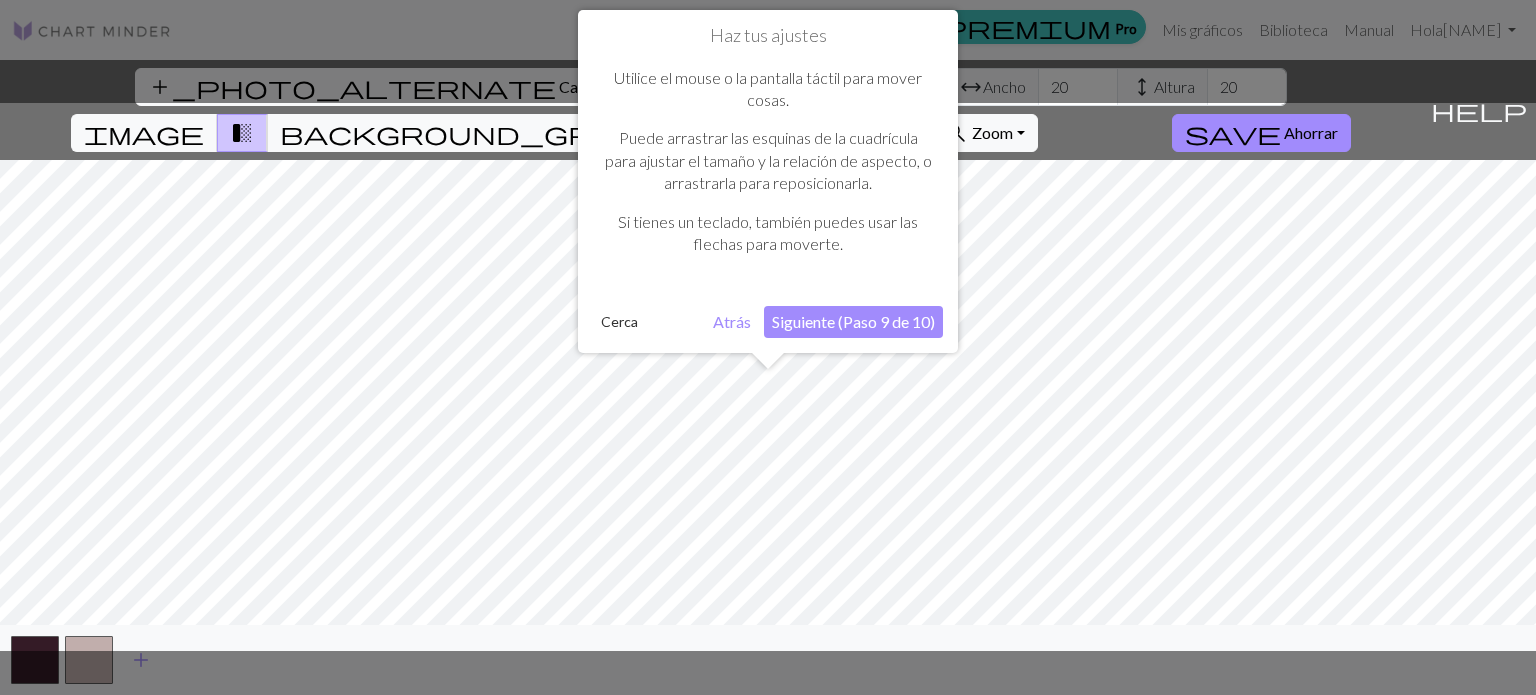 click on "Siguiente (Paso 9 de 10)" at bounding box center [853, 321] 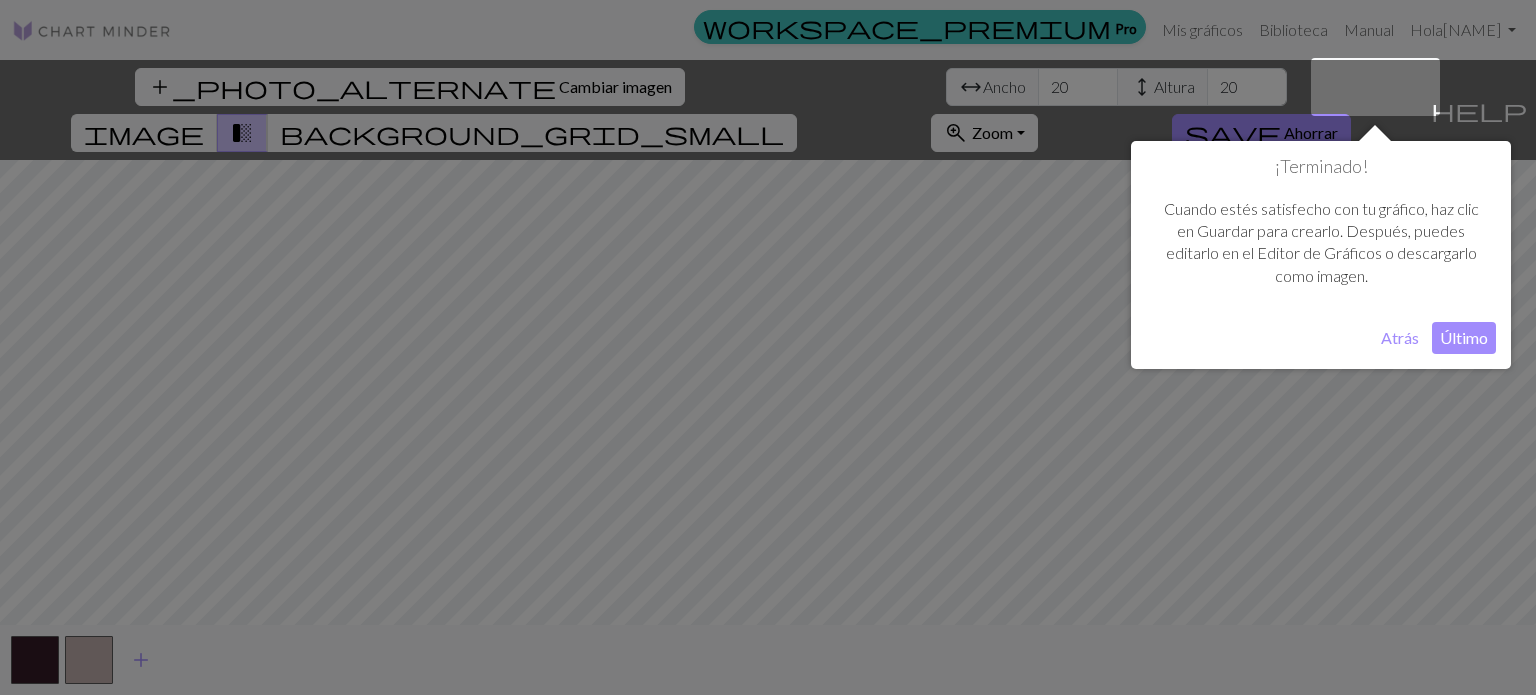 click on "Último" at bounding box center [1464, 338] 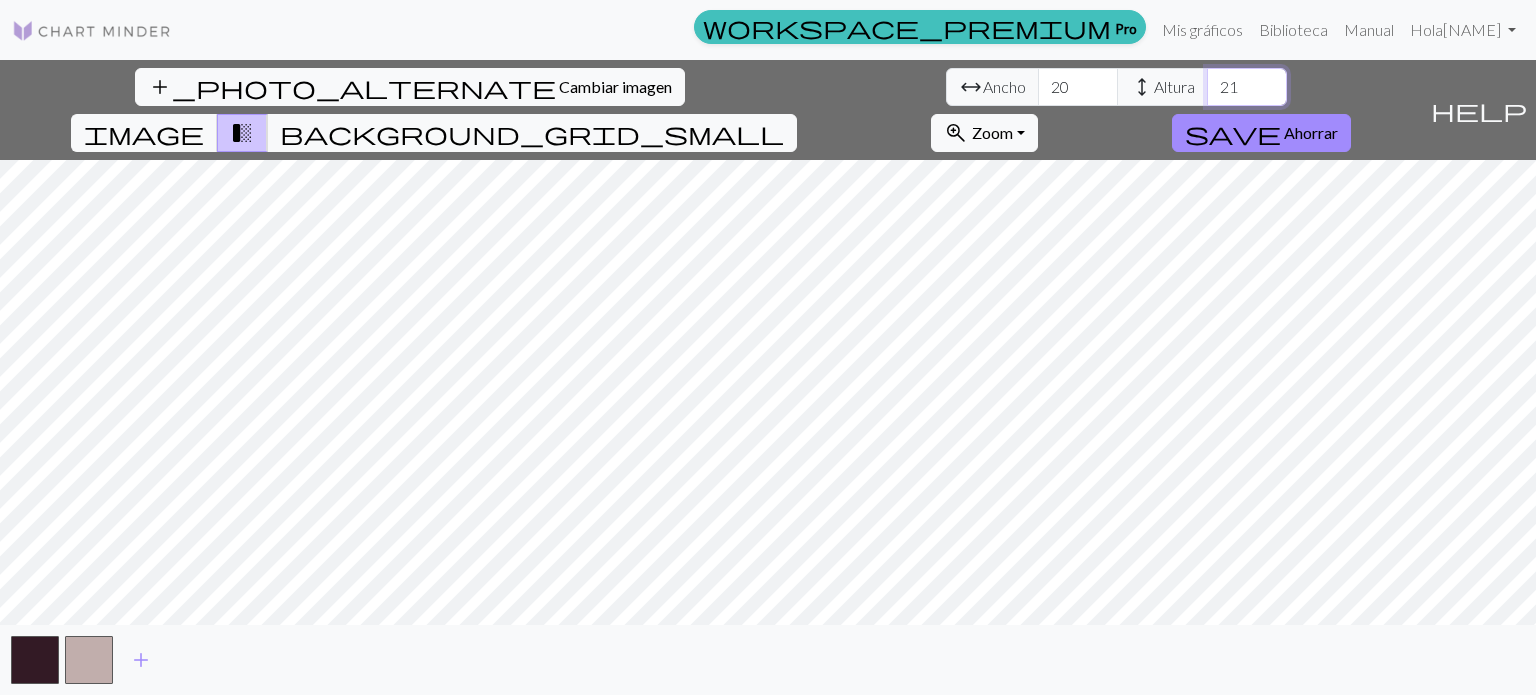 click on "21" at bounding box center (1247, 87) 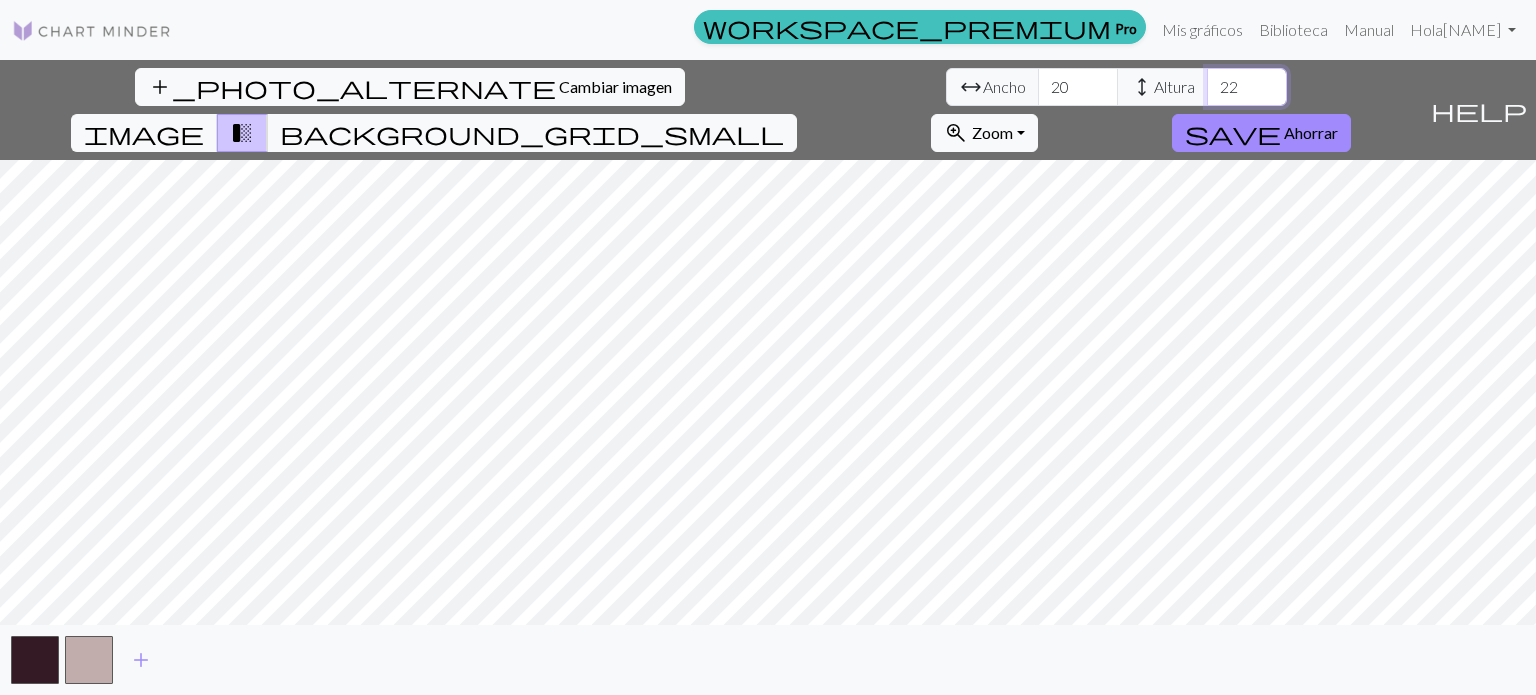 click on "22" at bounding box center [1247, 87] 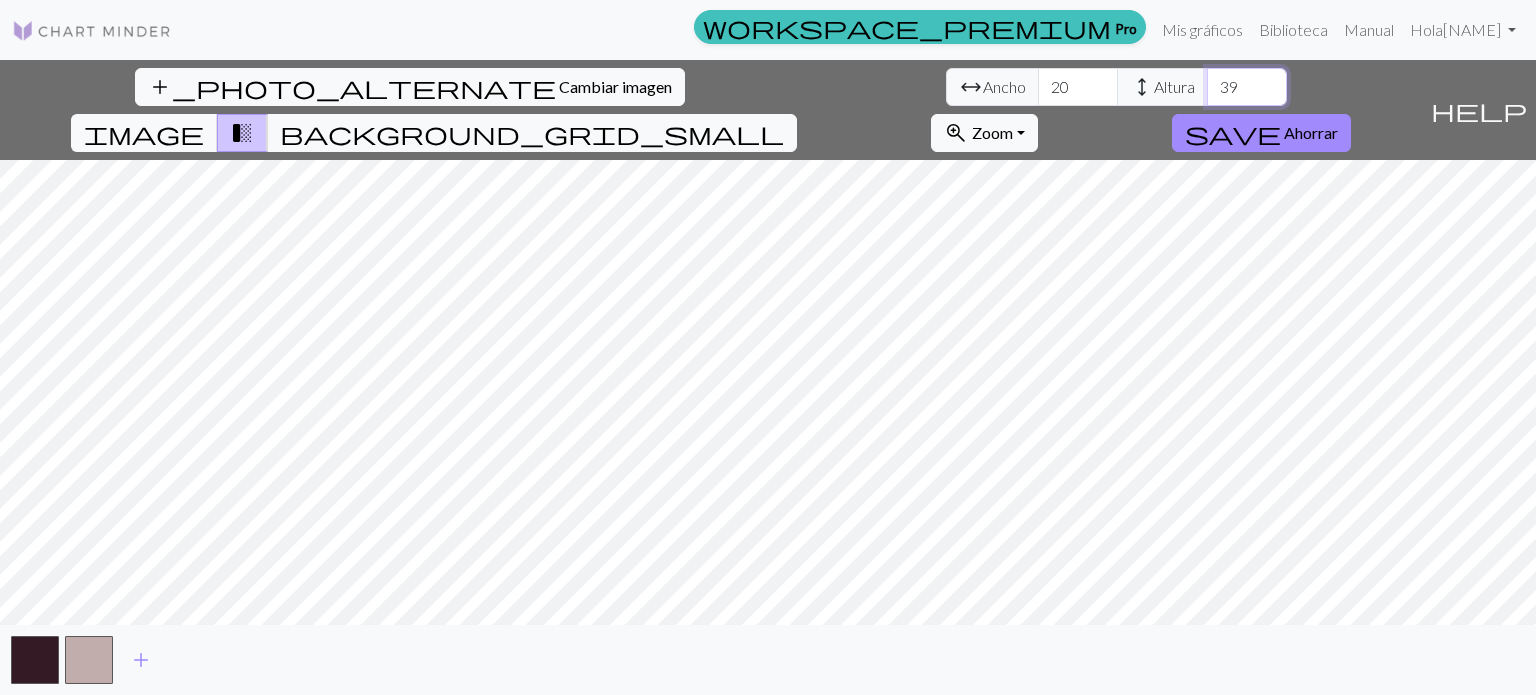 click on "39" at bounding box center [1247, 87] 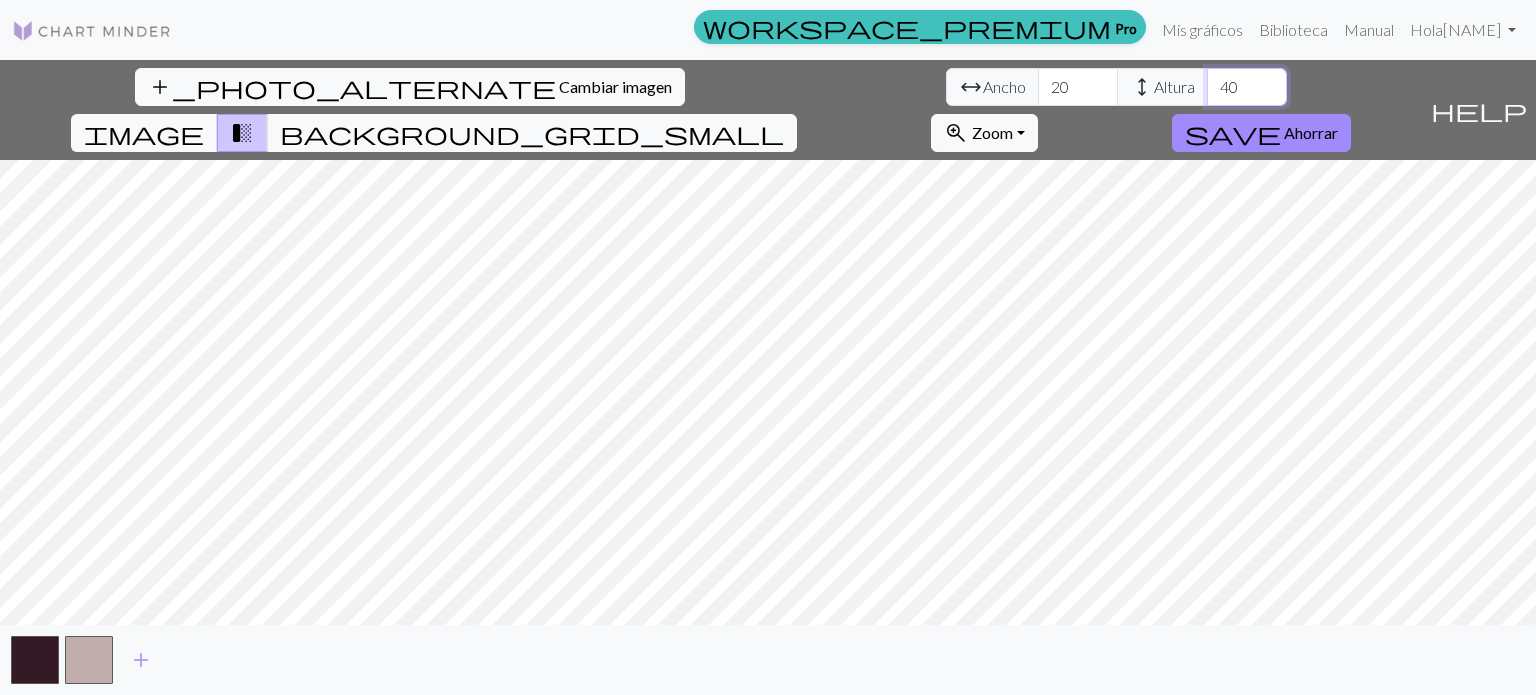 click on "40" at bounding box center [1247, 87] 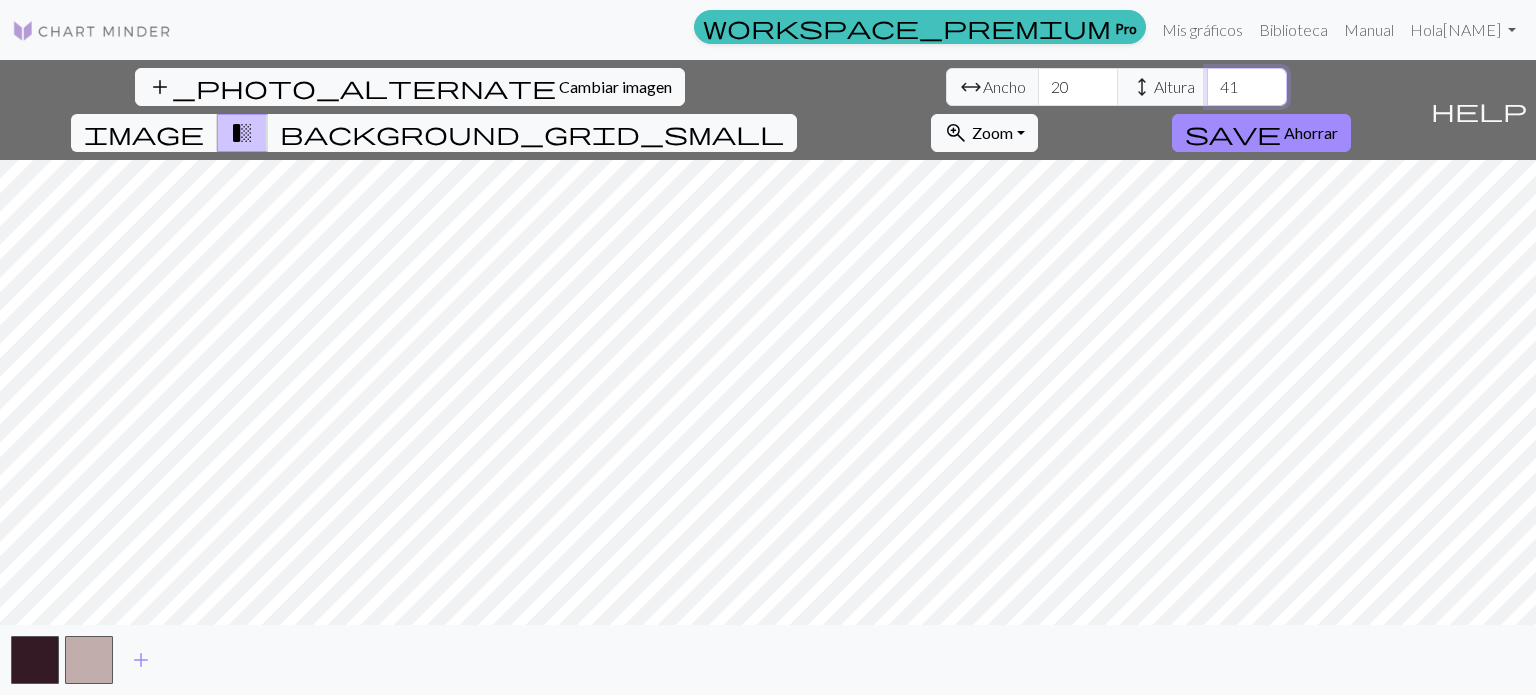 click on "41" at bounding box center (1247, 87) 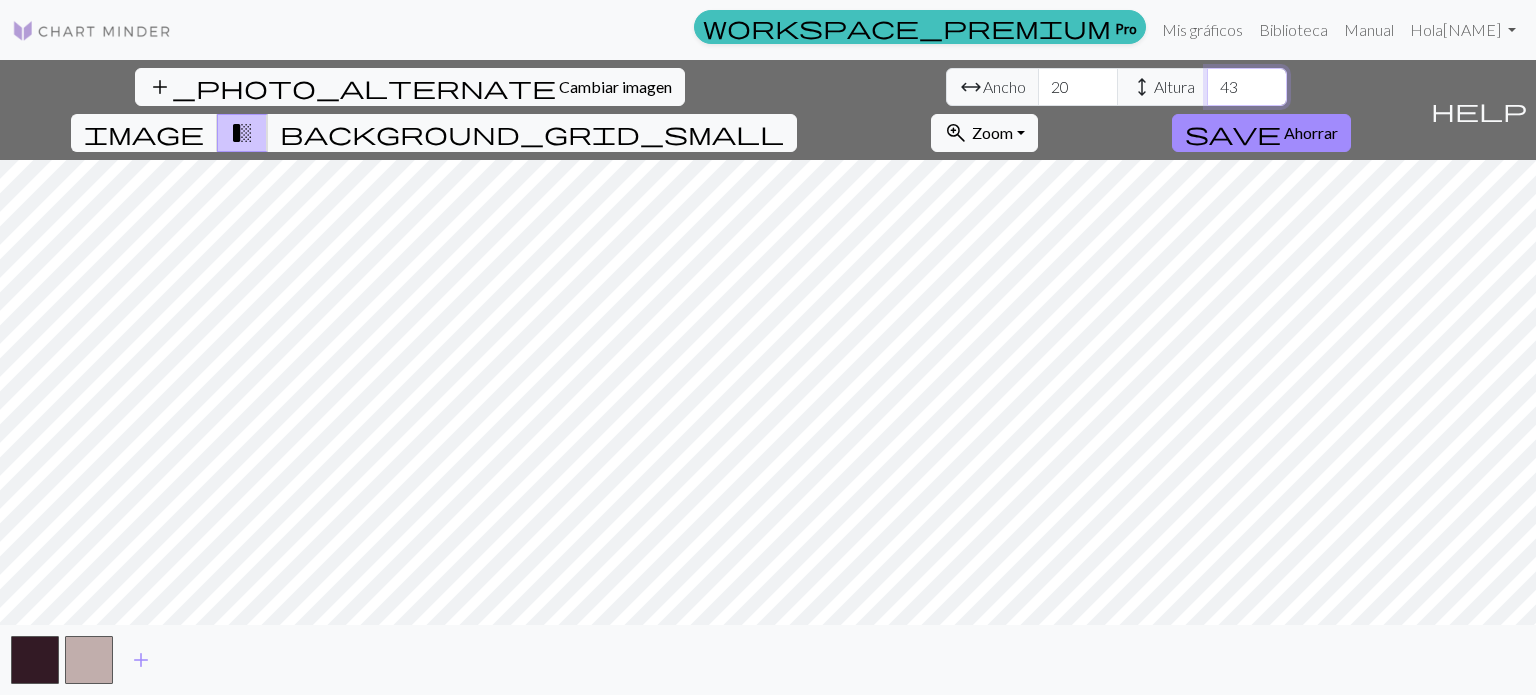 click on "43" at bounding box center [1247, 87] 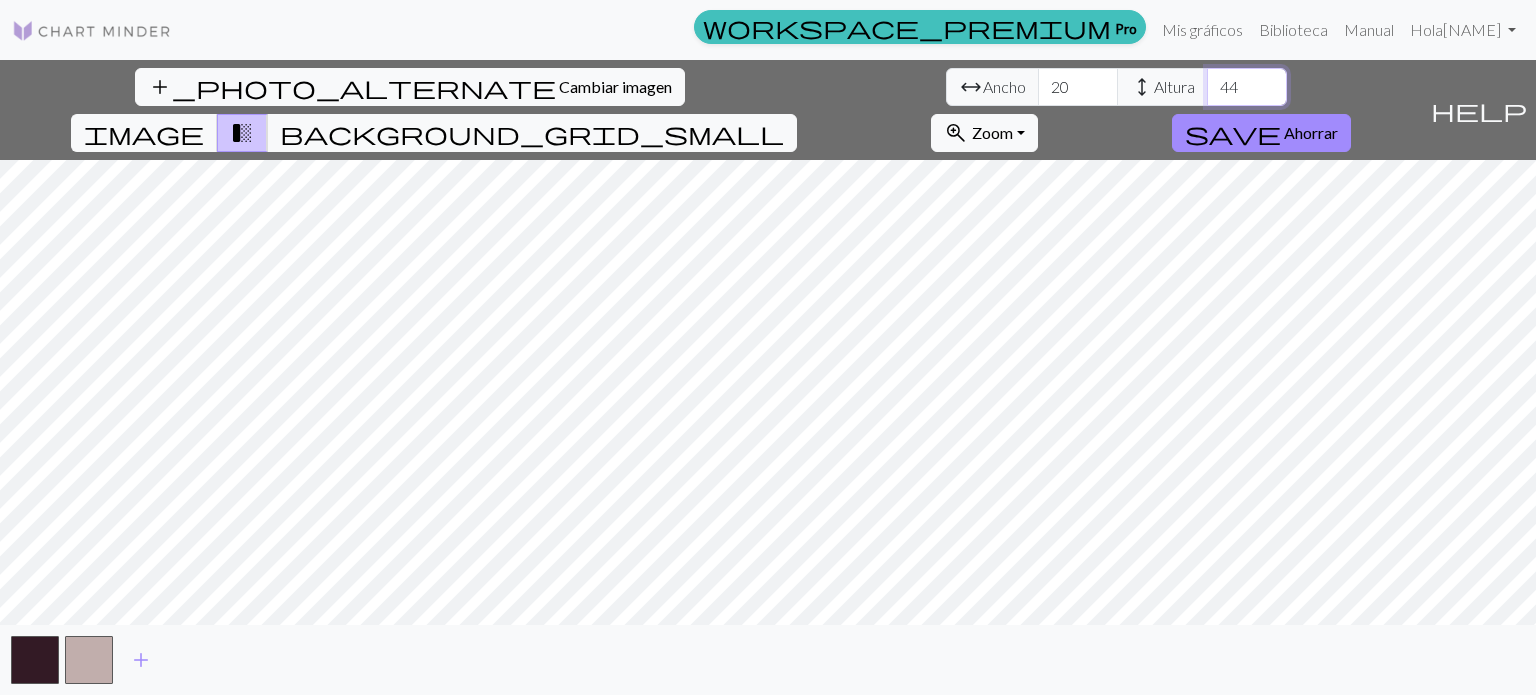 click on "44" at bounding box center [1247, 87] 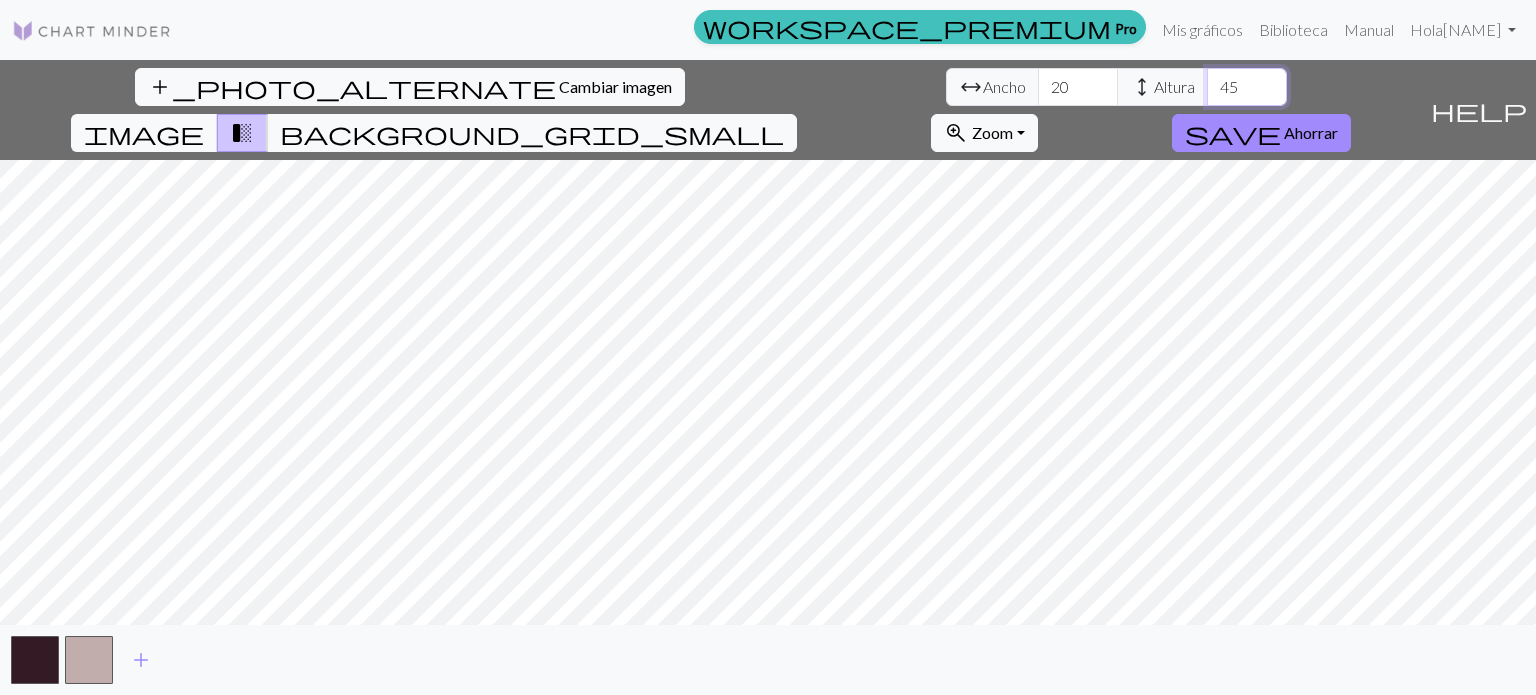 click on "45" at bounding box center [1247, 87] 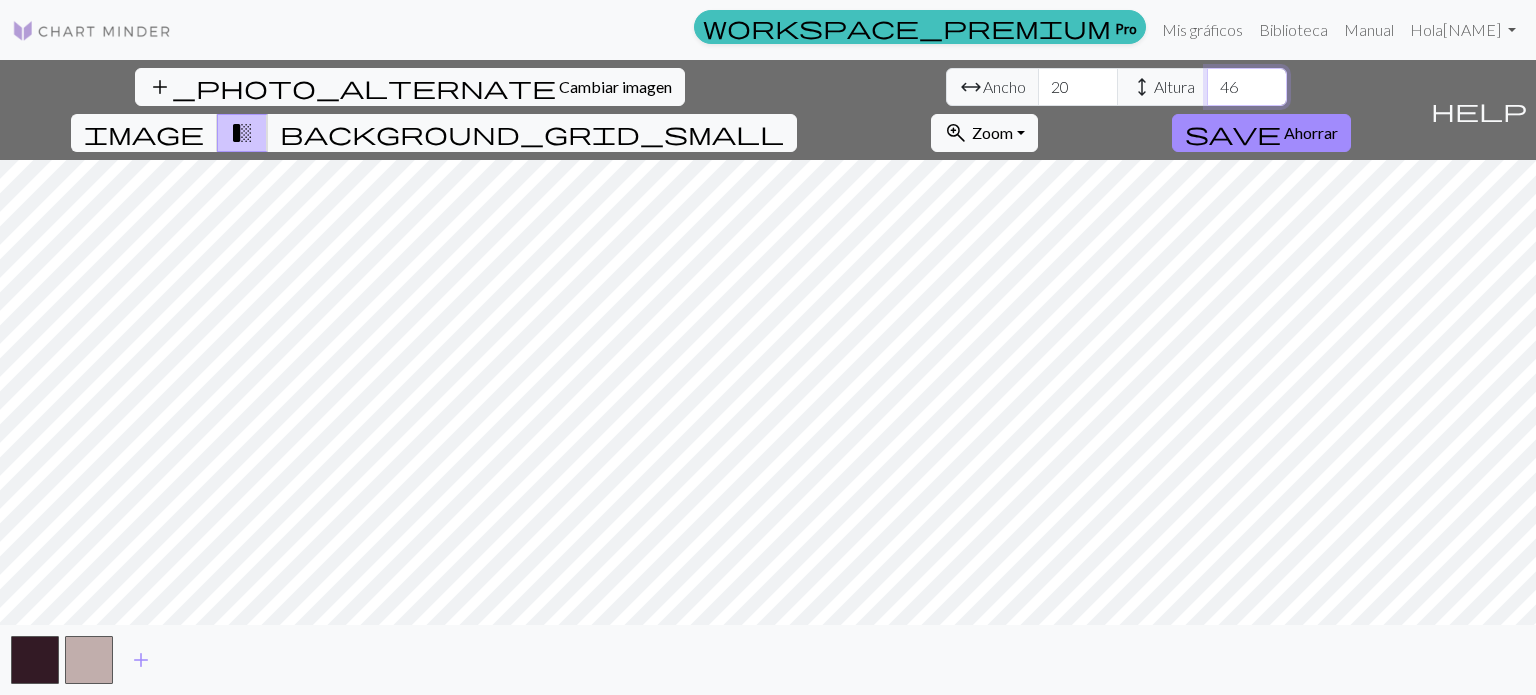 click on "46" at bounding box center (1247, 87) 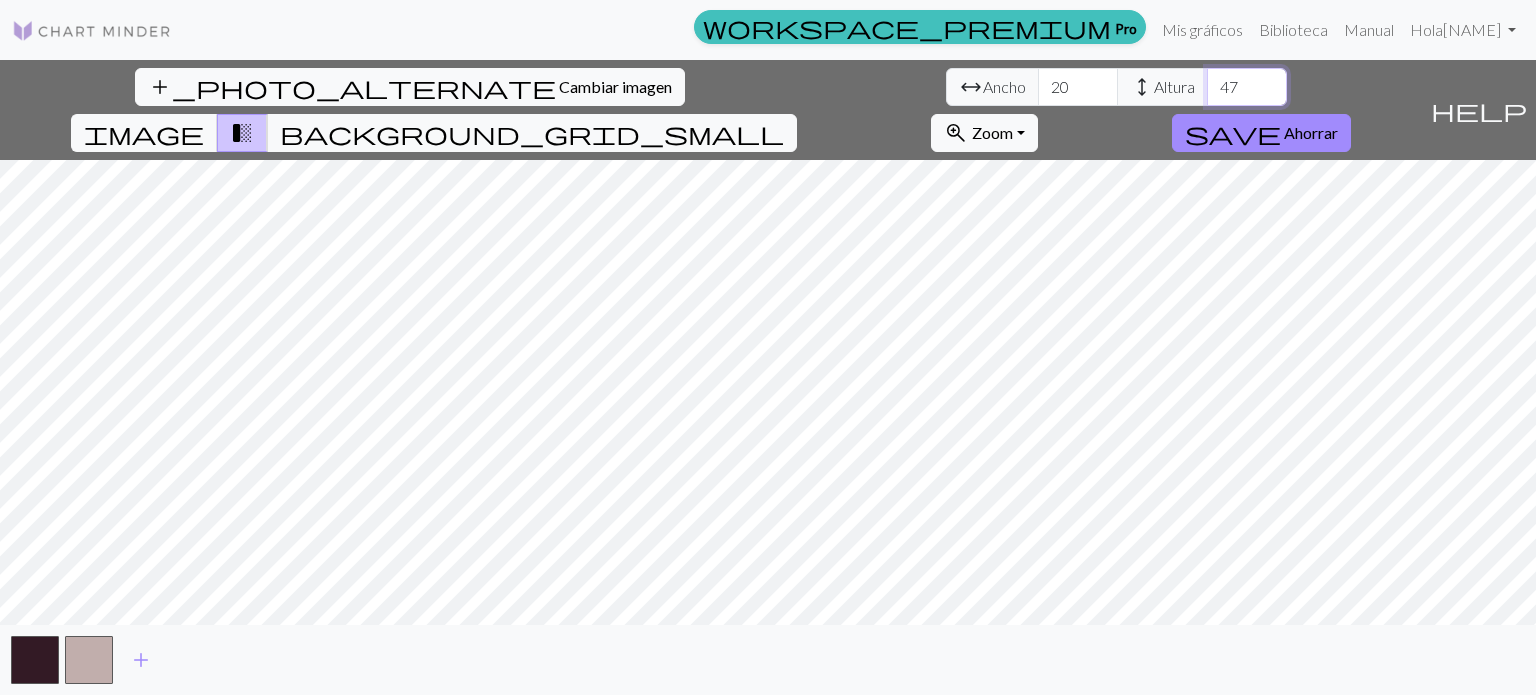 click on "47" at bounding box center [1247, 87] 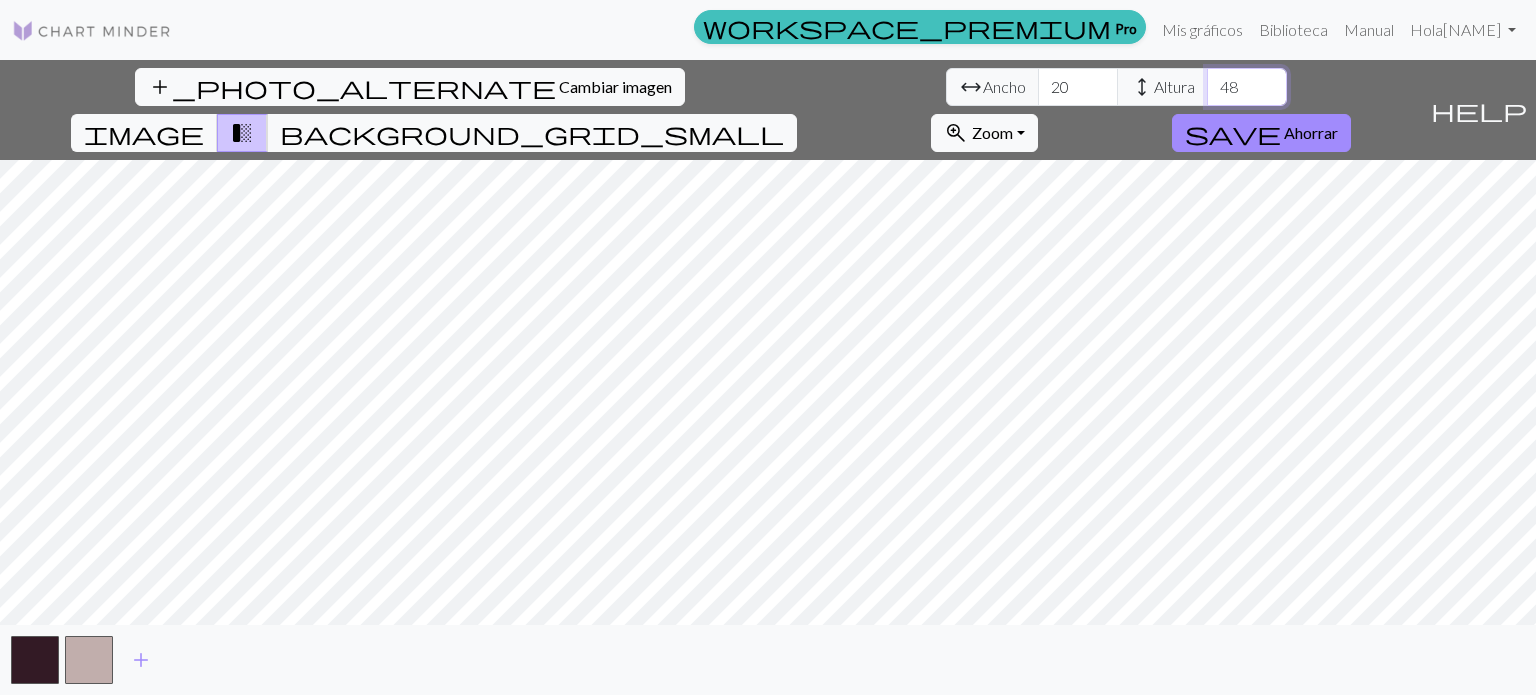 click on "48" at bounding box center [1247, 87] 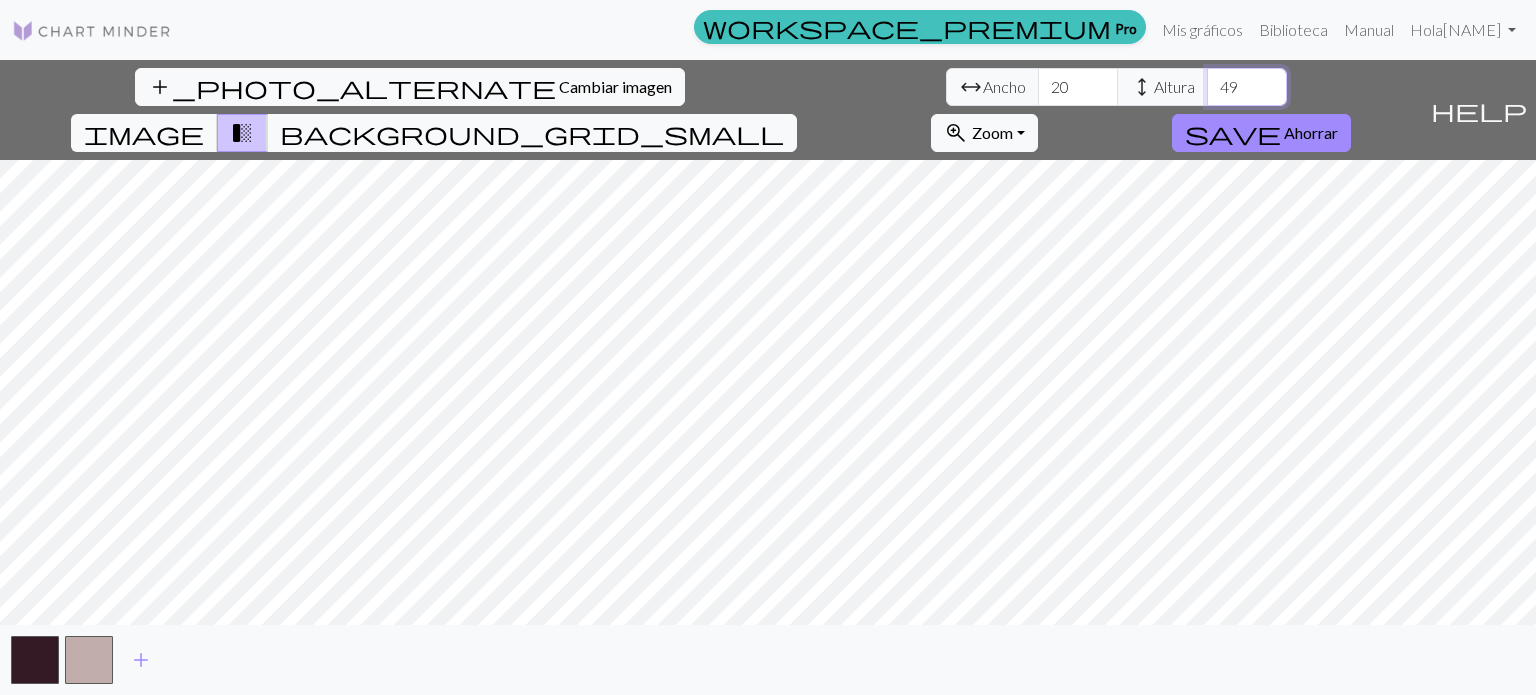 click on "49" at bounding box center (1247, 87) 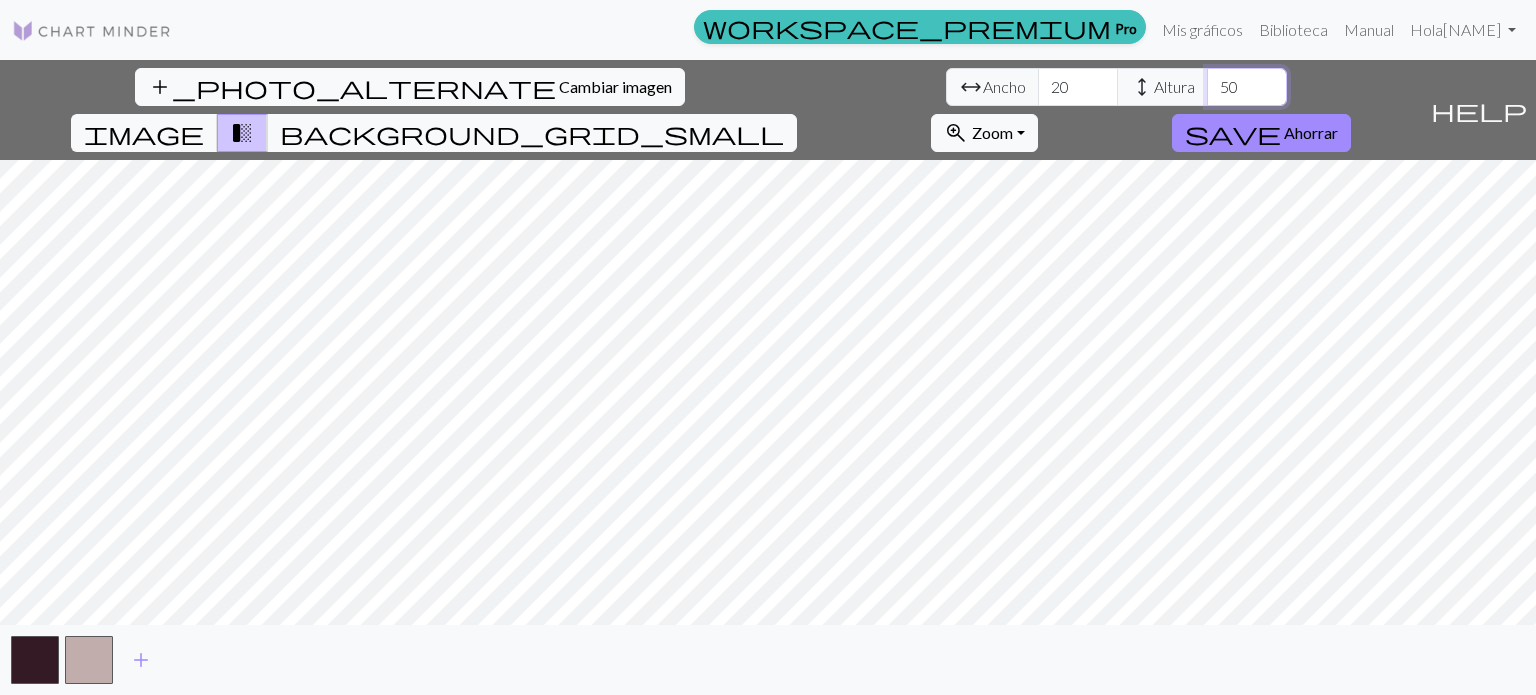 click on "50" at bounding box center [1247, 87] 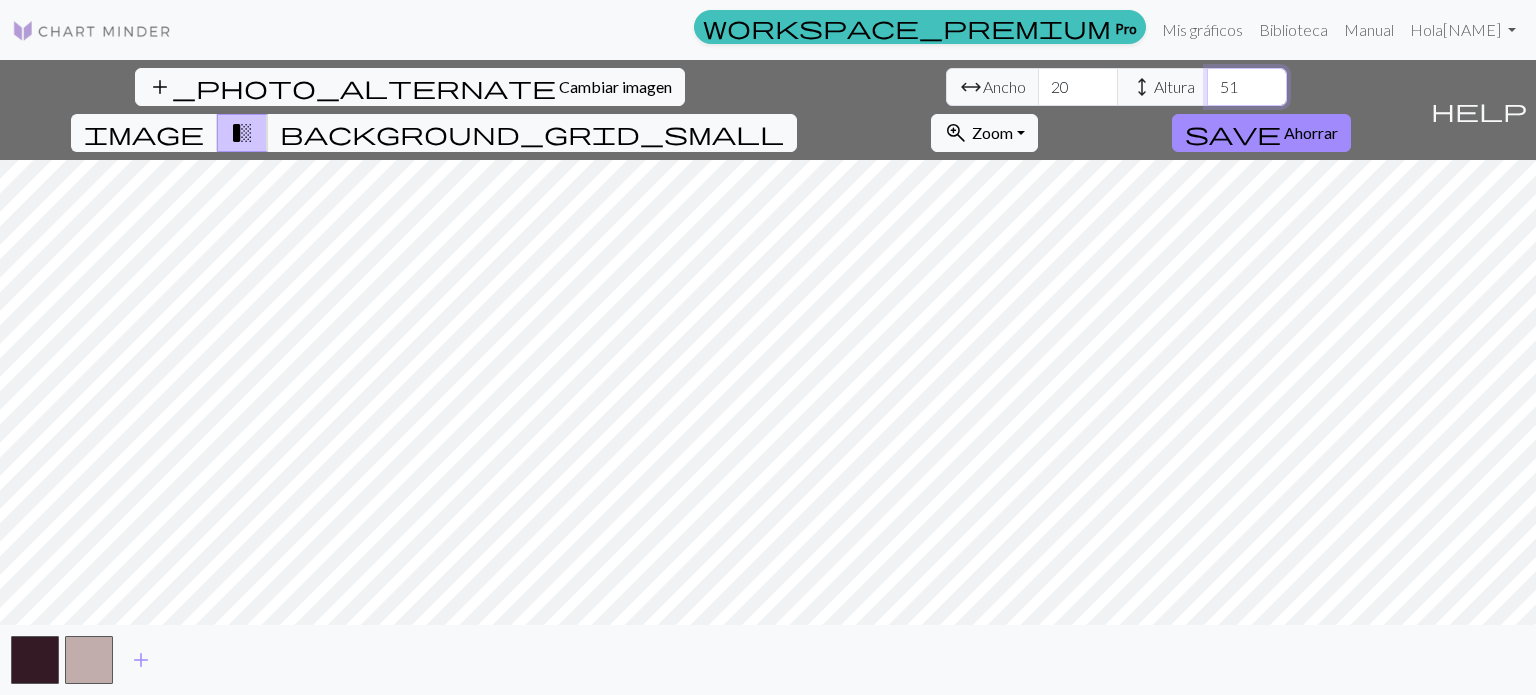 click on "51" at bounding box center (1247, 87) 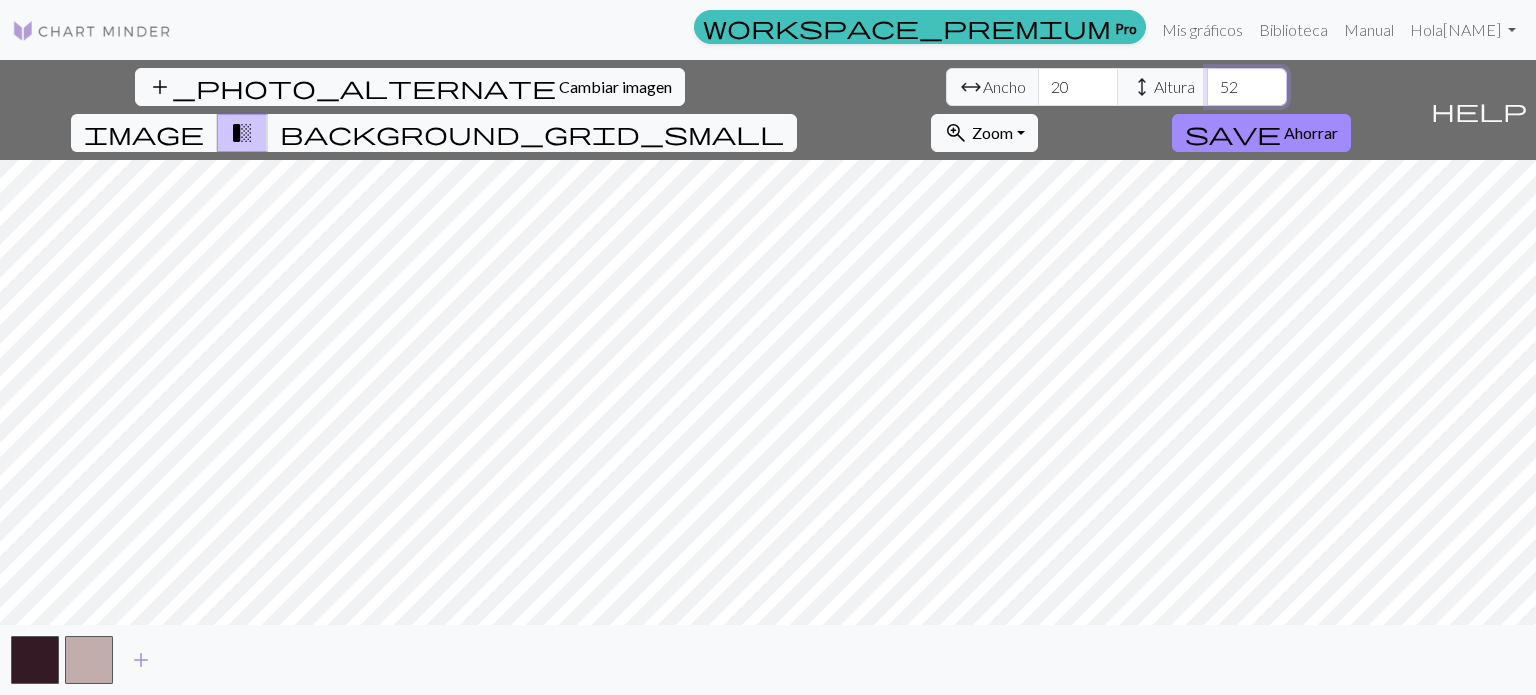 click on "52" at bounding box center (1247, 87) 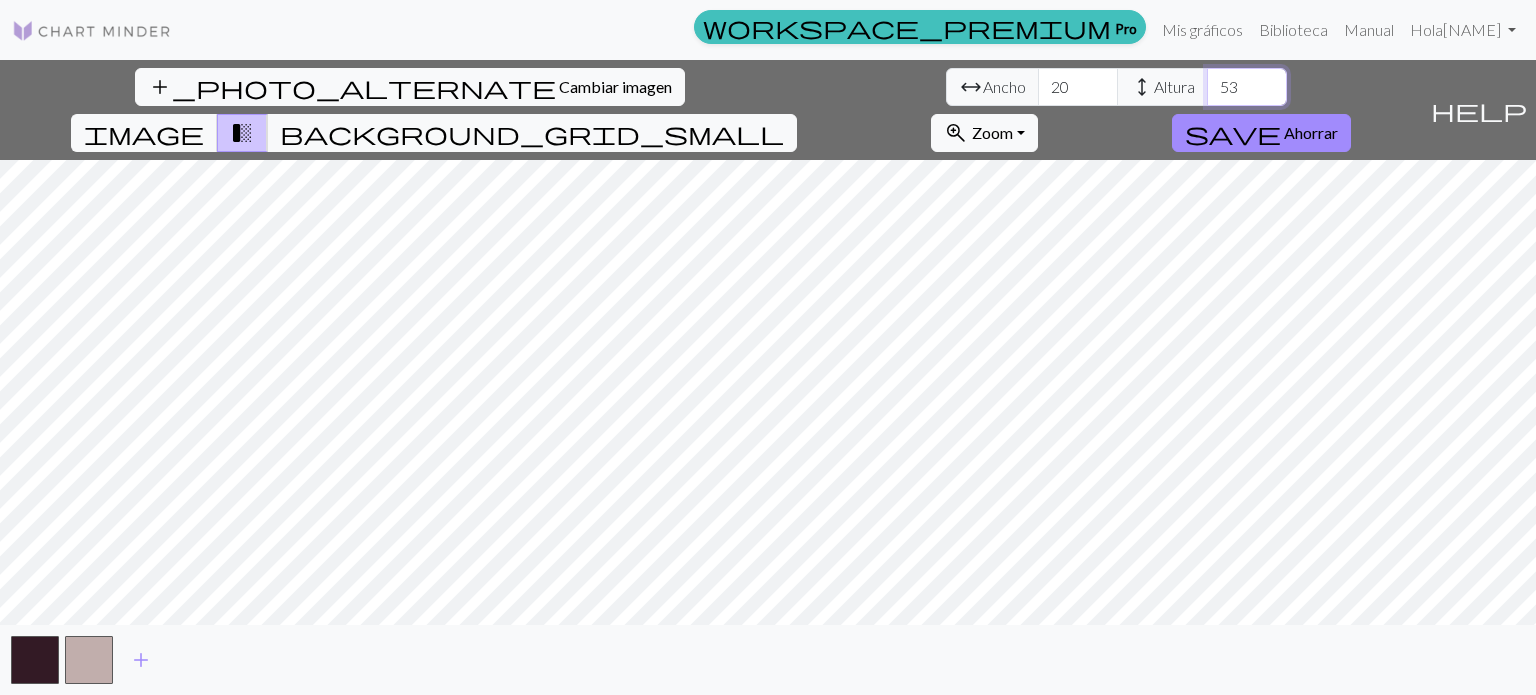 click on "53" at bounding box center (1247, 87) 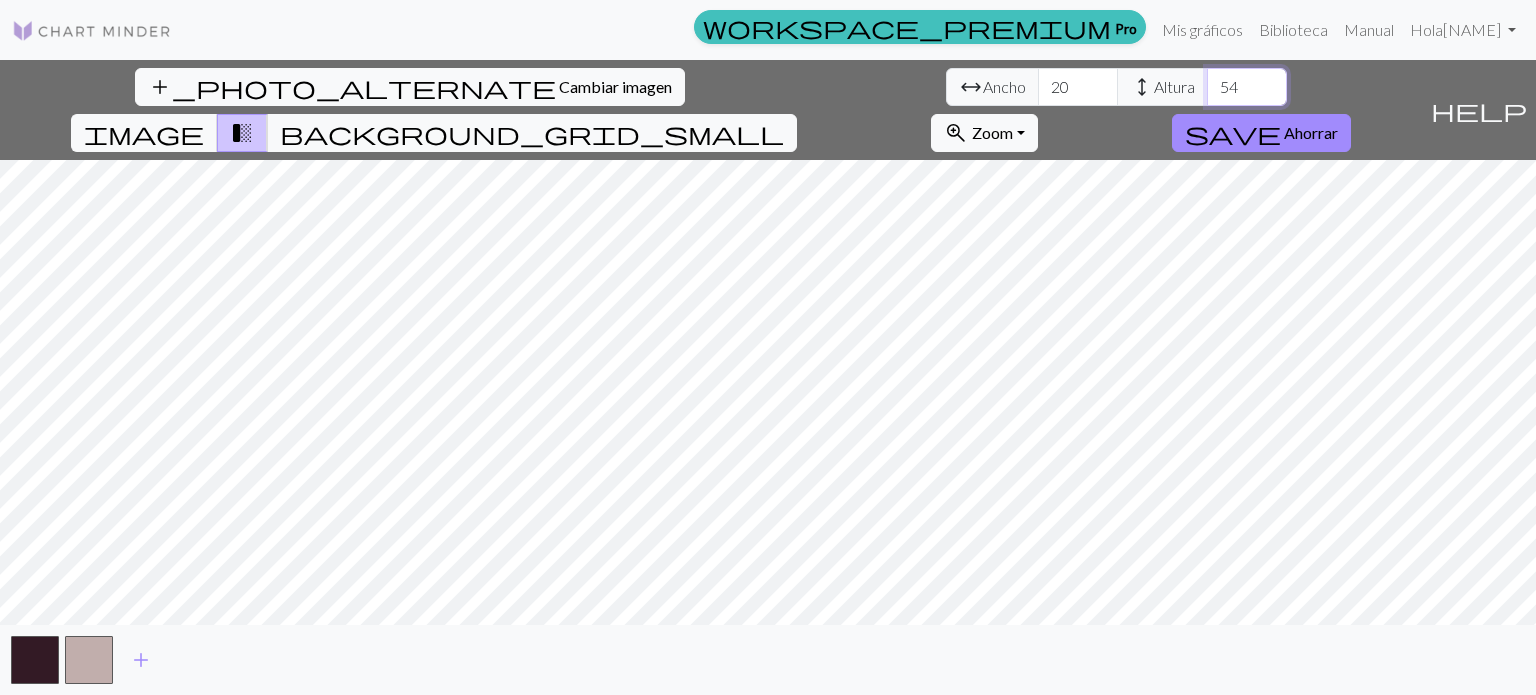 click on "54" at bounding box center [1247, 87] 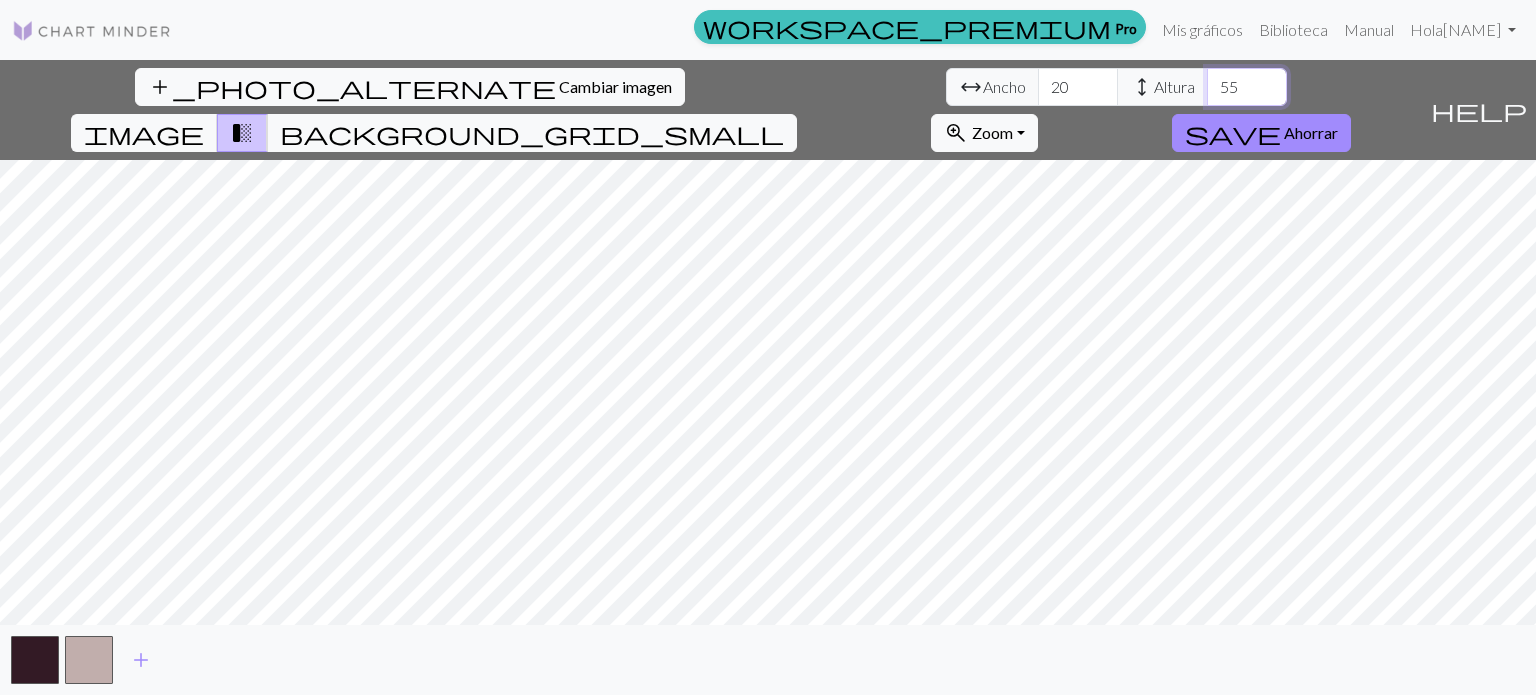 click on "55" at bounding box center [1247, 87] 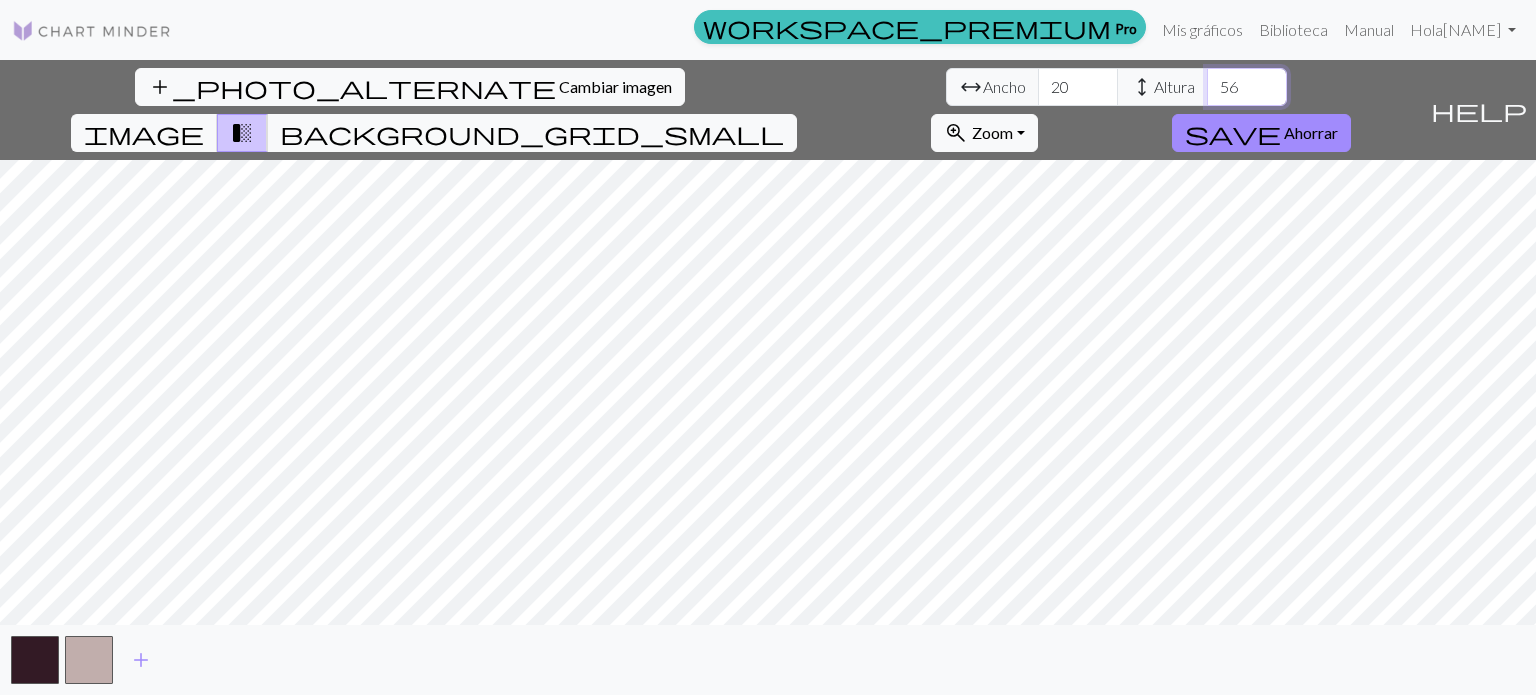 click on "56" at bounding box center (1247, 87) 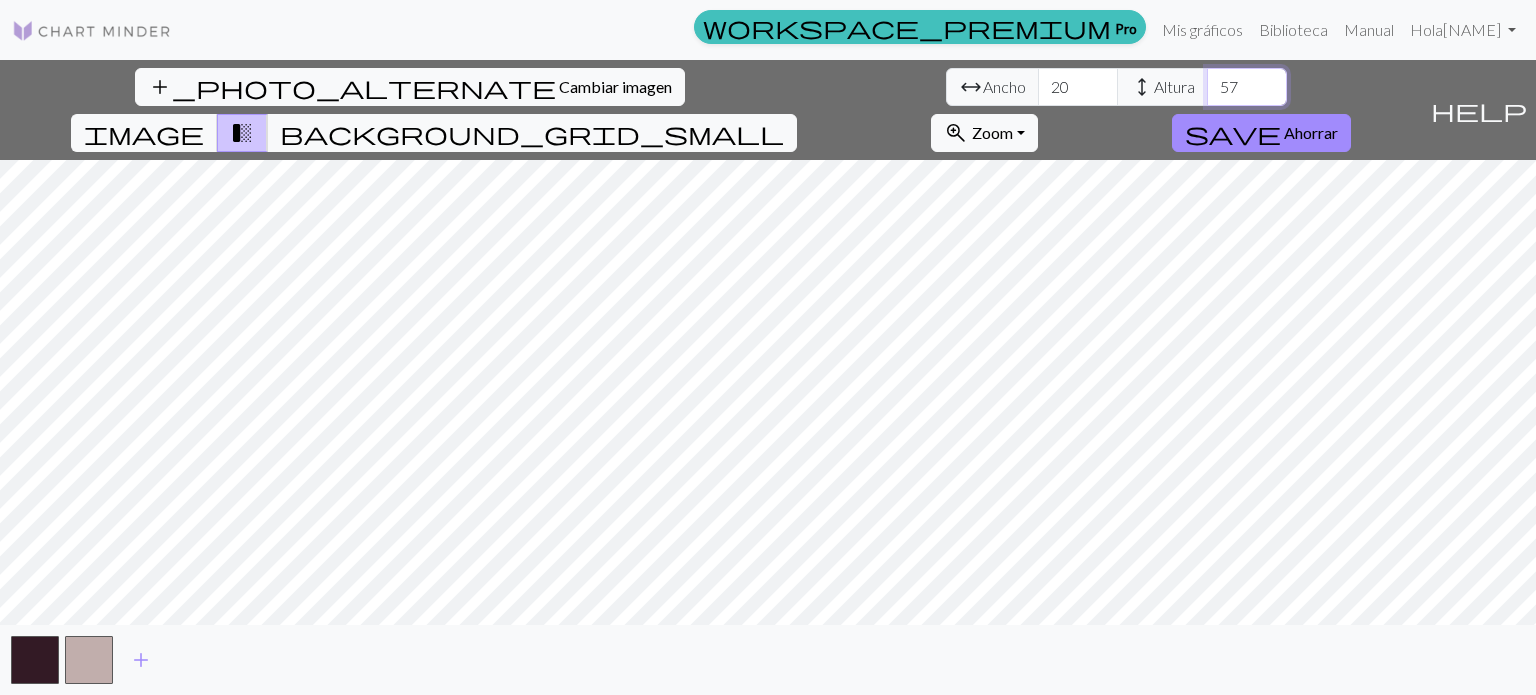 click on "57" at bounding box center (1247, 87) 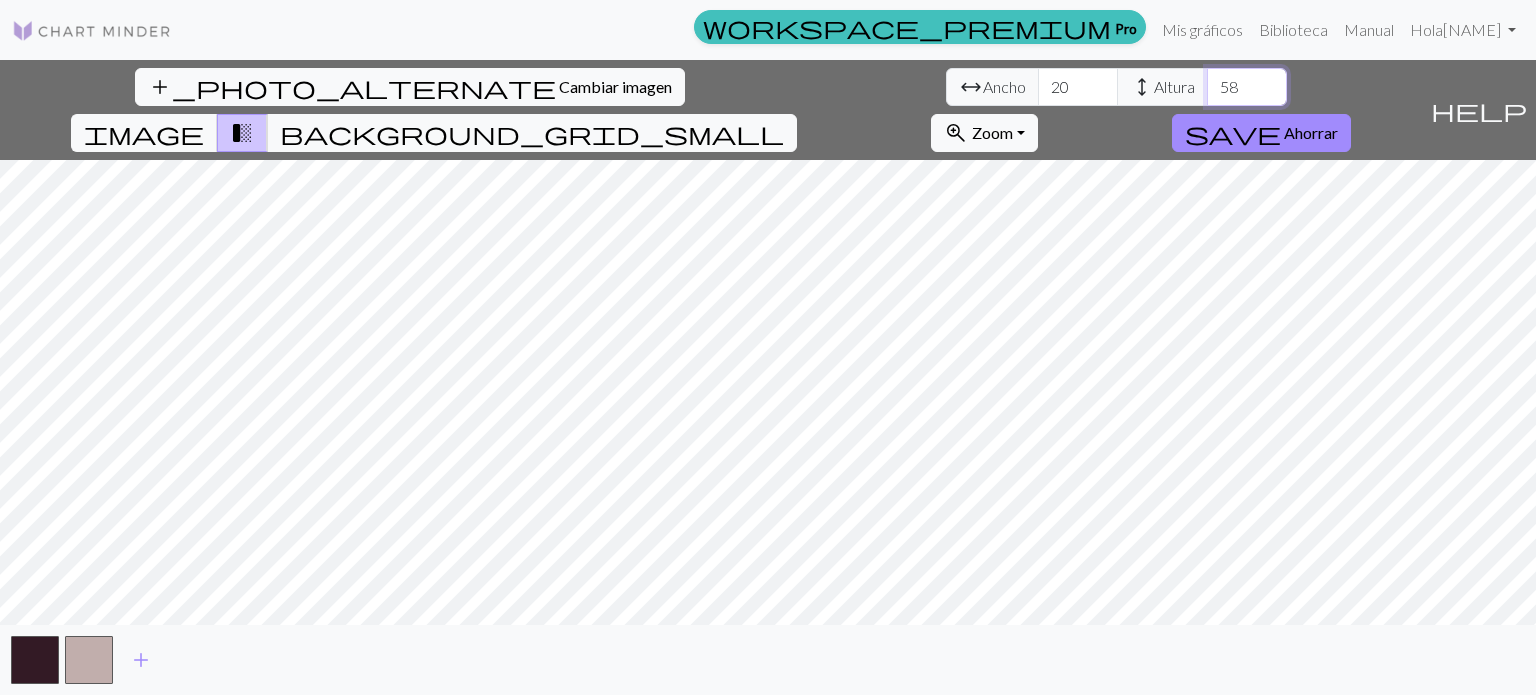 click on "58" at bounding box center (1247, 87) 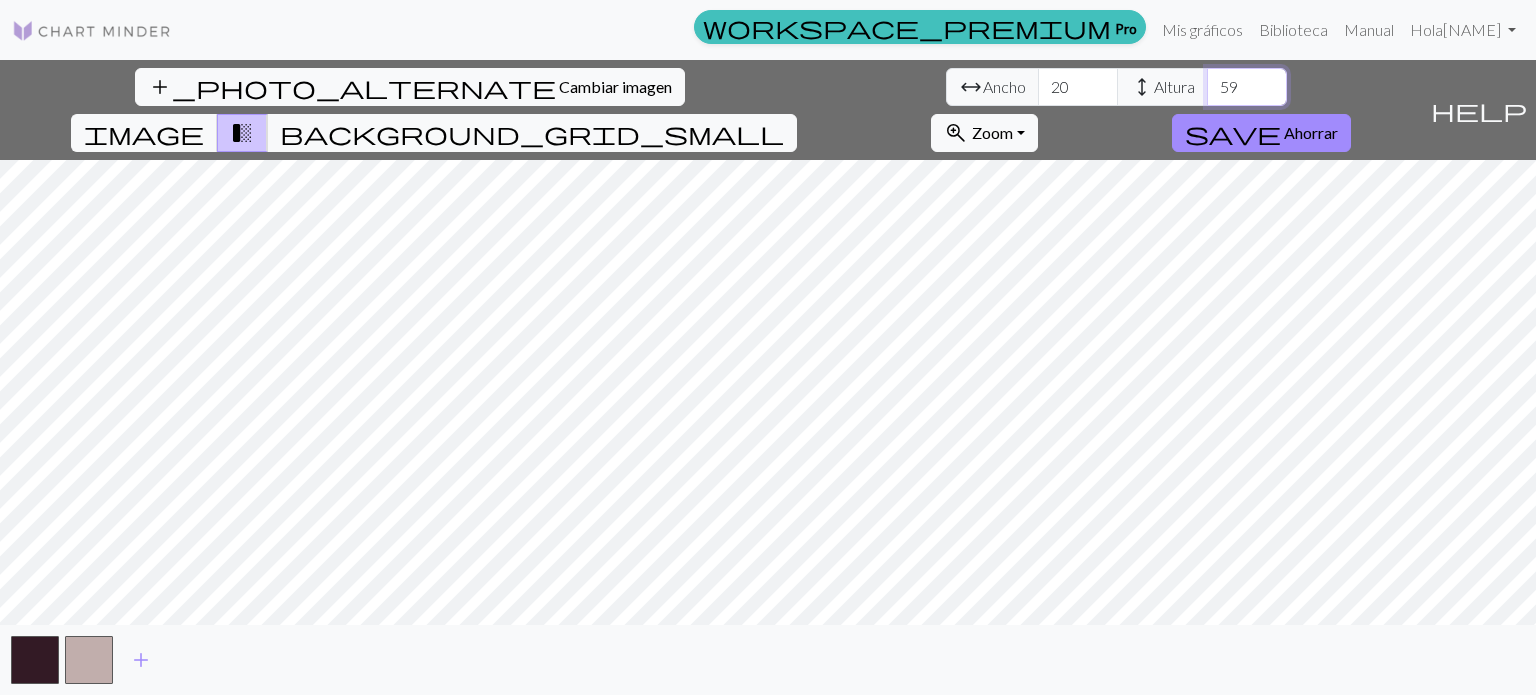 click on "59" at bounding box center (1247, 87) 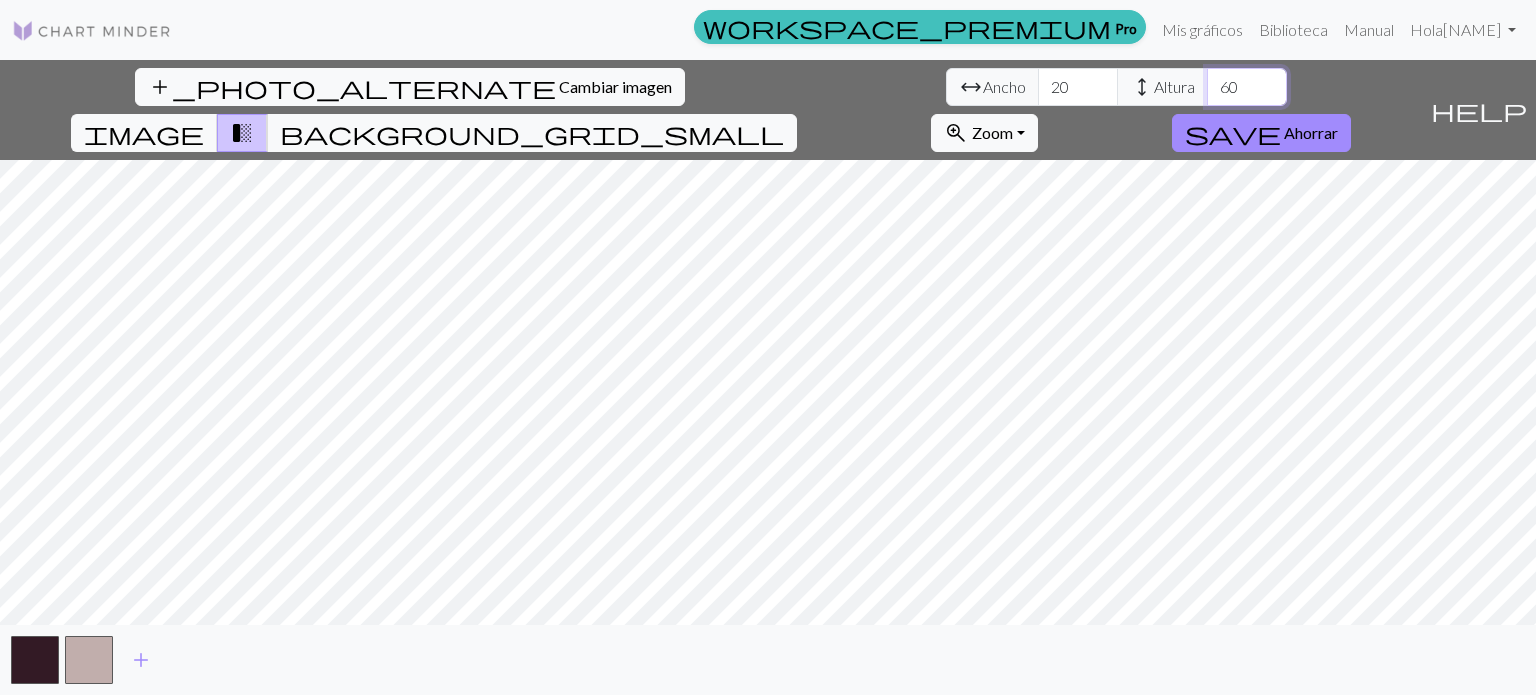 click on "60" at bounding box center [1247, 87] 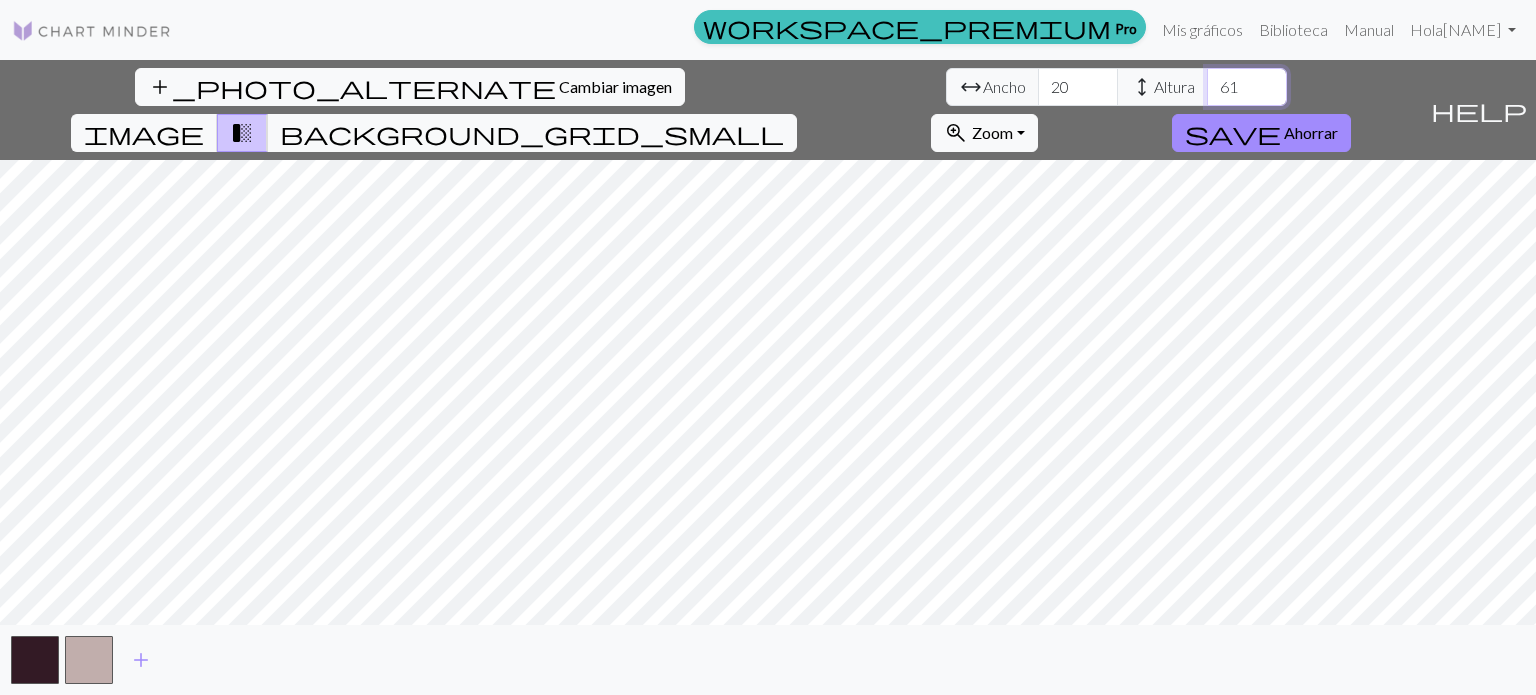 click on "61" at bounding box center (1247, 87) 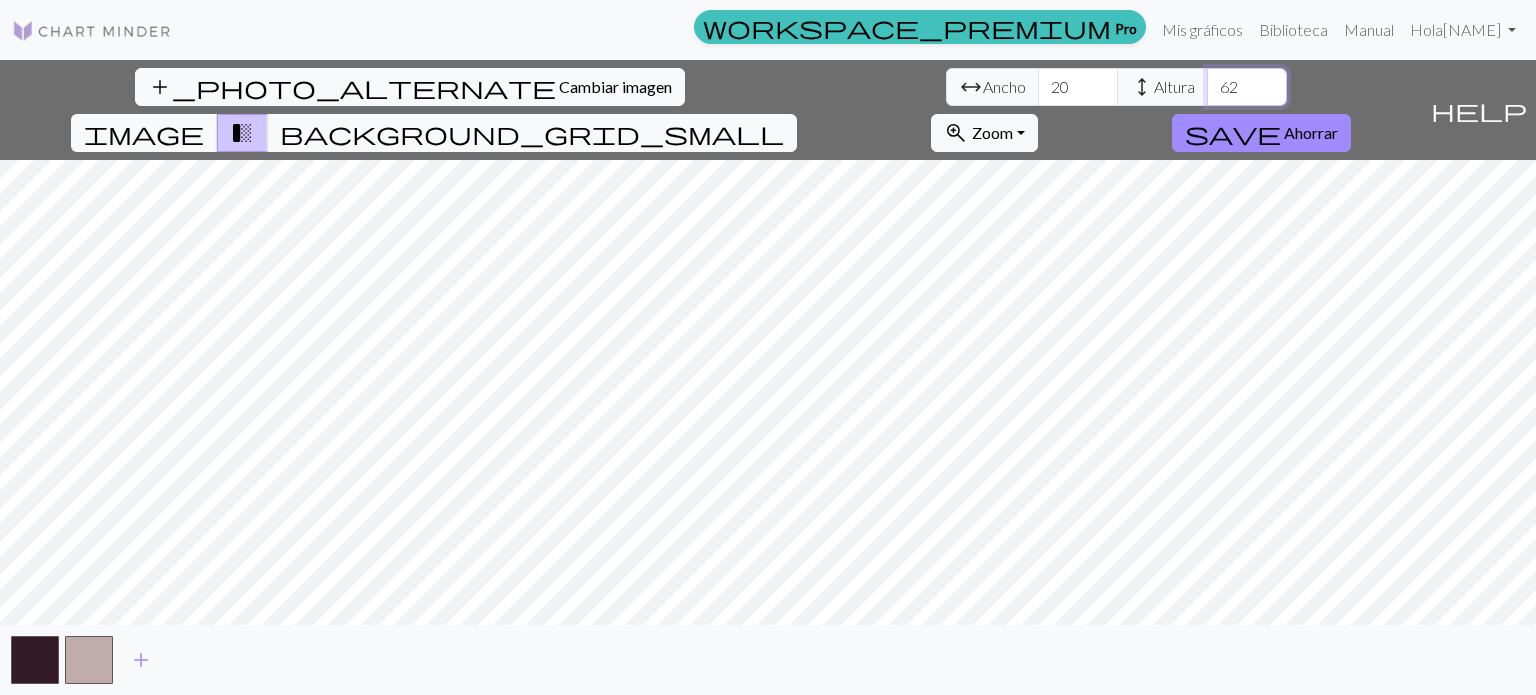 click on "62" at bounding box center (1247, 87) 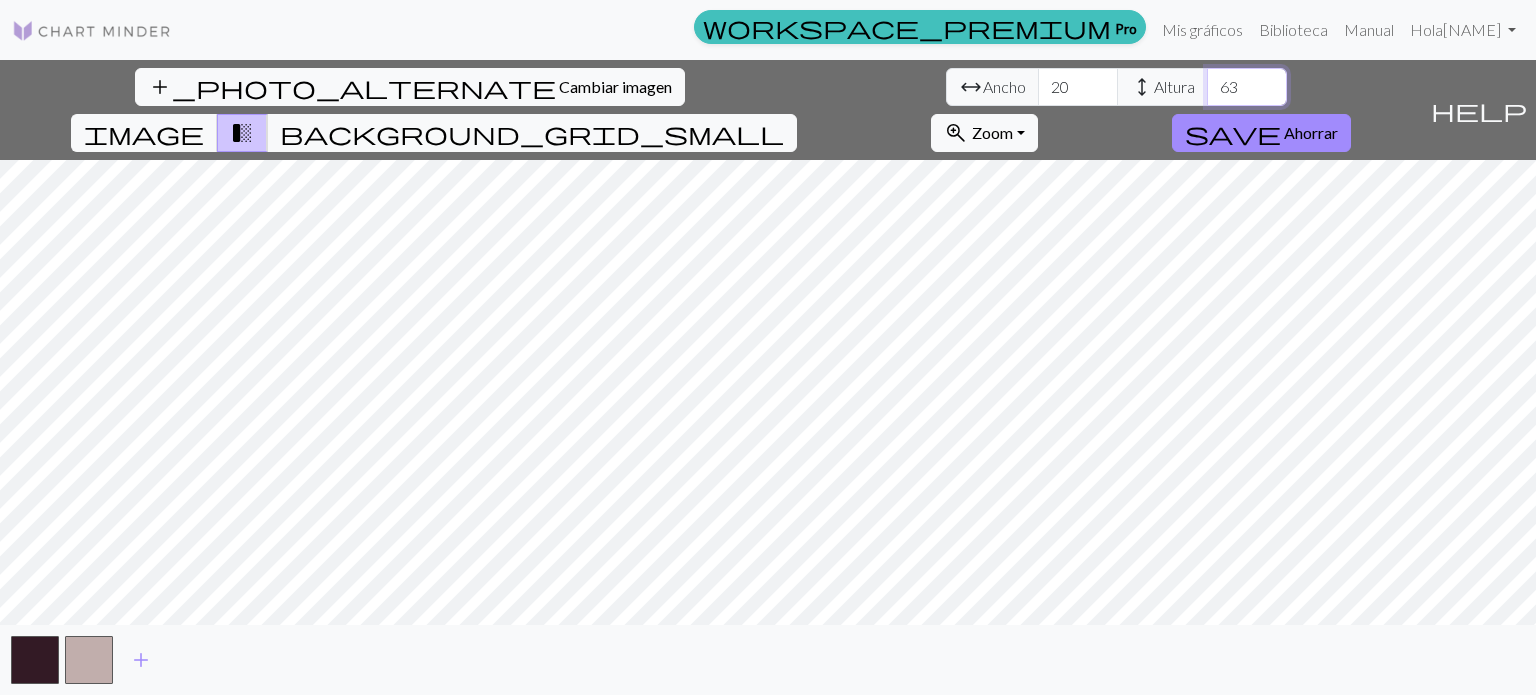 click on "63" at bounding box center [1247, 87] 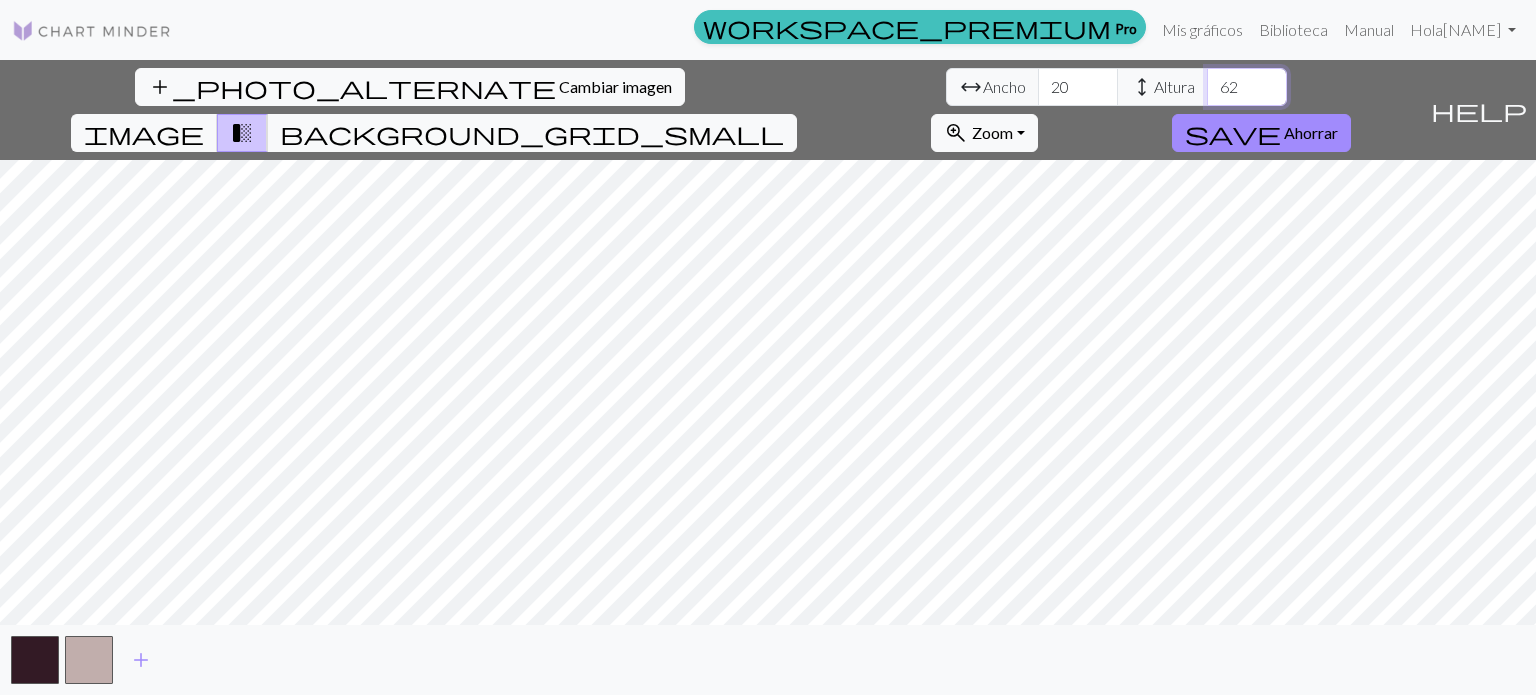 type on "62" 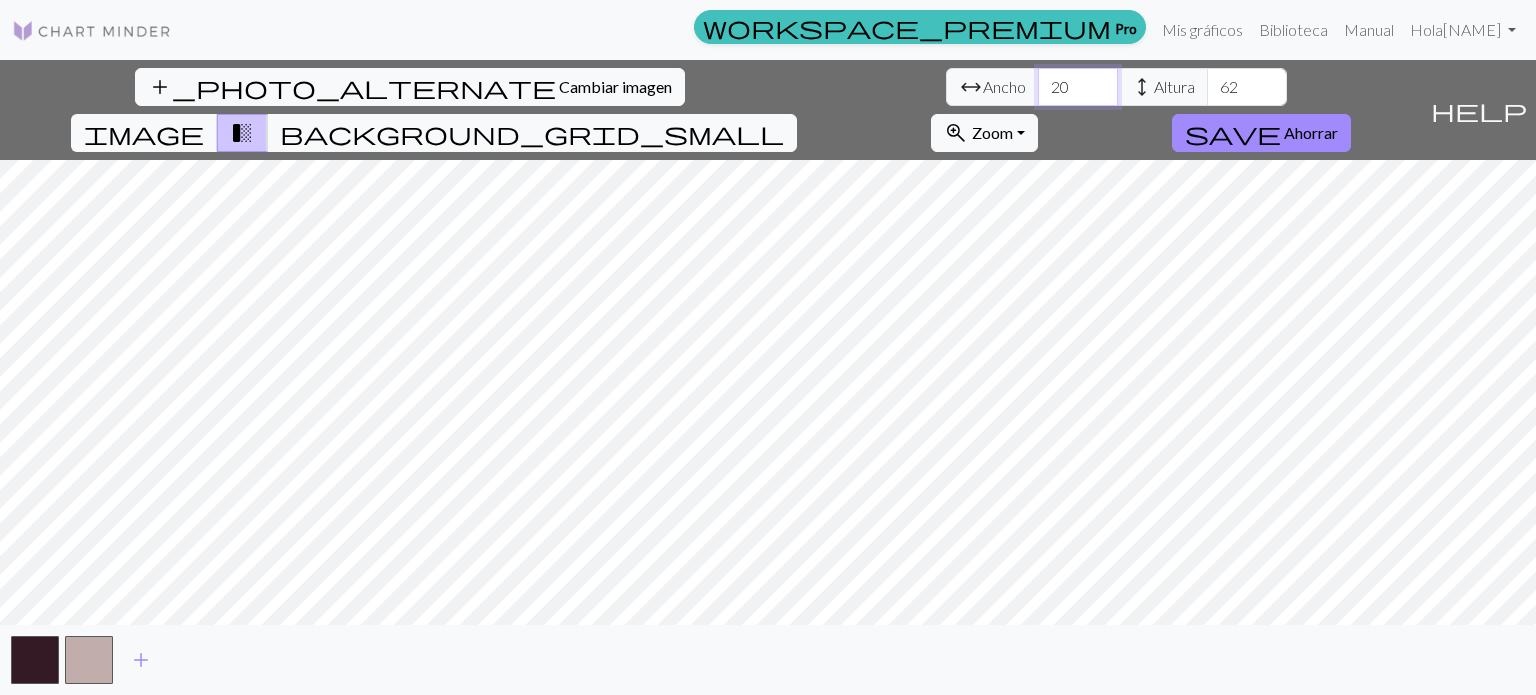 click on "20" at bounding box center (1078, 87) 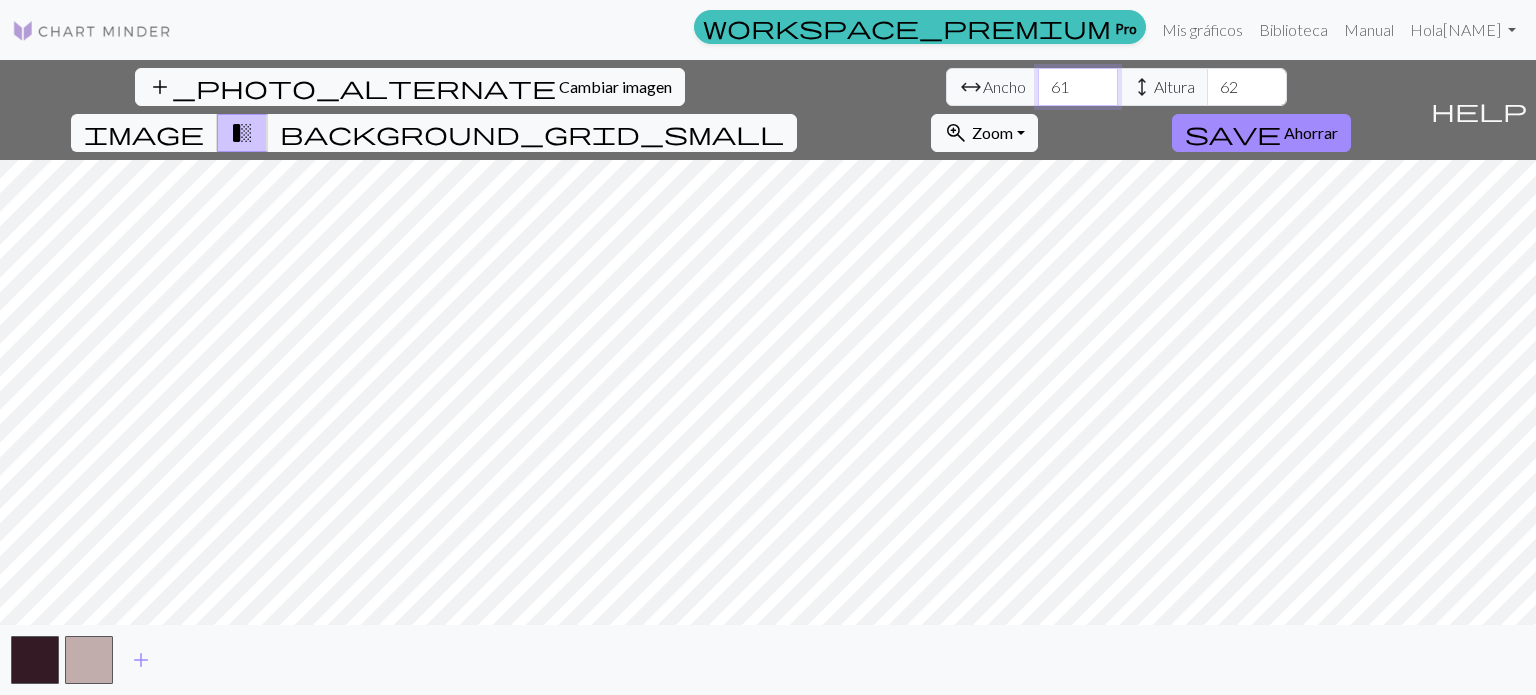 click on "61" at bounding box center (1078, 87) 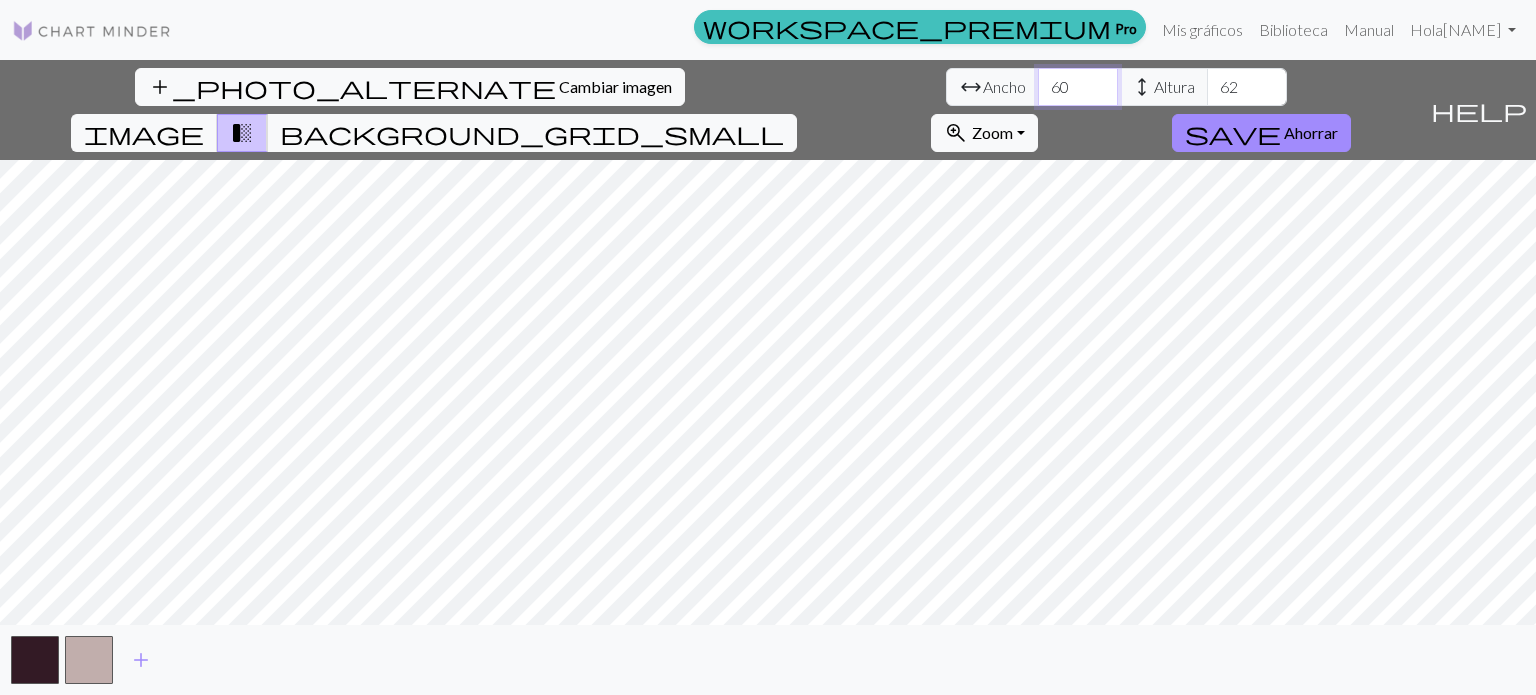 click on "60" at bounding box center (1078, 87) 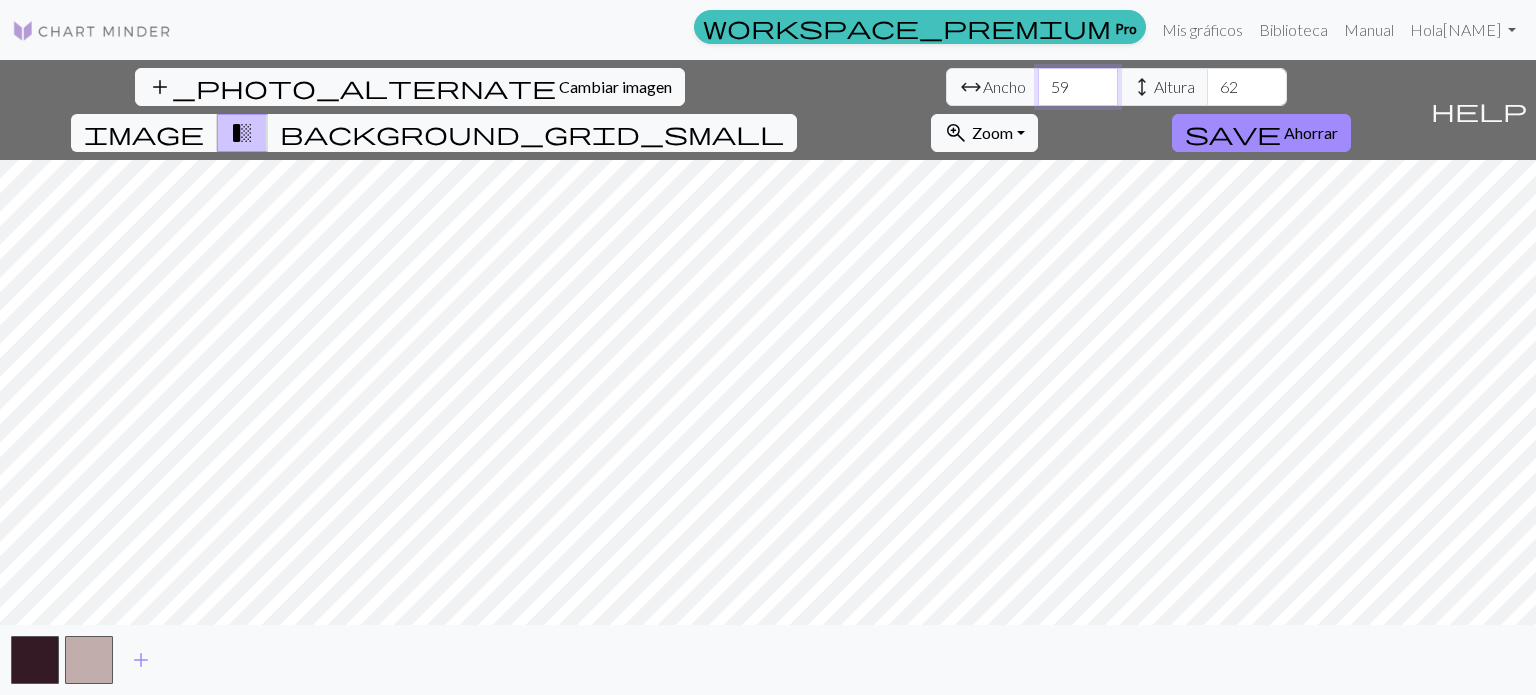click on "59" at bounding box center (1078, 87) 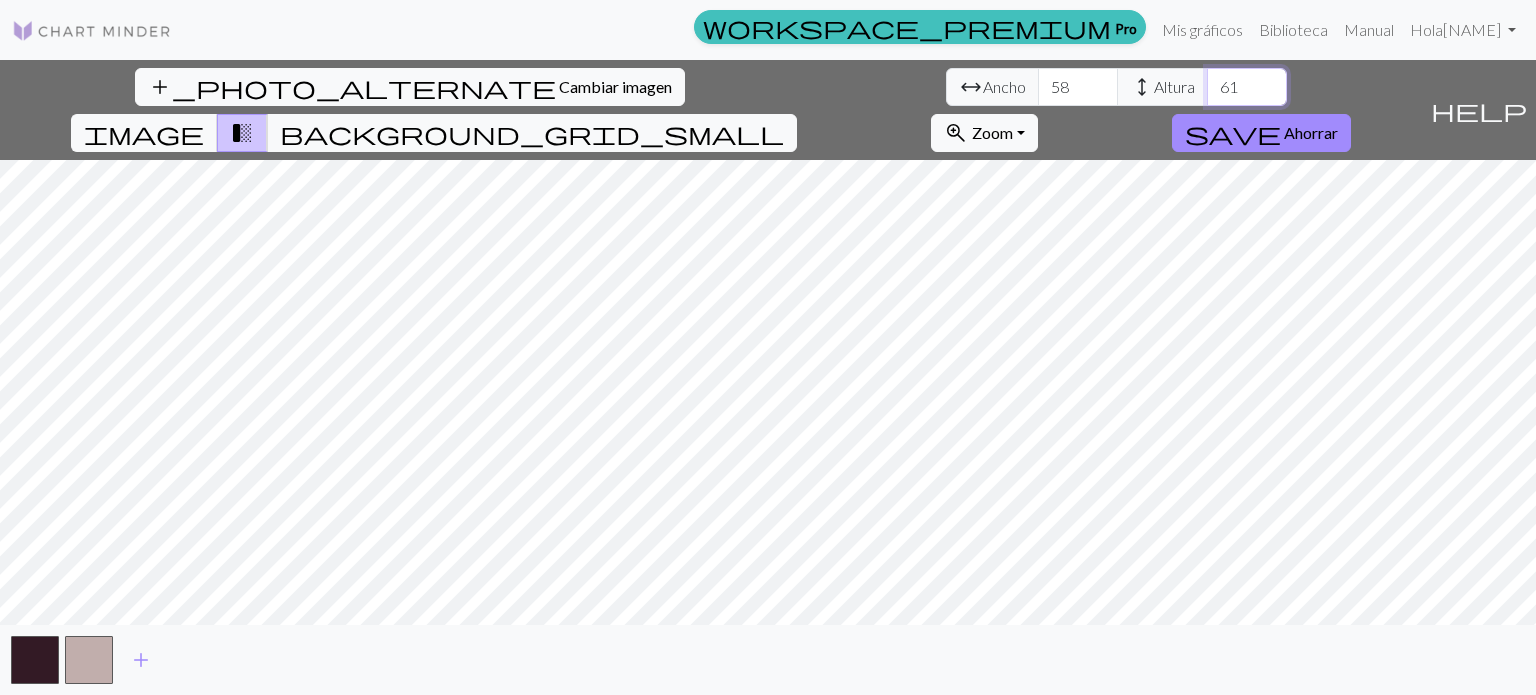 click on "61" at bounding box center [1247, 87] 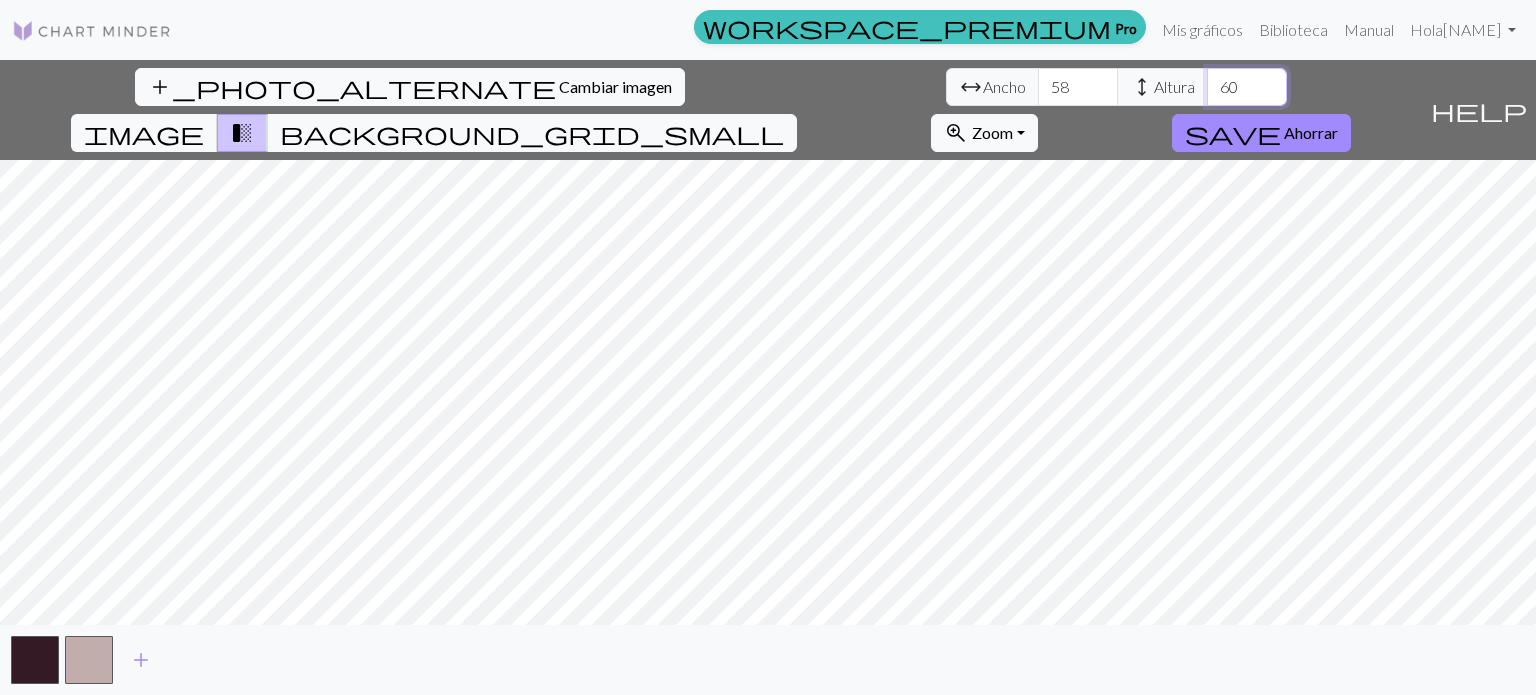 click on "60" at bounding box center [1247, 87] 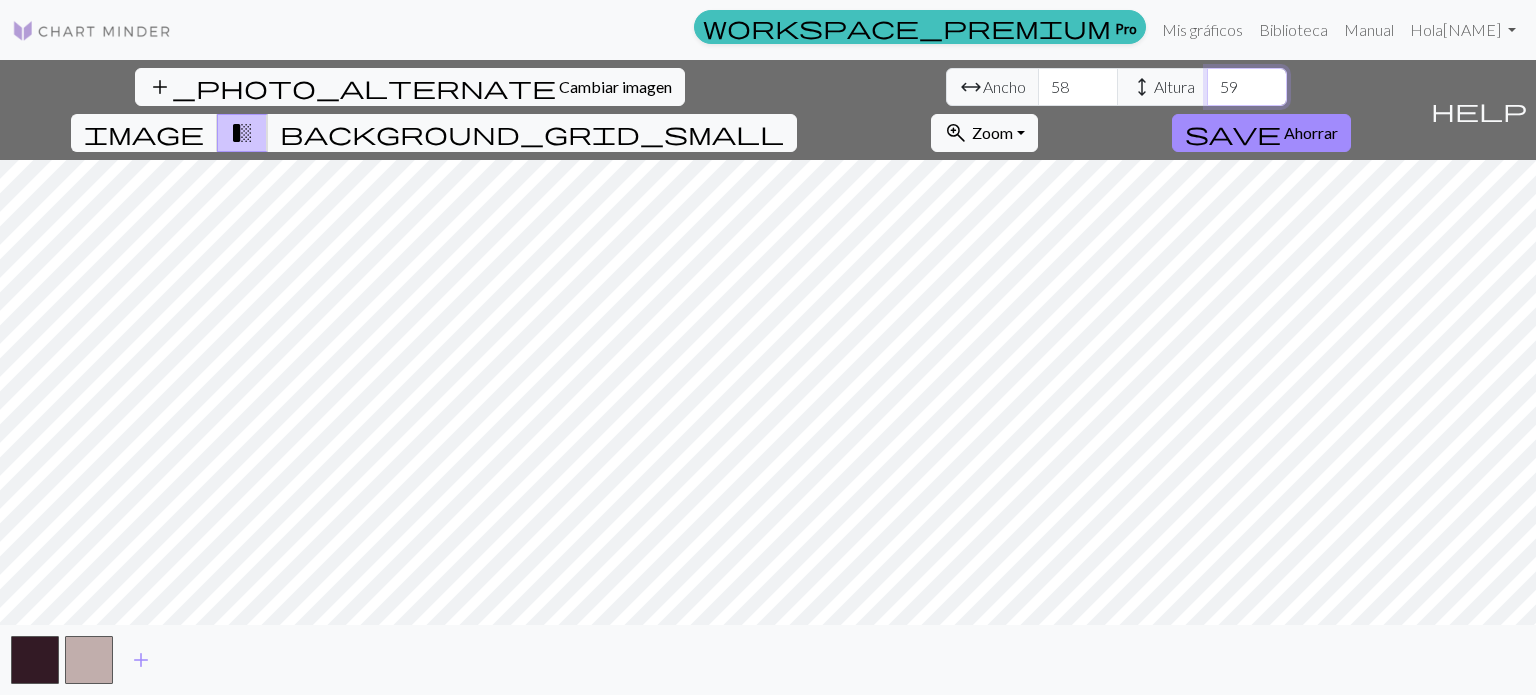 click on "59" at bounding box center (1247, 87) 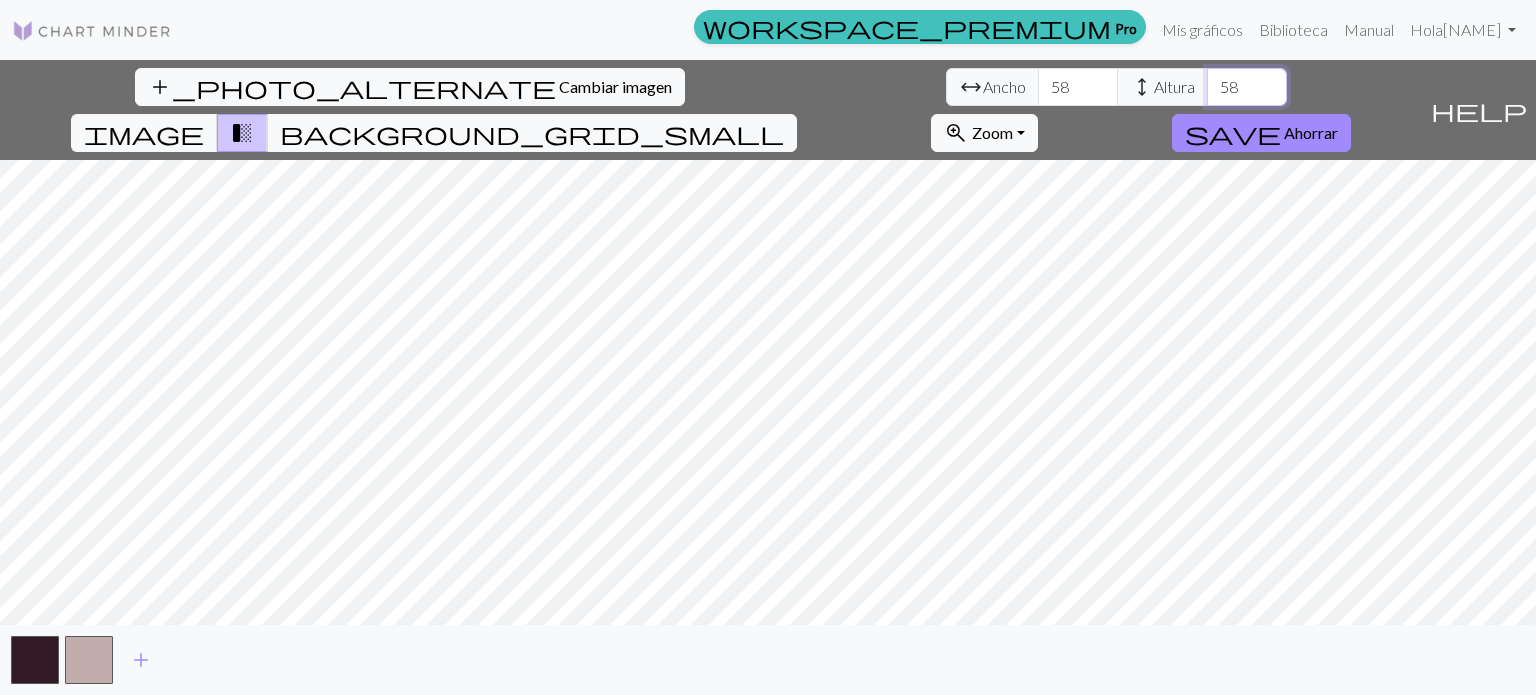 click on "58" at bounding box center [1247, 87] 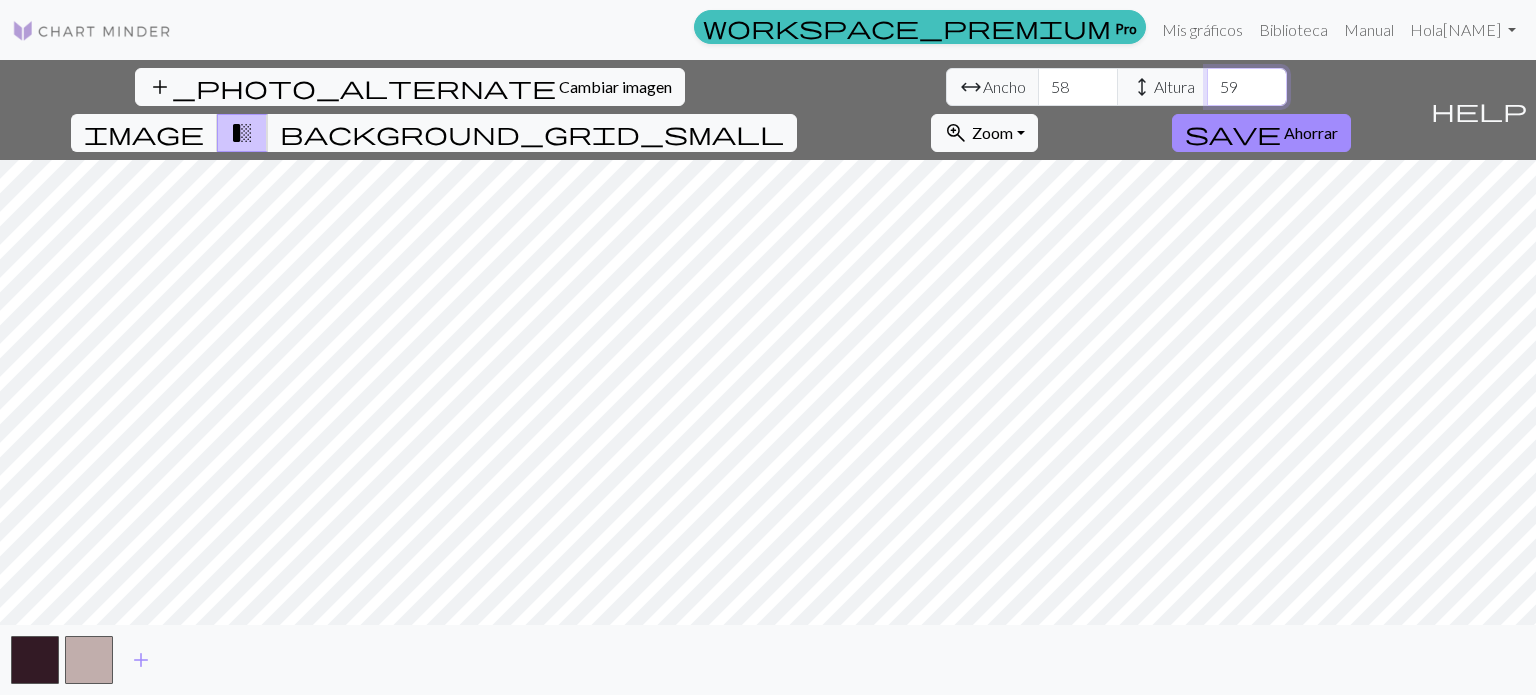 click on "59" at bounding box center [1247, 87] 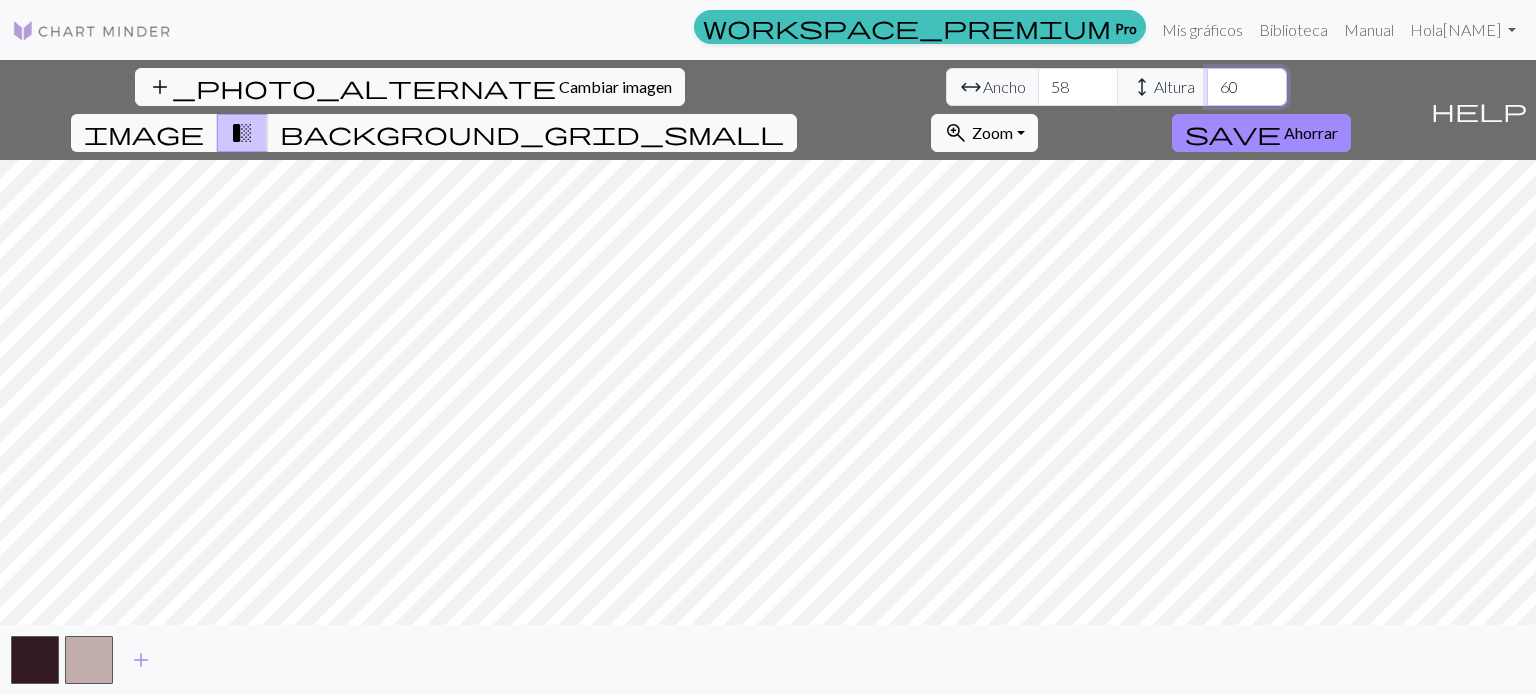 click on "60" at bounding box center [1247, 87] 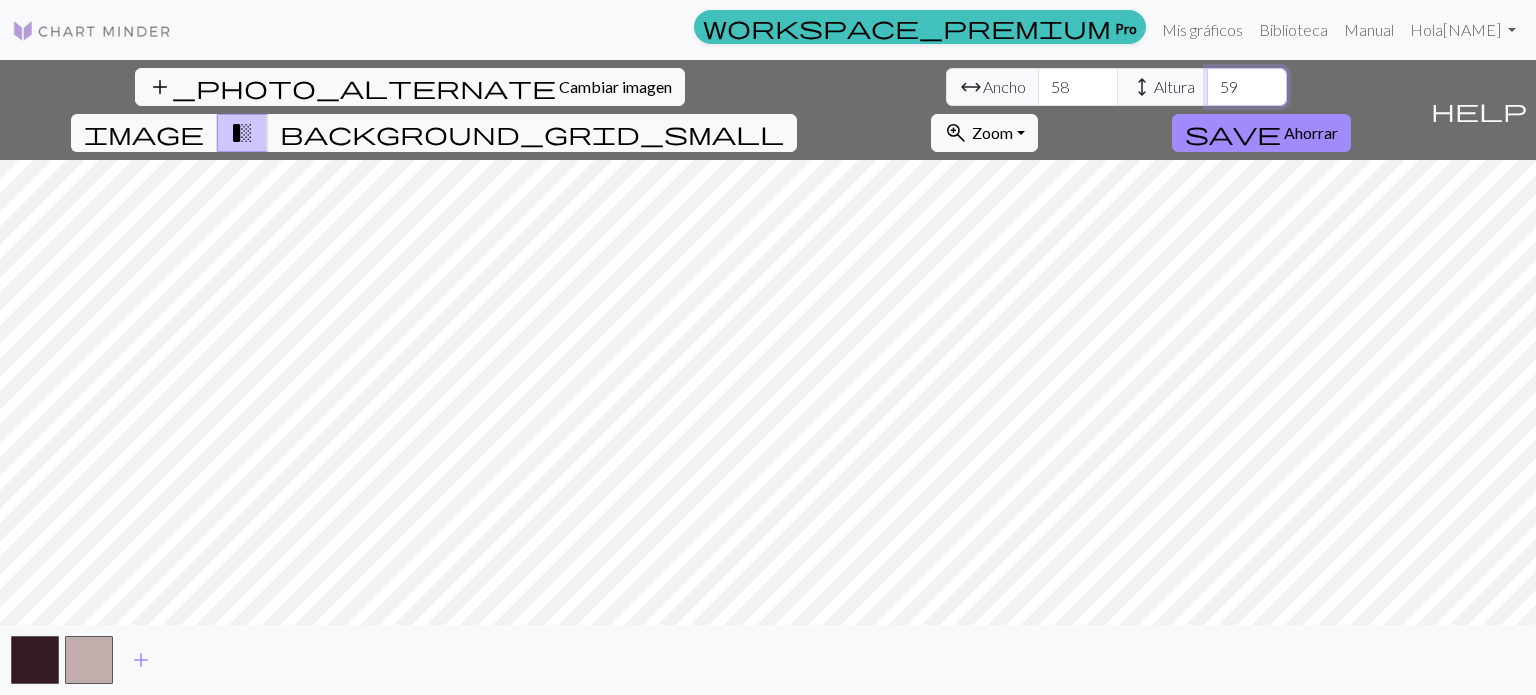 click on "59" at bounding box center [1247, 87] 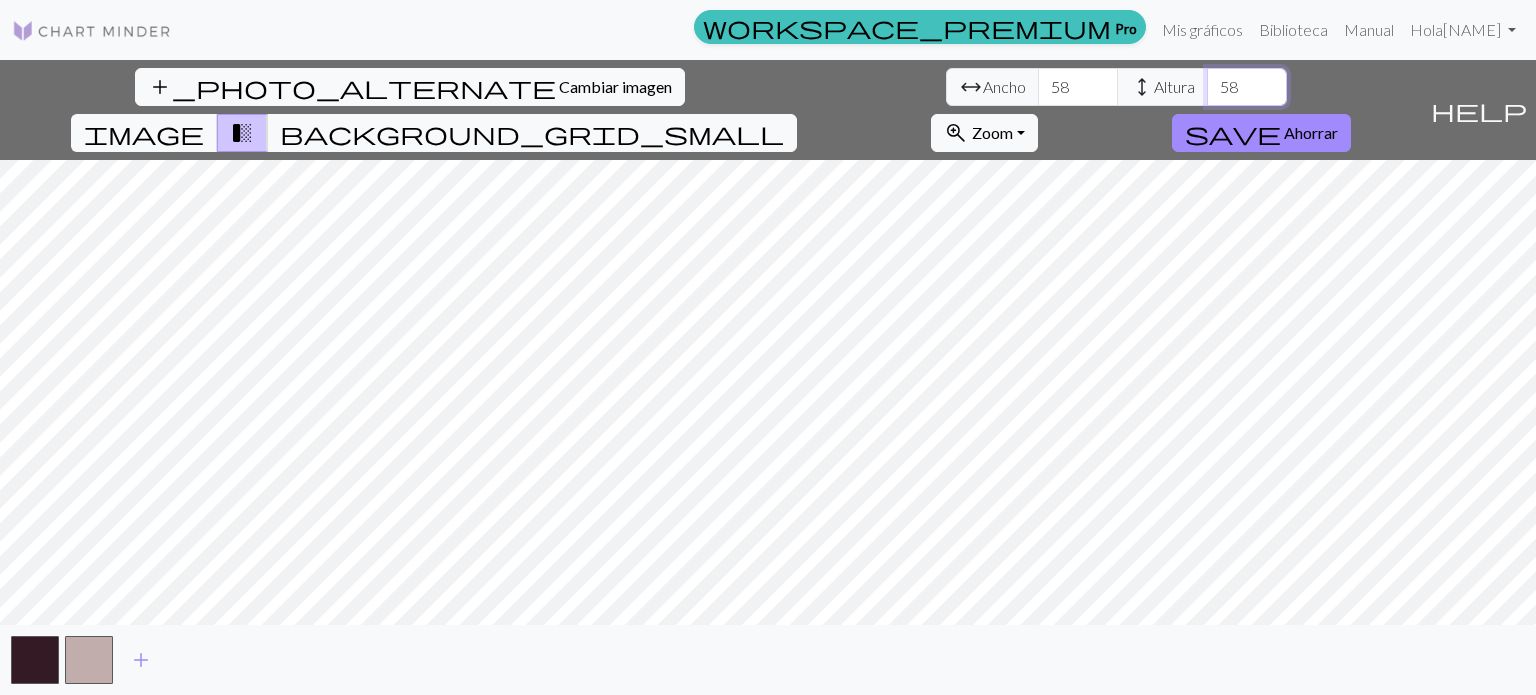 click on "58" at bounding box center (1247, 87) 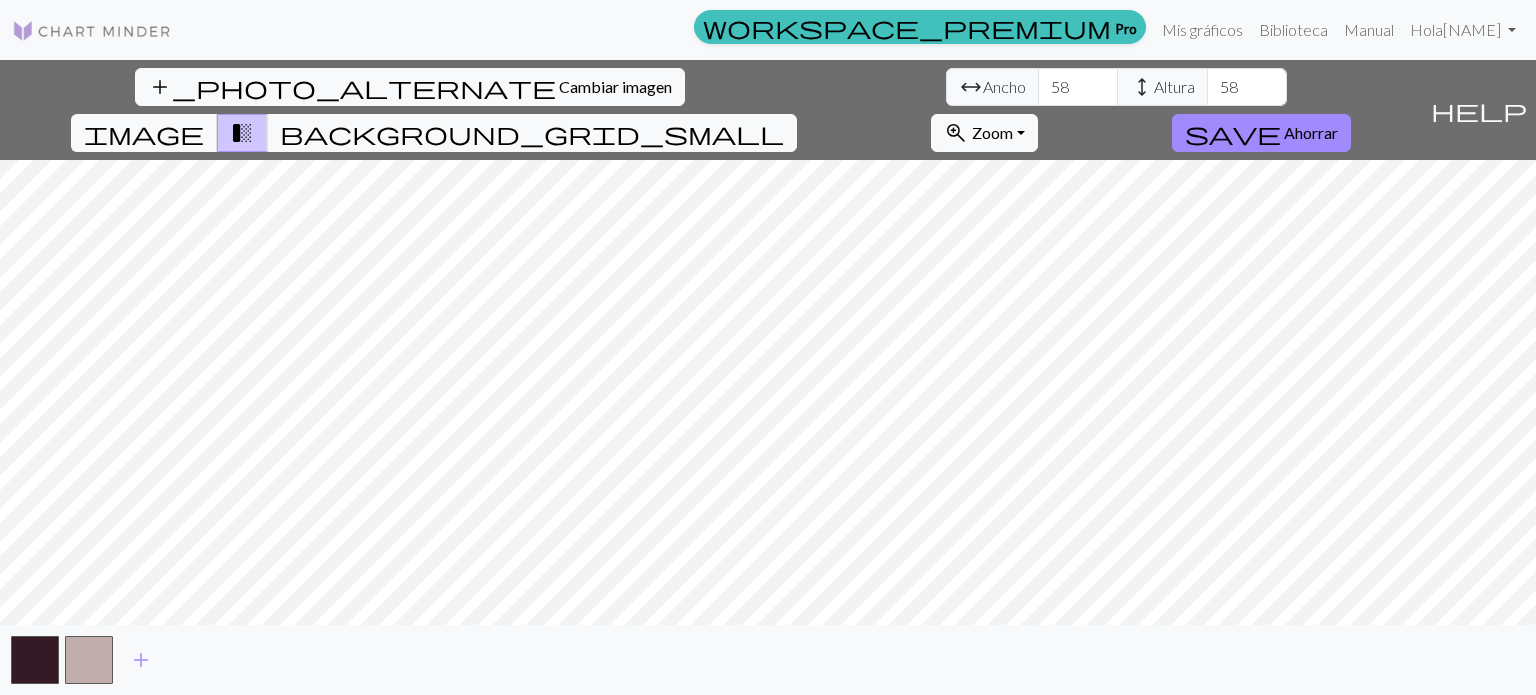 click on "add_photo_alternate   Cambiar imagen arrow_range   Ancho 58 height   Altura 58 image transition_fade background_grid_small zoom_in Zoom Zoom Se adapta a todos Ancho de ajuste Altura de ajuste 50% 100% 150% 200% save   Ahorrar help Muéstrame los alrededores add" at bounding box center (768, 377) 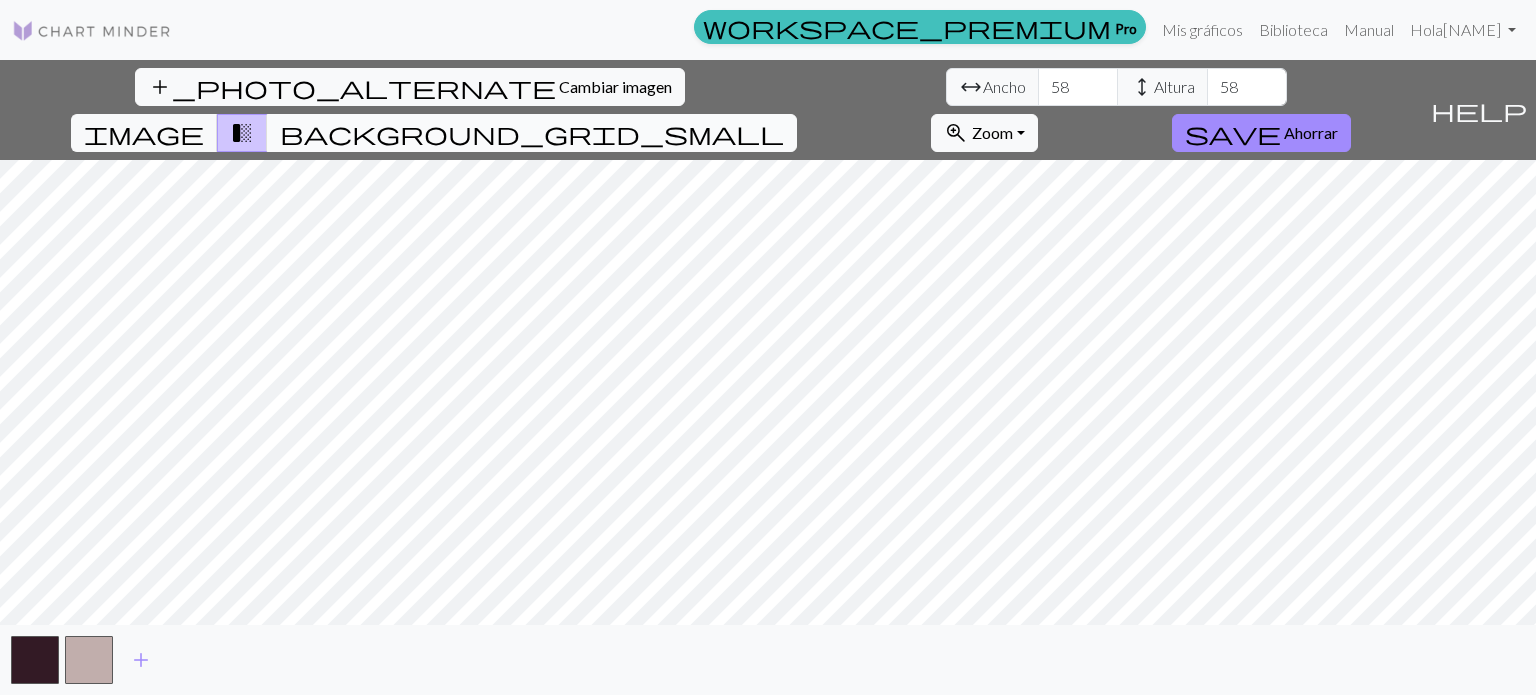 click on "background_grid_small" at bounding box center (532, 133) 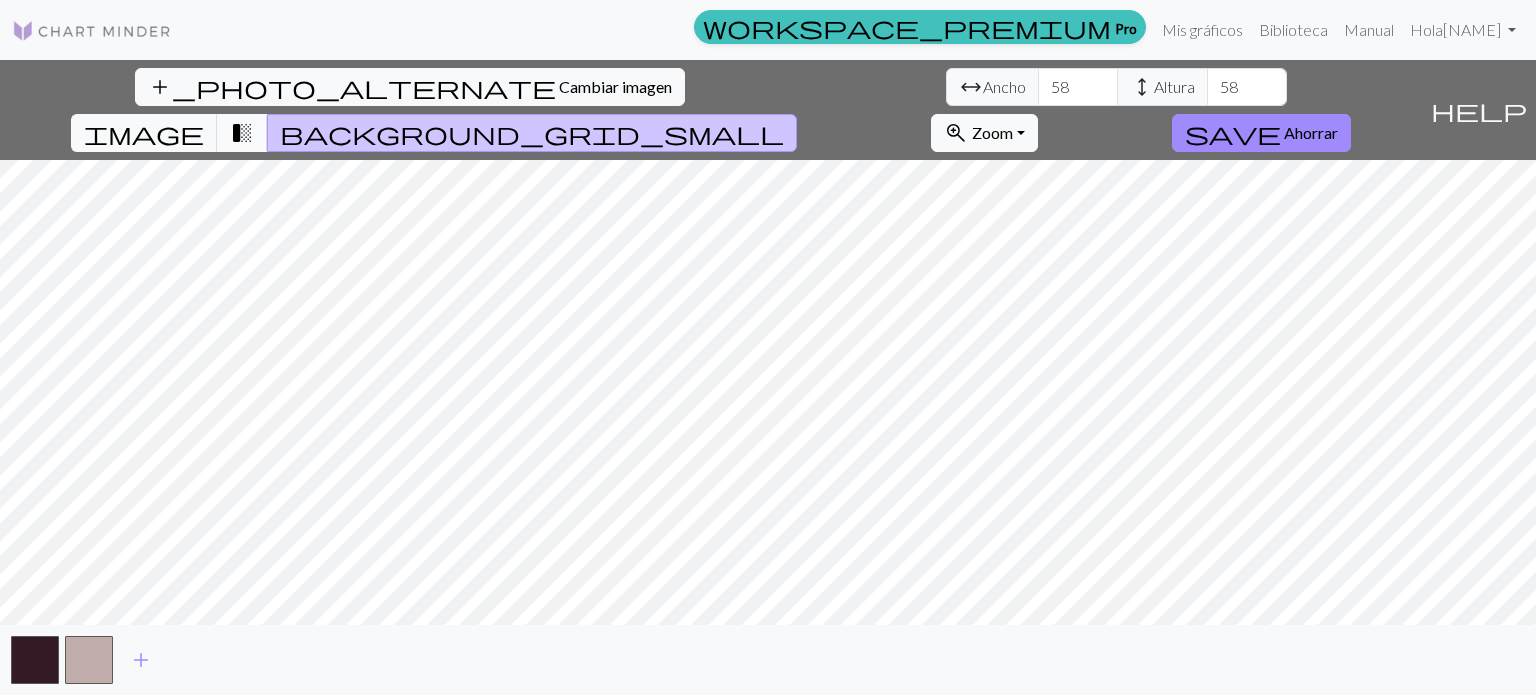 click on "transition_fade" at bounding box center [242, 133] 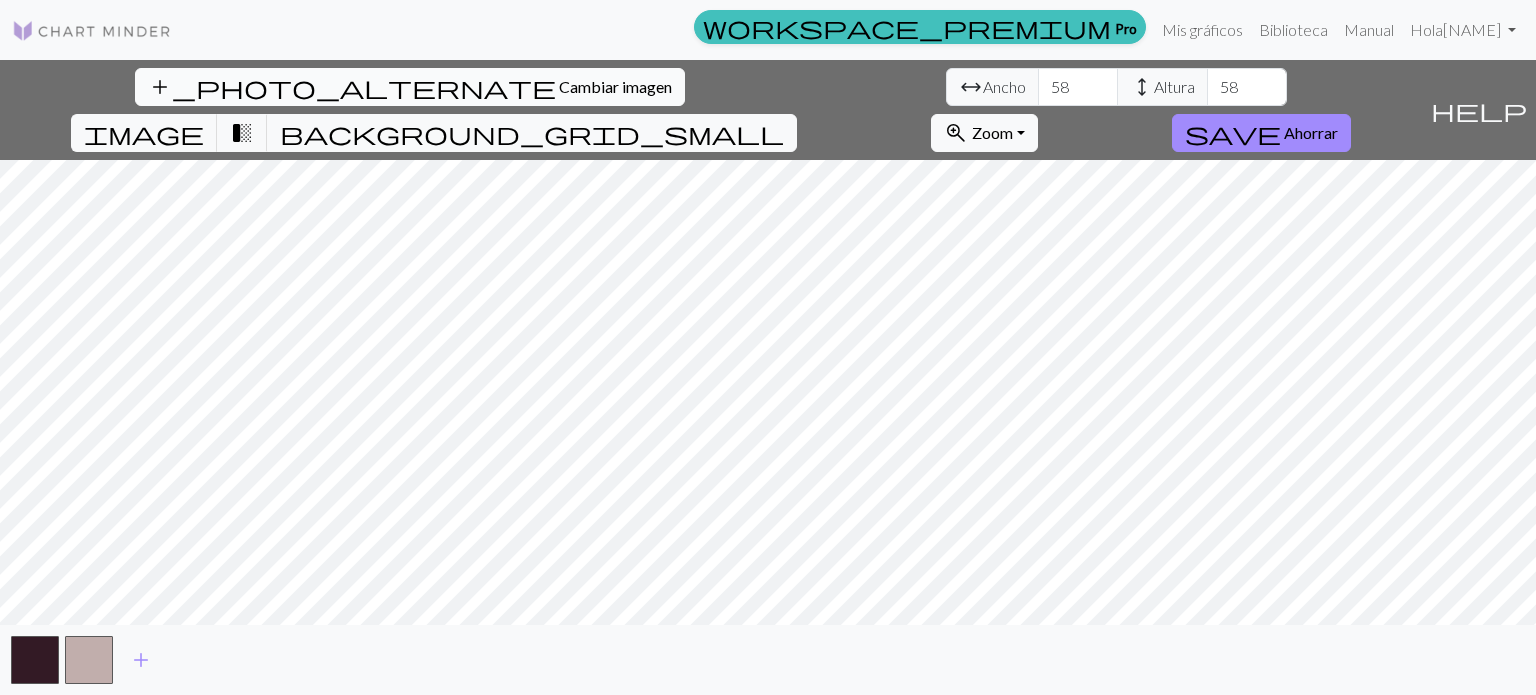 click on "Cambiar imagen" at bounding box center (615, 86) 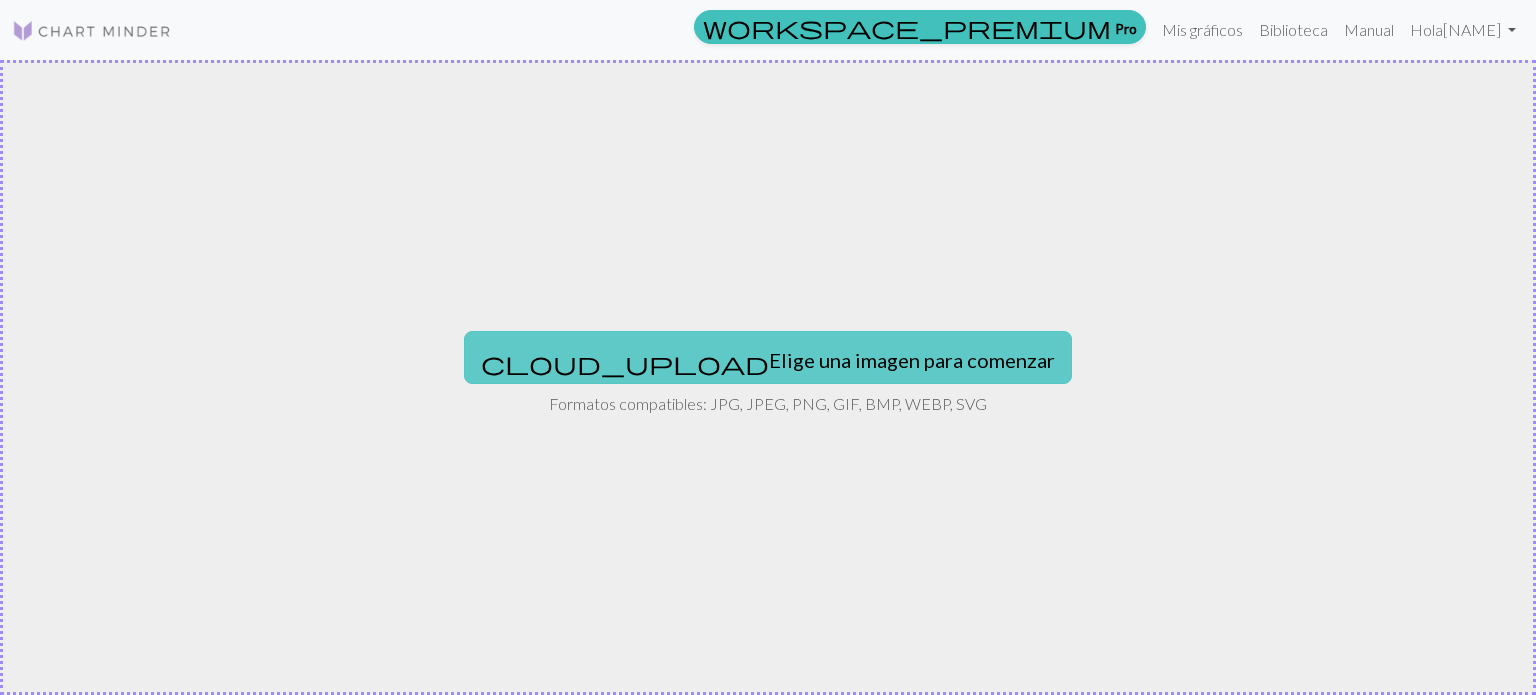 click on "Elige una imagen para comenzar" at bounding box center [912, 360] 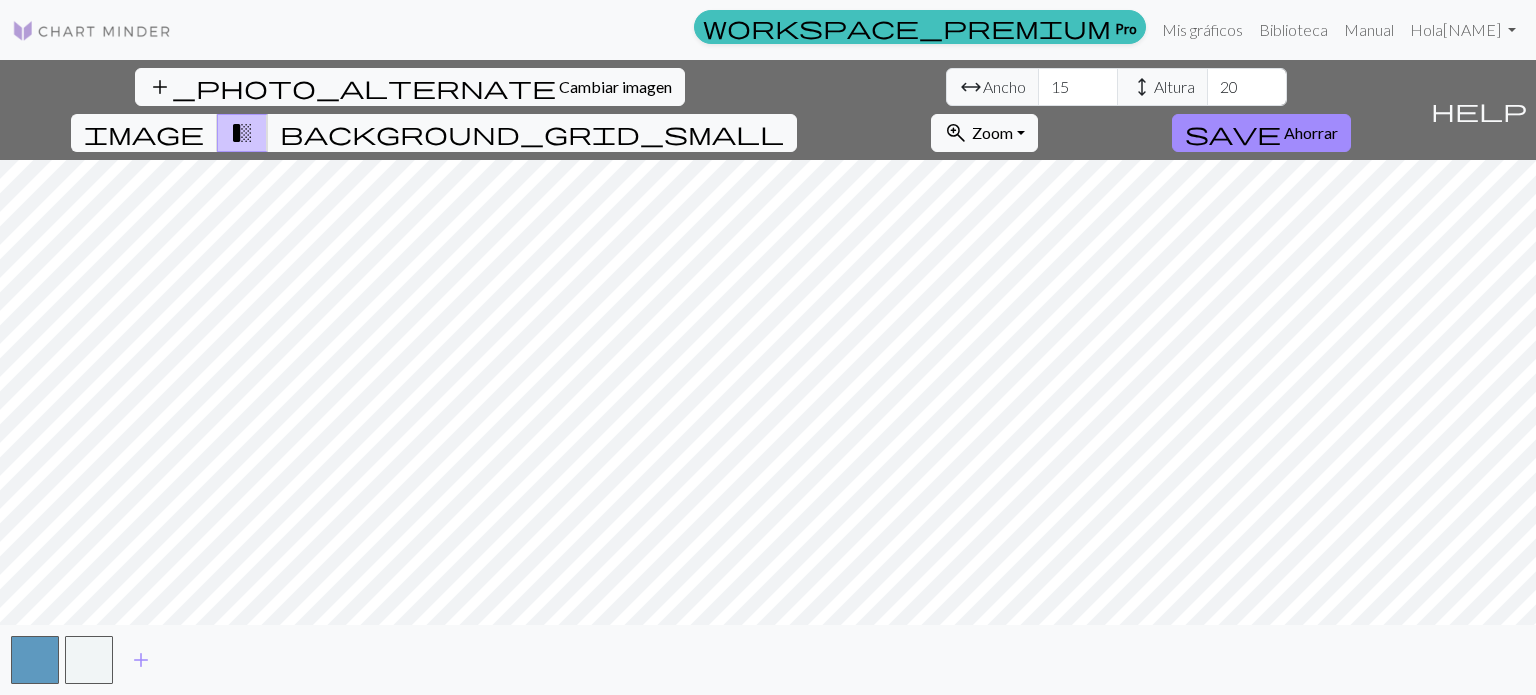 click on "add_photo_alternate   Cambiar imagen arrow_range   Ancho 15 height   Altura 20 image transition_fade background_grid_small zoom_in Zoom Zoom Se adapta a todos Ancho de ajuste Altura de ajuste 50% 100% 150% 200% save   Ahorrar help Muéstrame los alrededores add" at bounding box center (768, 377) 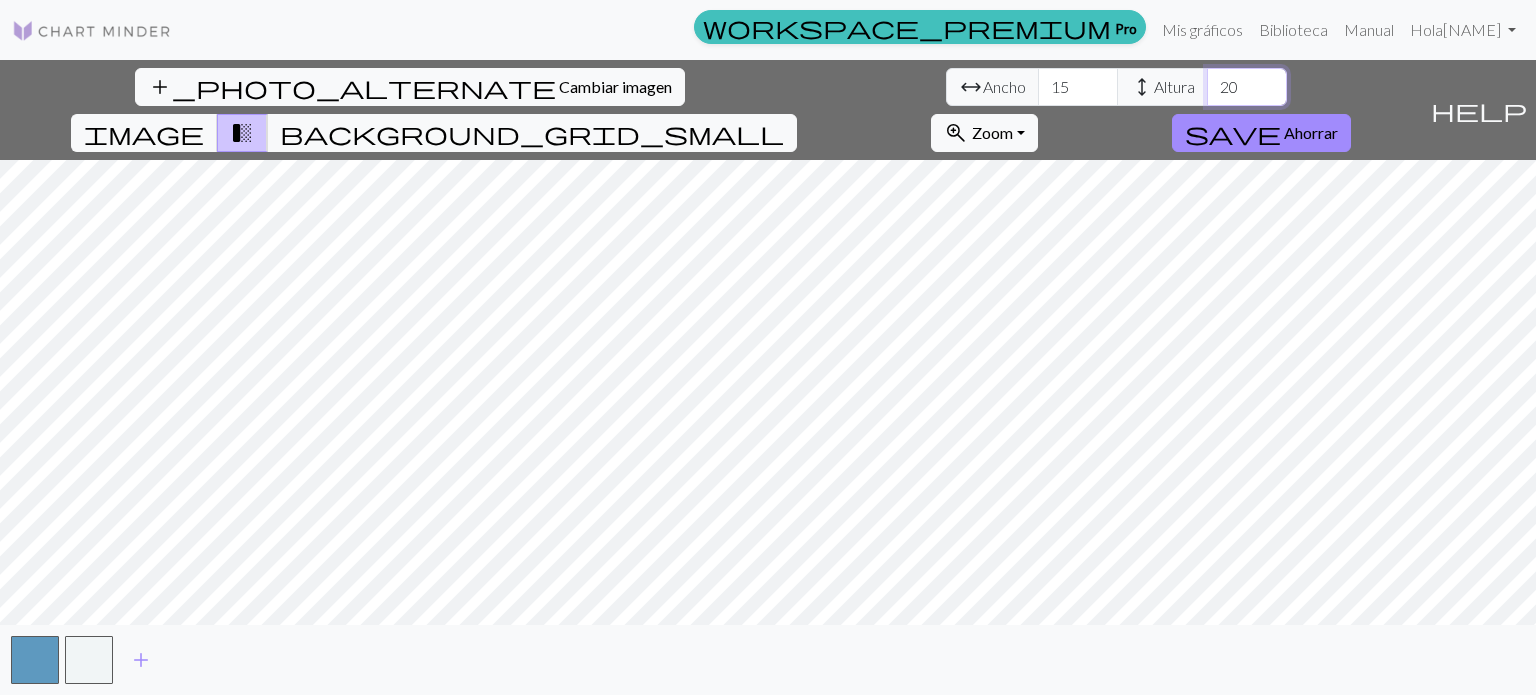 click on "20" at bounding box center (1247, 87) 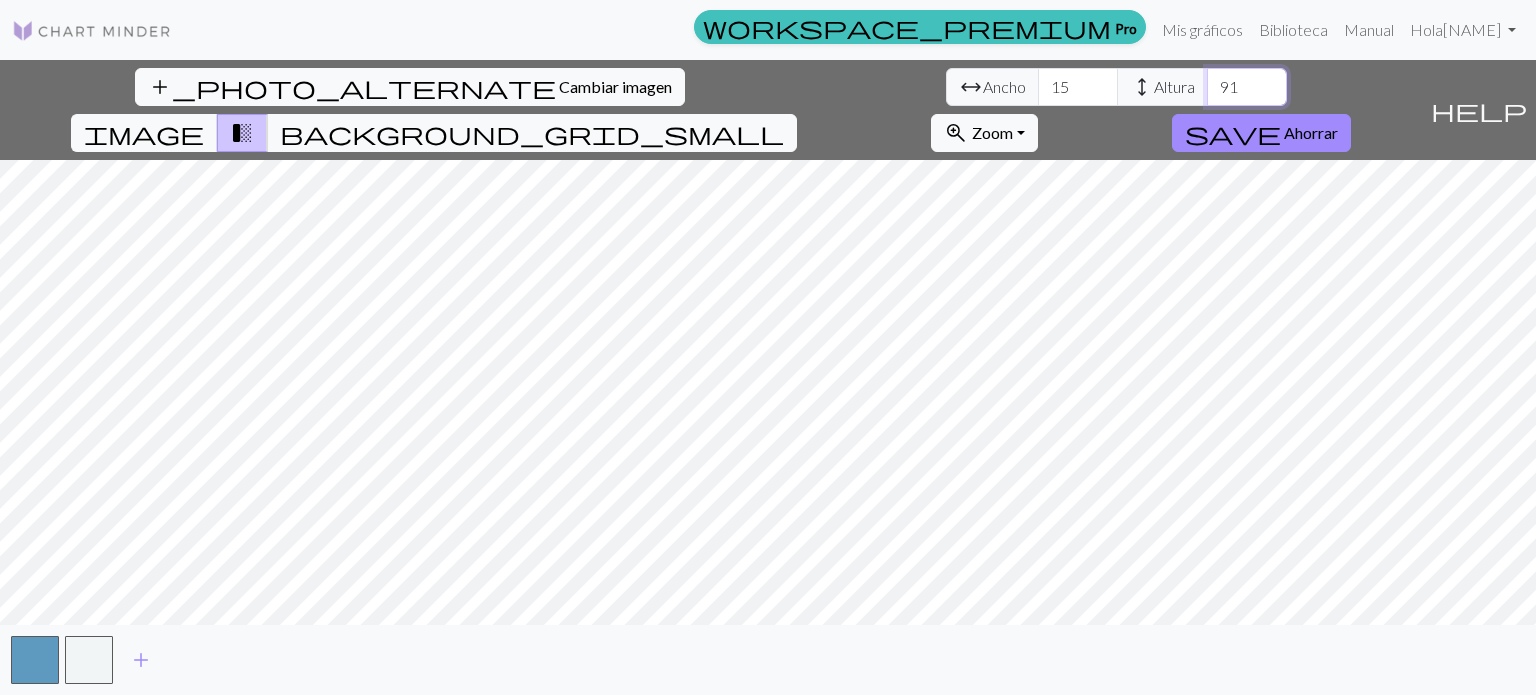 type on "91" 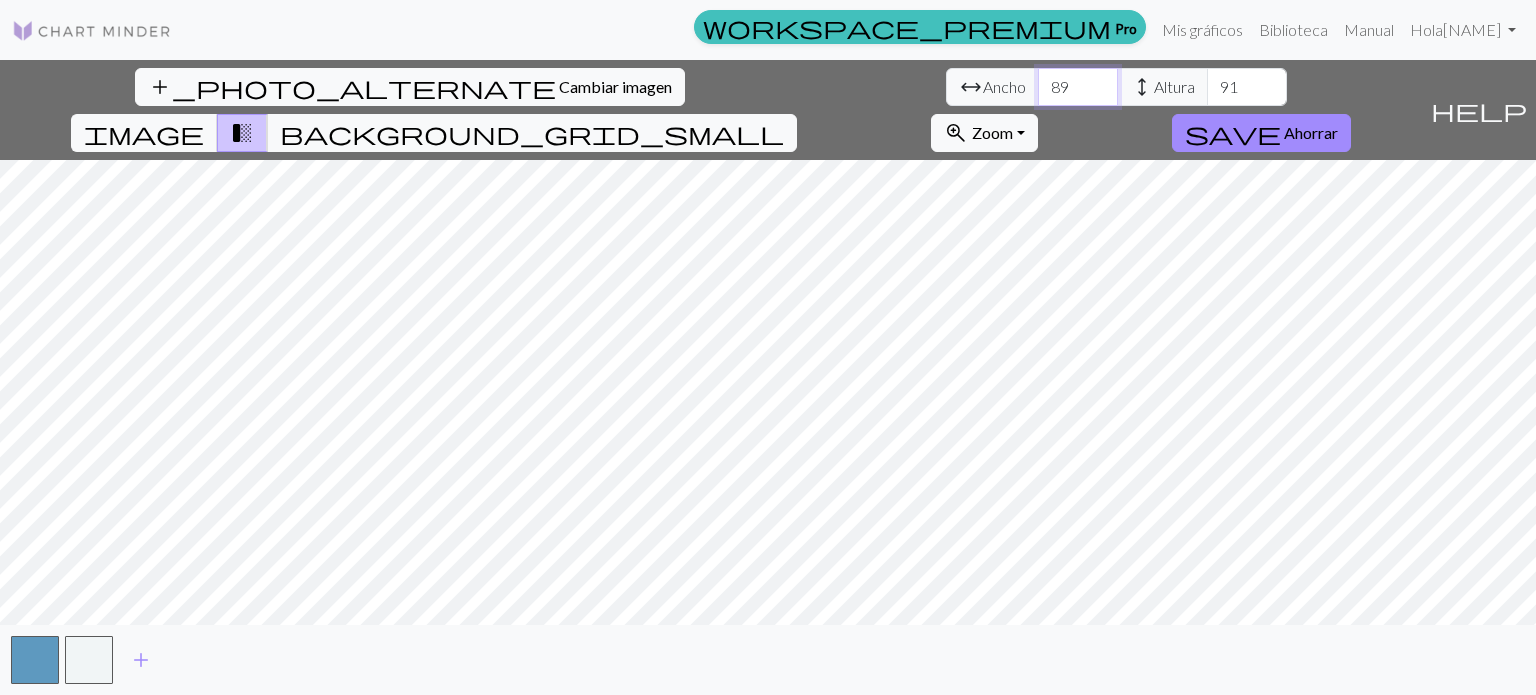 click on "90" at bounding box center [1078, 87] 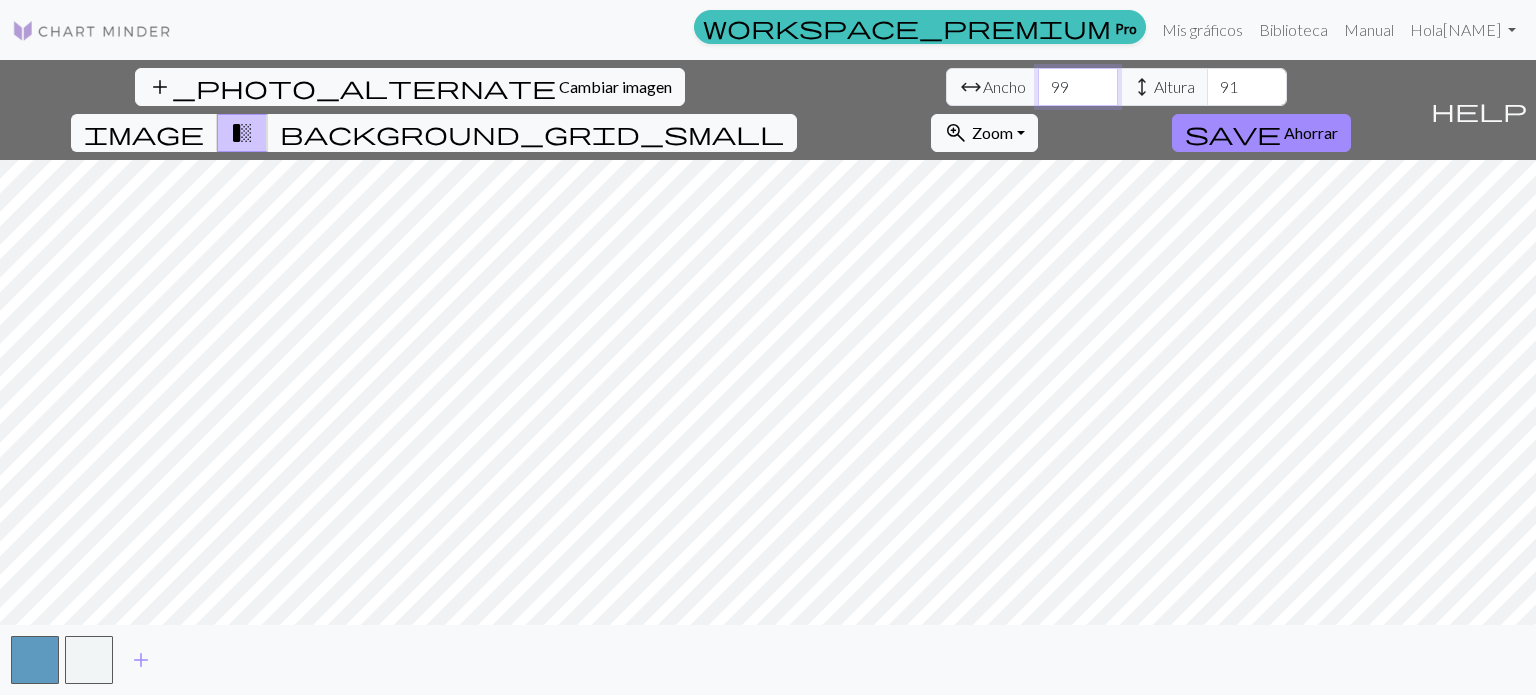 click on "99" at bounding box center [1078, 87] 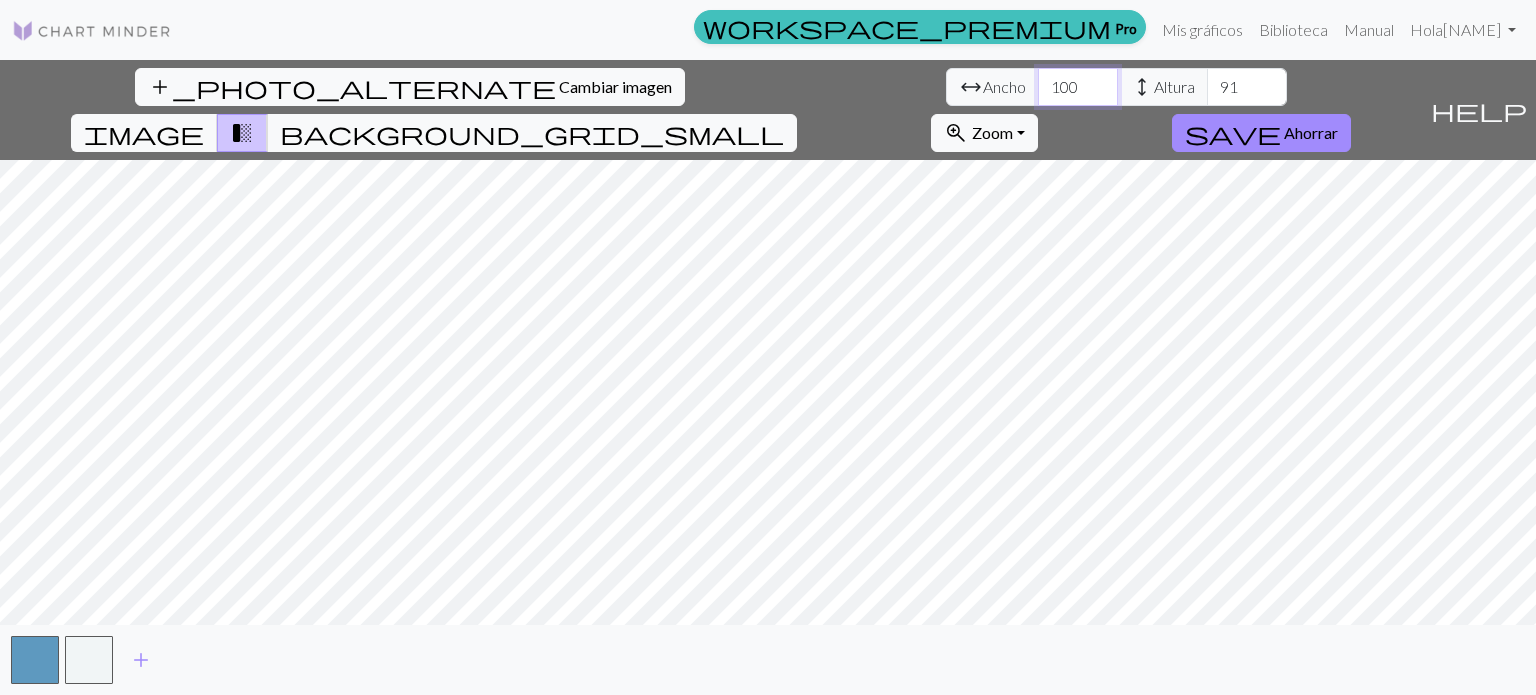 click on "100" at bounding box center (1078, 87) 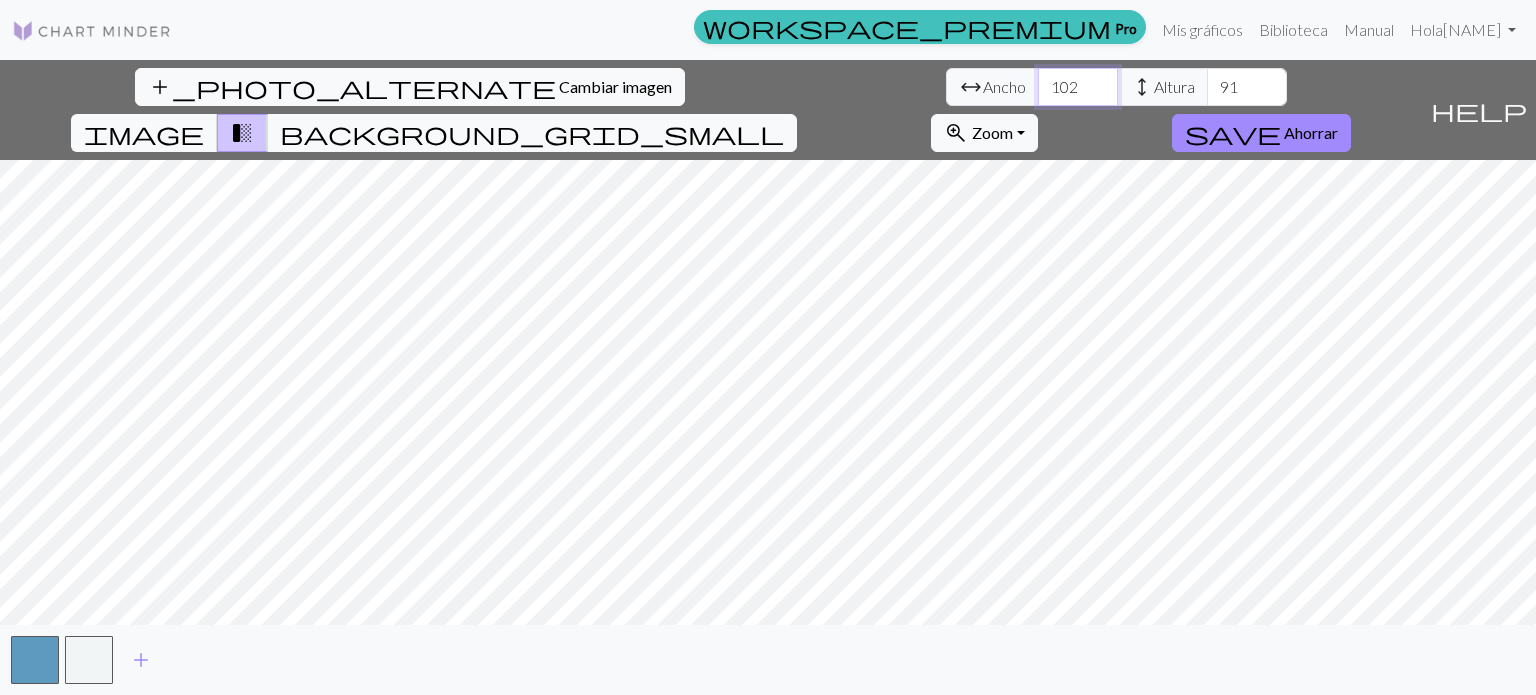 click on "102" at bounding box center [1078, 87] 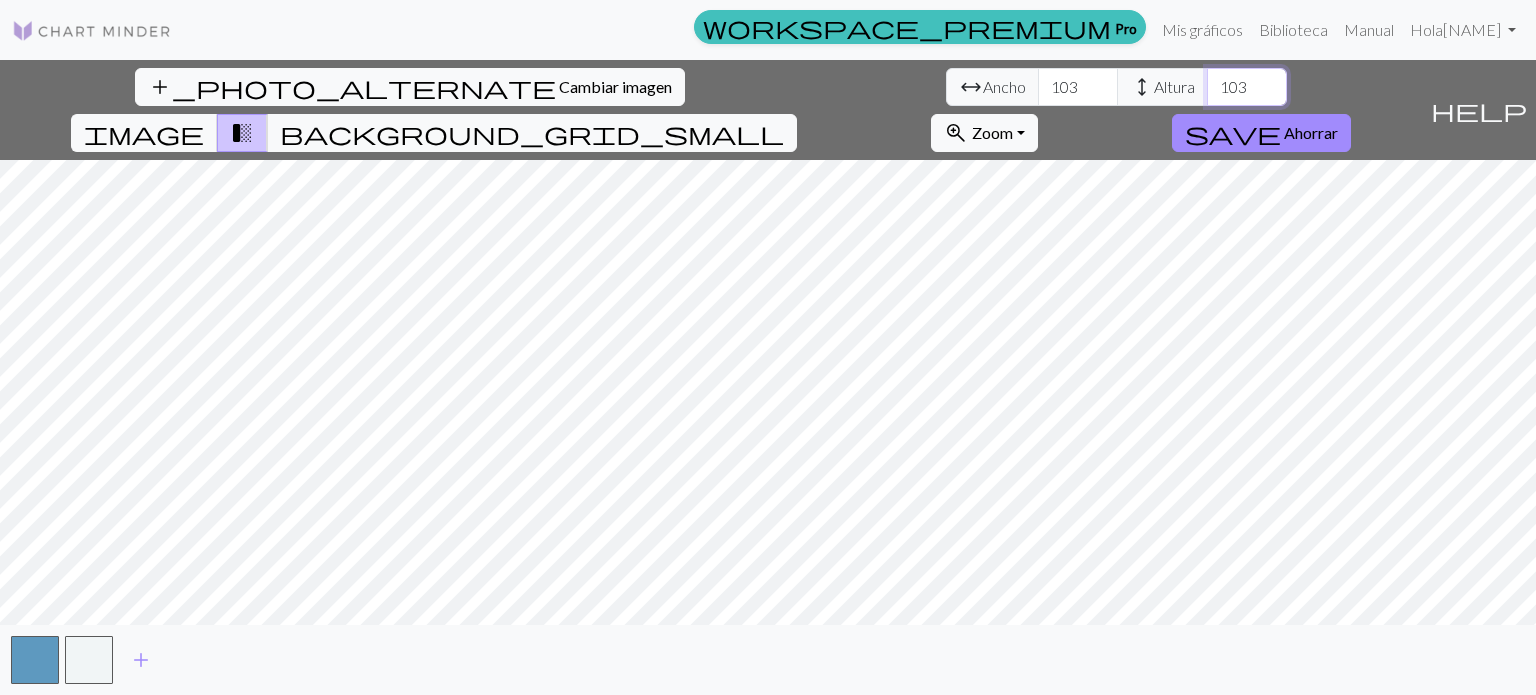 type on "104" 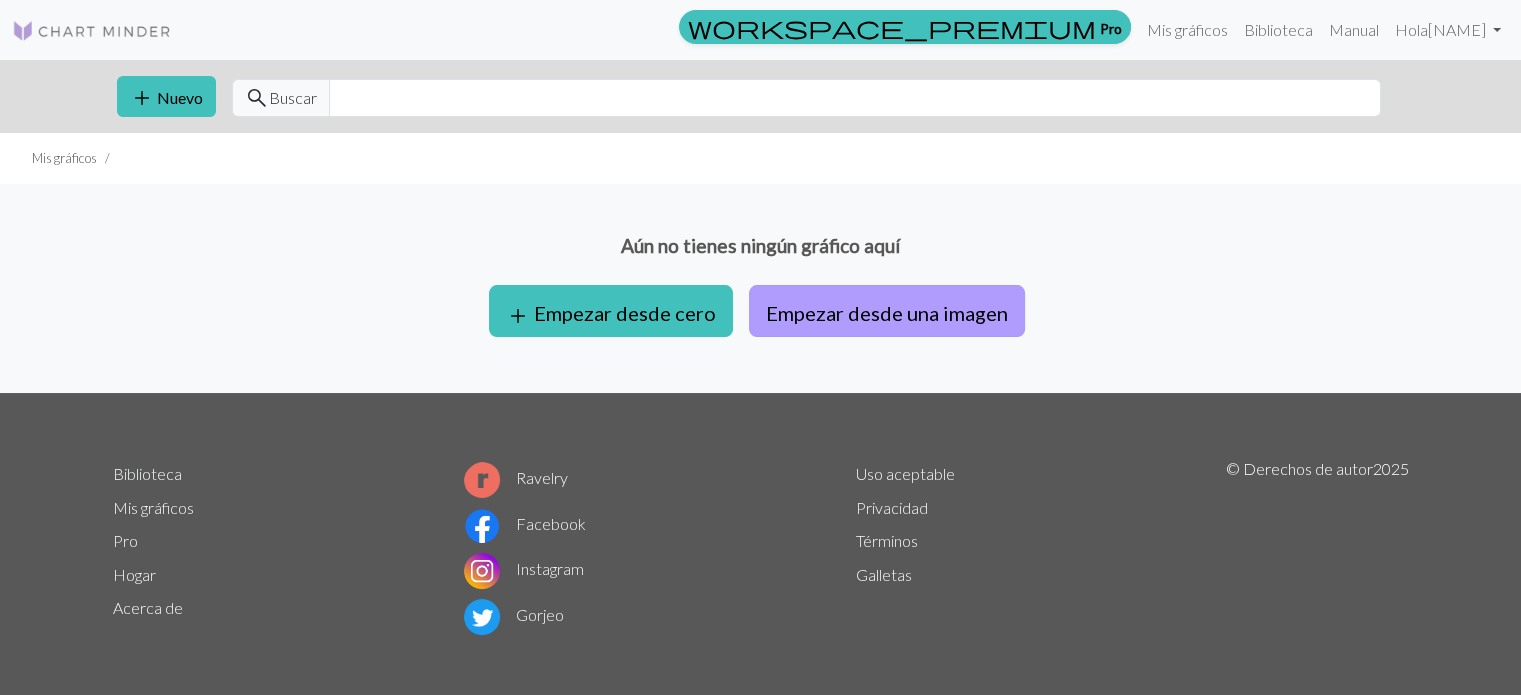 click on "Empezar desde una imagen" at bounding box center [887, 313] 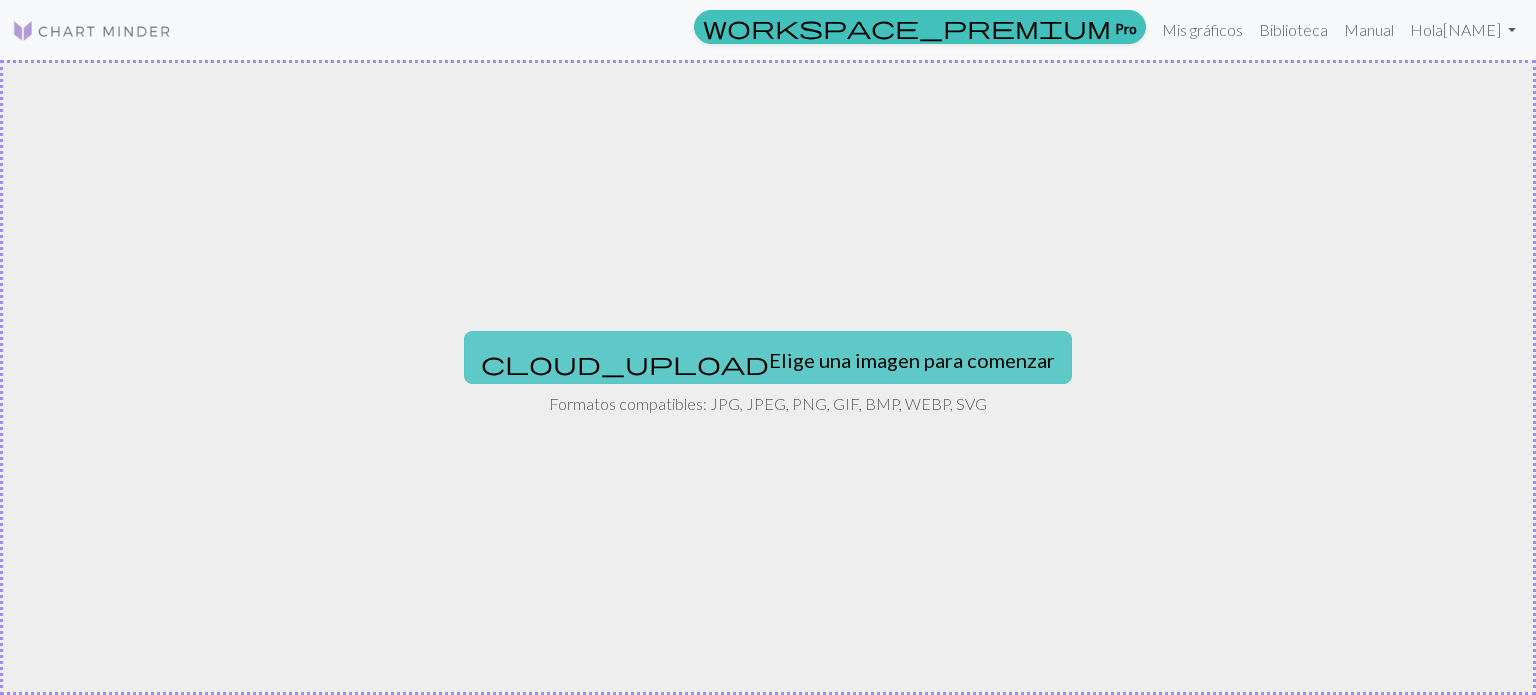 click on "Elige una imagen para comenzar" at bounding box center [912, 357] 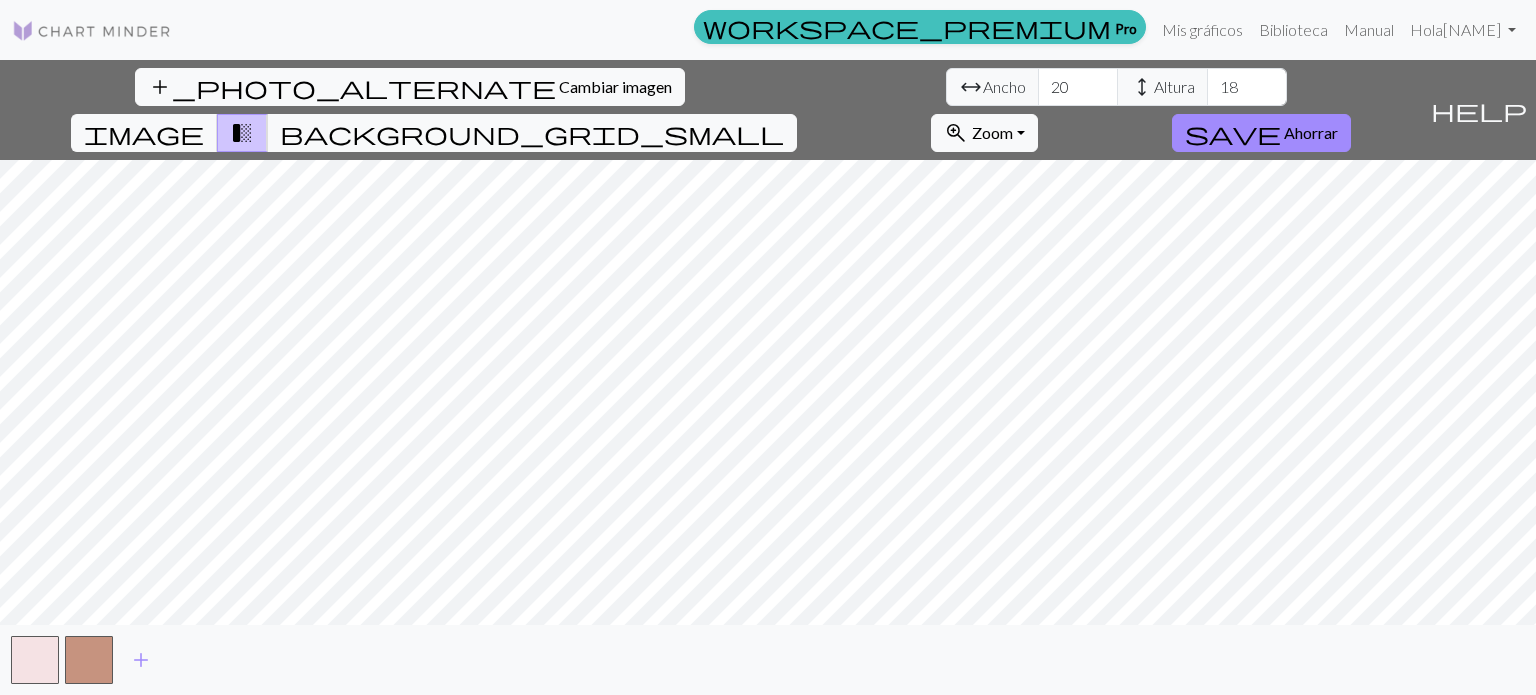 click on "add_photo_alternate   Cambiar imagen arrow_range   Ancho 20 height   Altura 18 image transition_fade background_grid_small zoom_in Zoom Zoom Se adapta a todos Ancho de ajuste Altura de ajuste 50% 100% 150% 200% save   Ahorrar help Muéstrame los alrededores add" at bounding box center [768, 377] 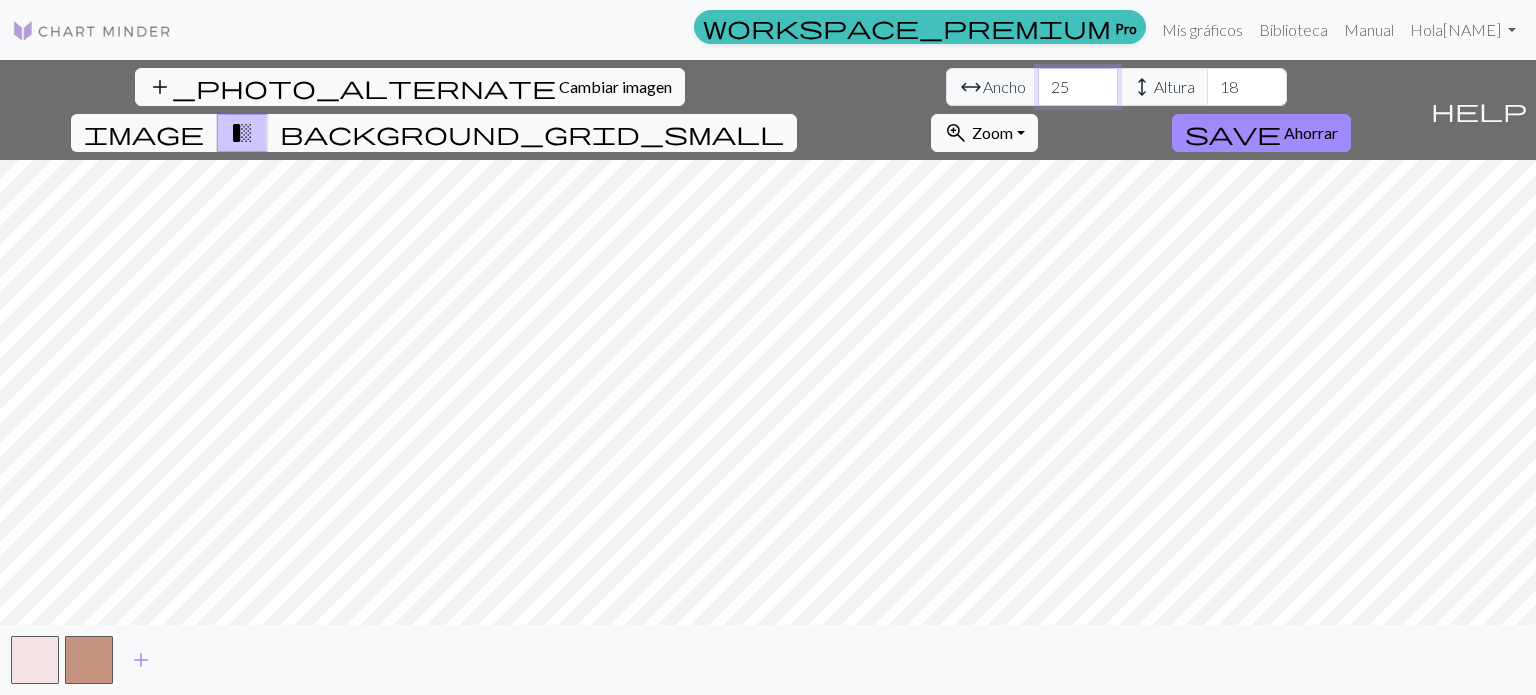 click on "25" at bounding box center [1078, 87] 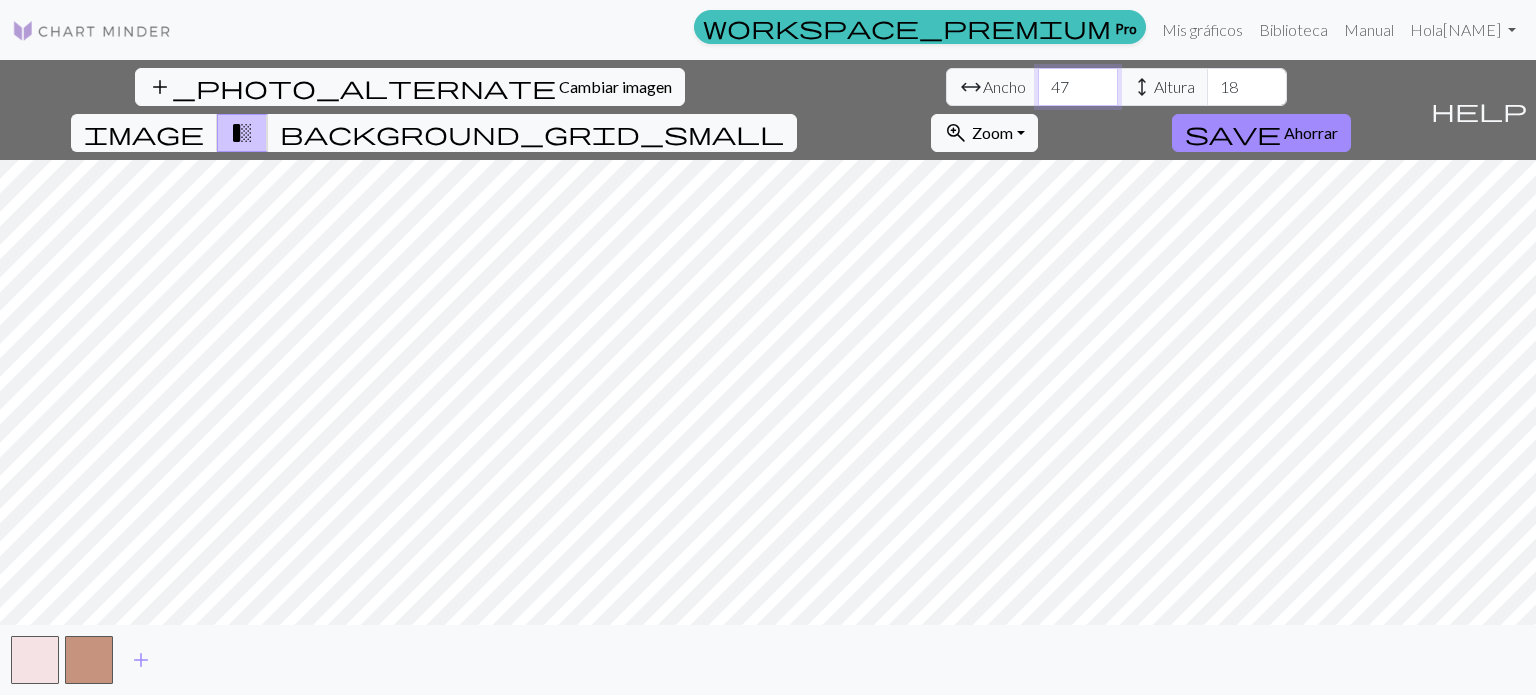 type on "48" 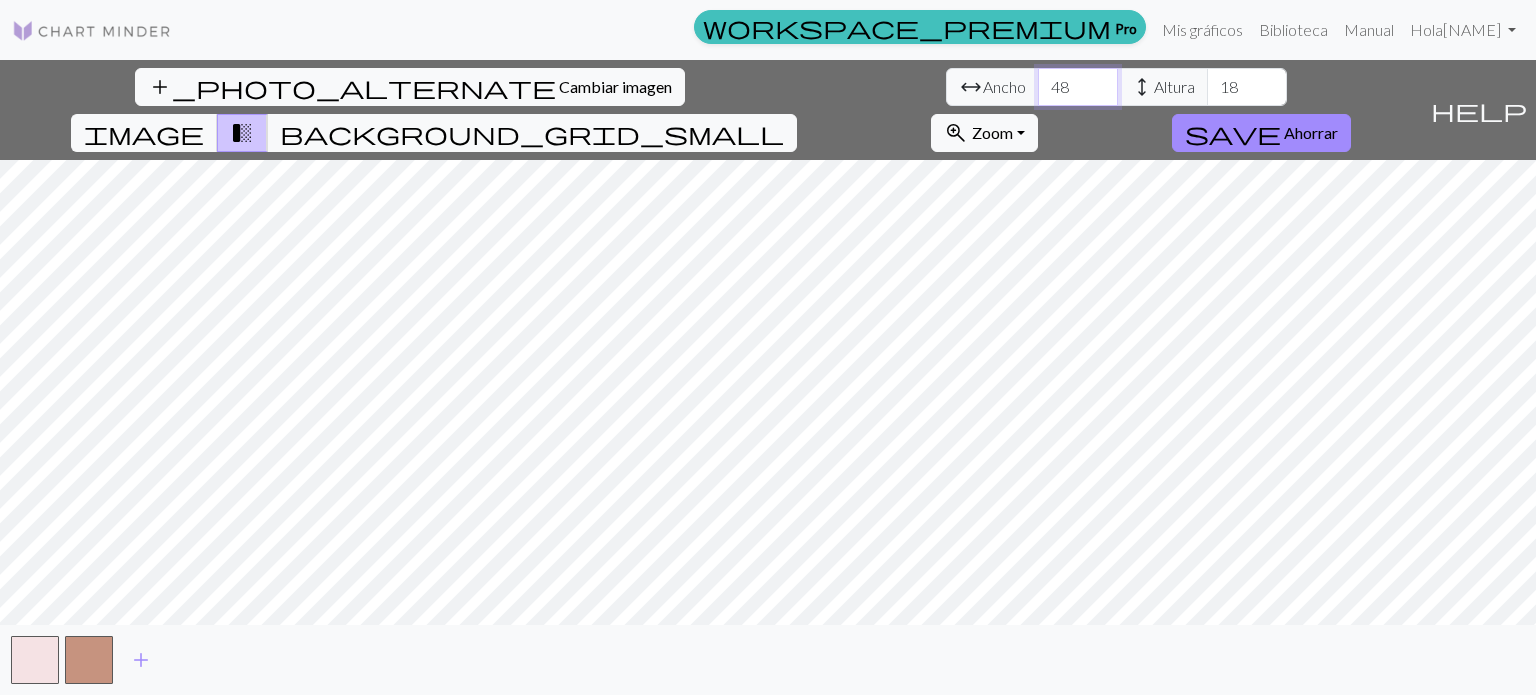 click on "48" at bounding box center [1078, 87] 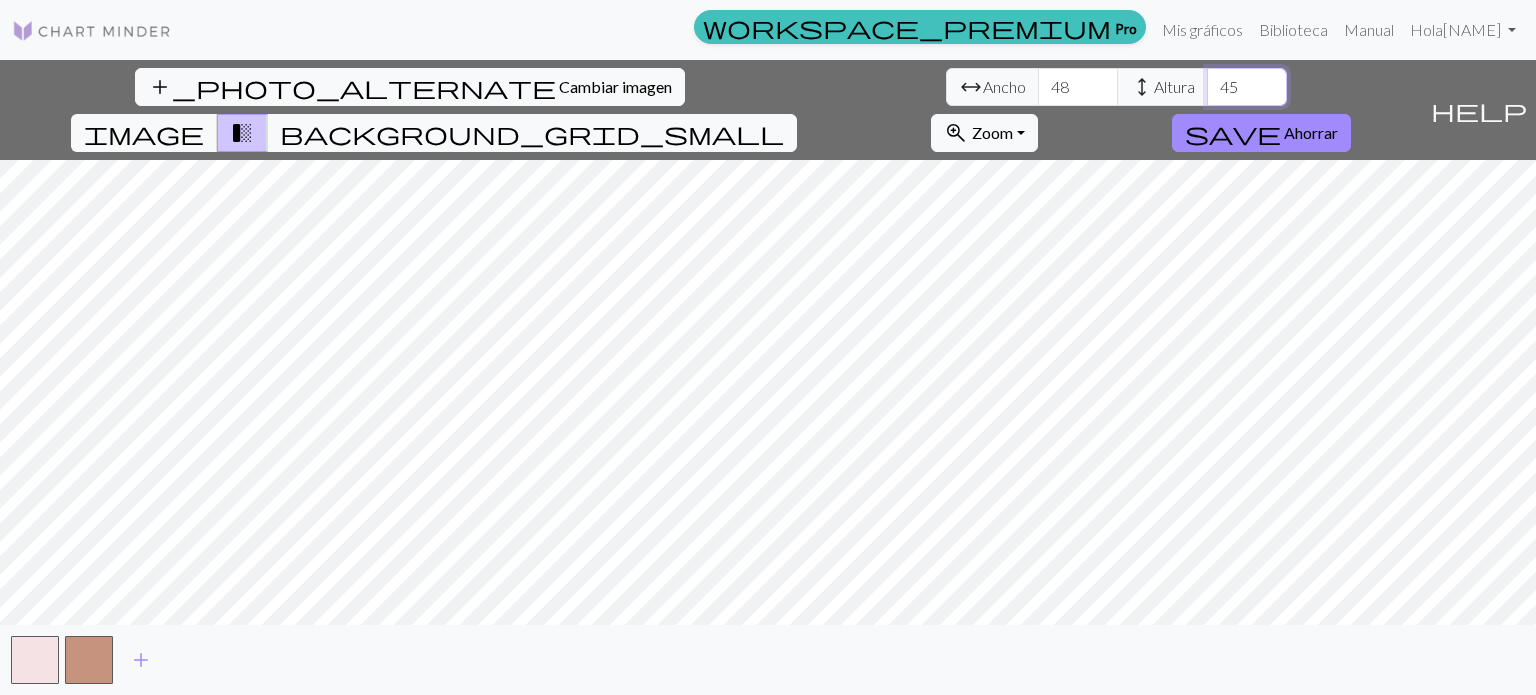 click on "45" at bounding box center (1247, 87) 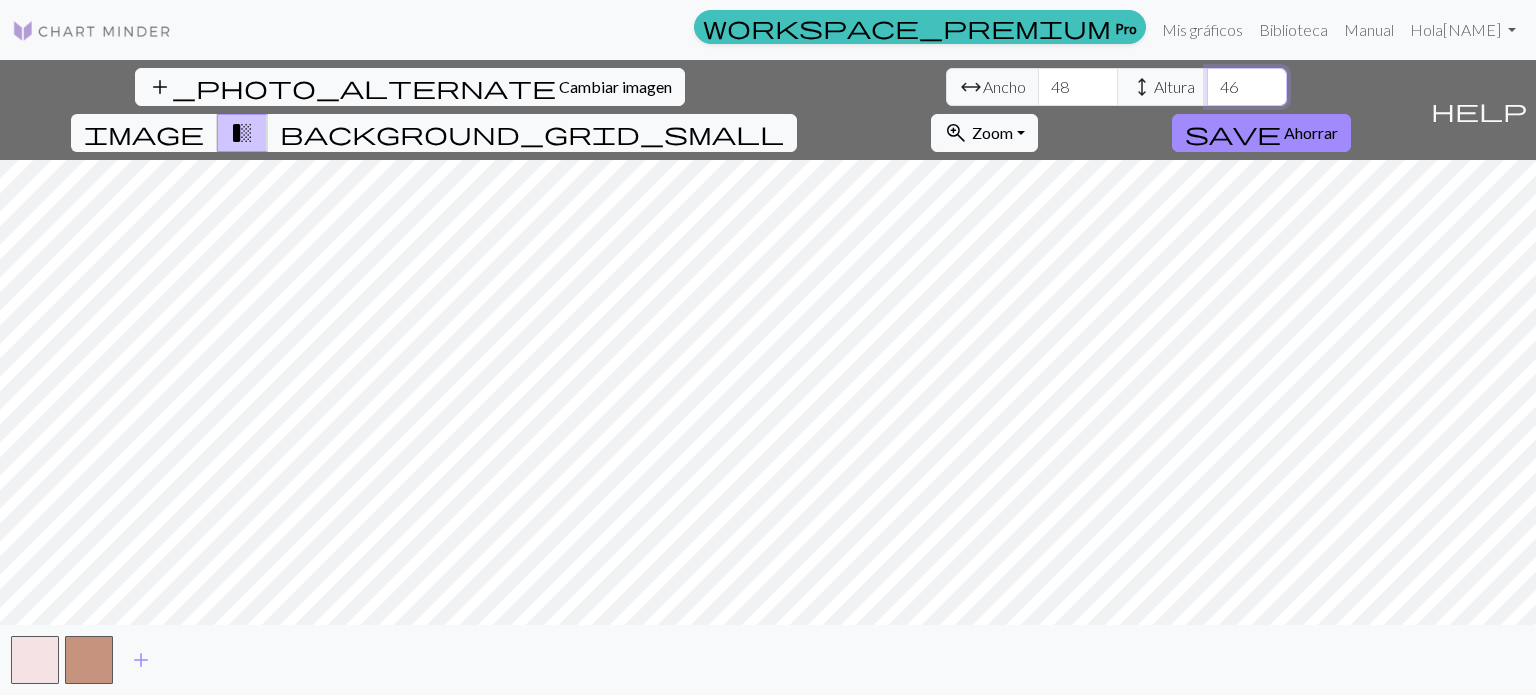 click on "46" at bounding box center (1247, 87) 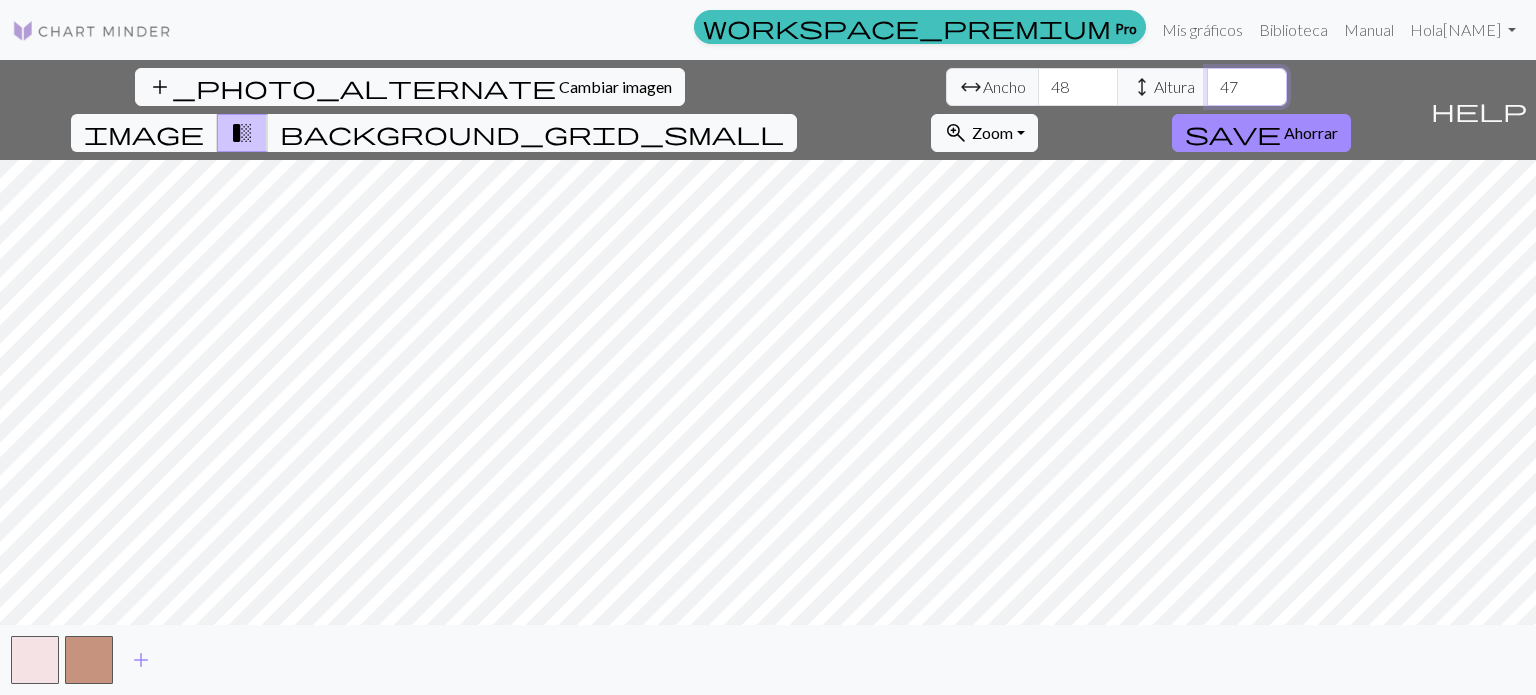 click on "47" at bounding box center (1247, 87) 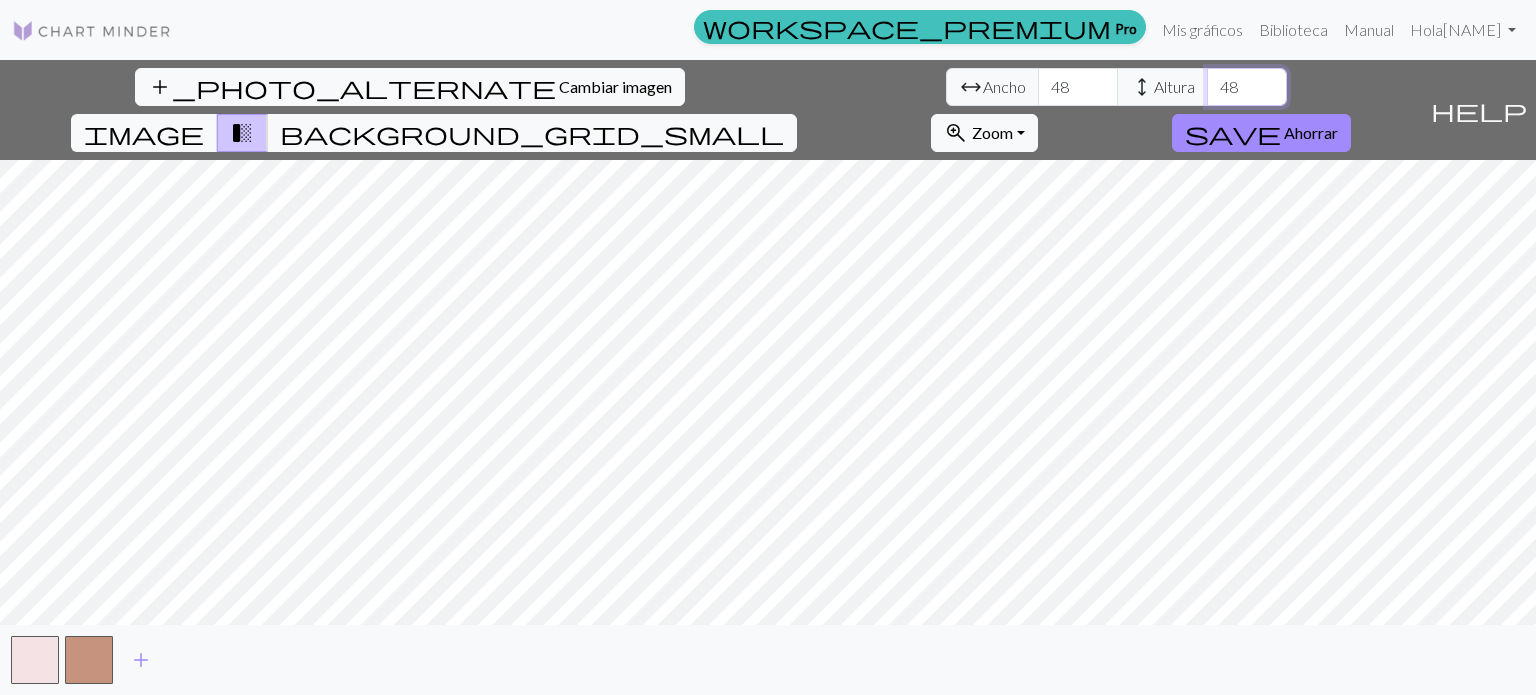 type on "48" 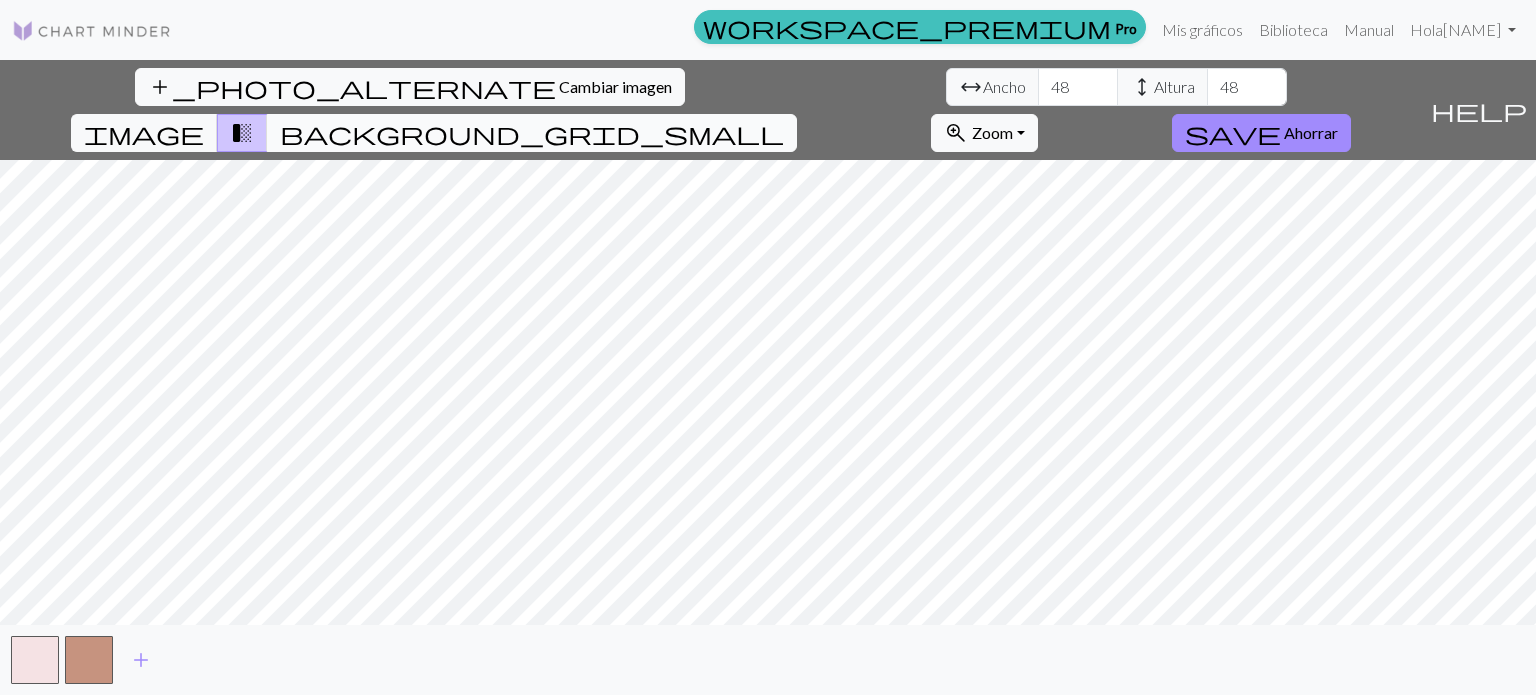 click on "background_grid_small" at bounding box center [532, 133] 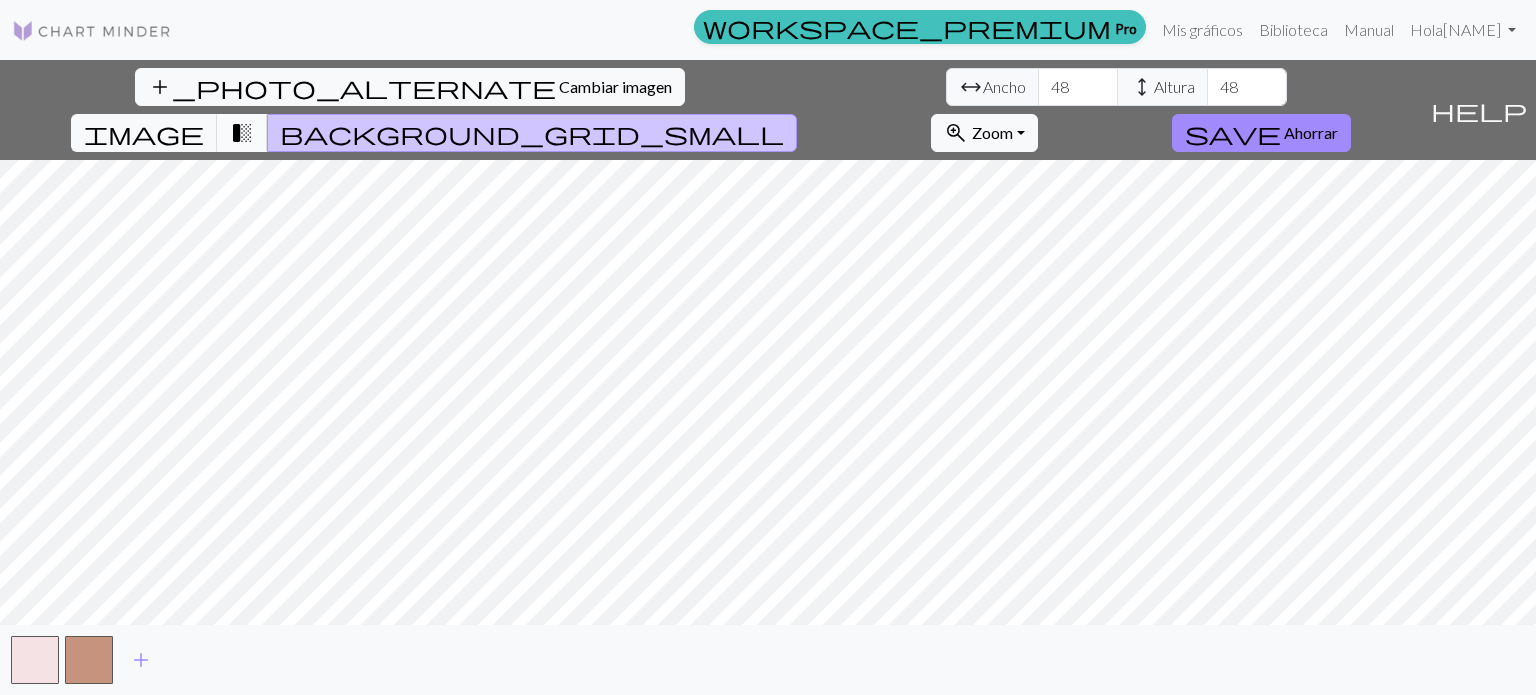 click on "transition_fade" at bounding box center [242, 133] 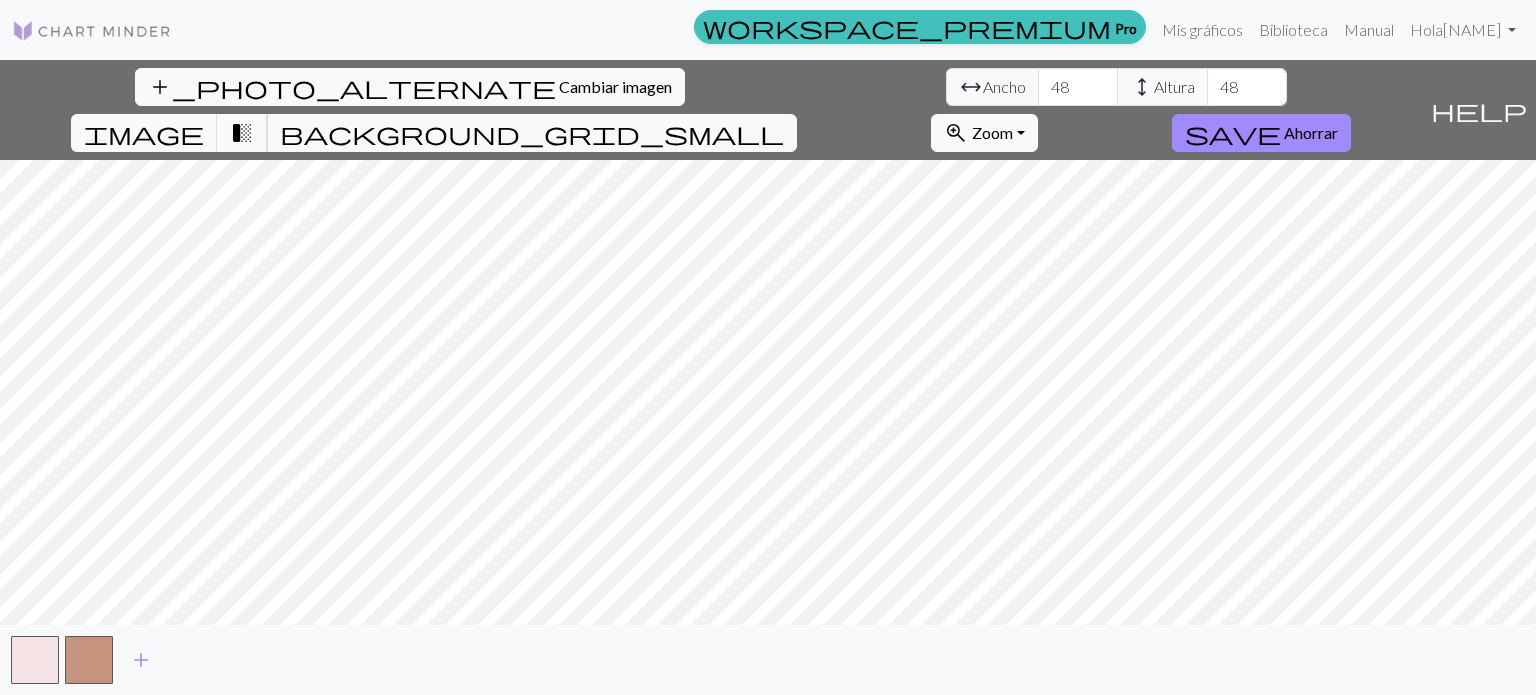 click on "transition_fade" at bounding box center [242, 133] 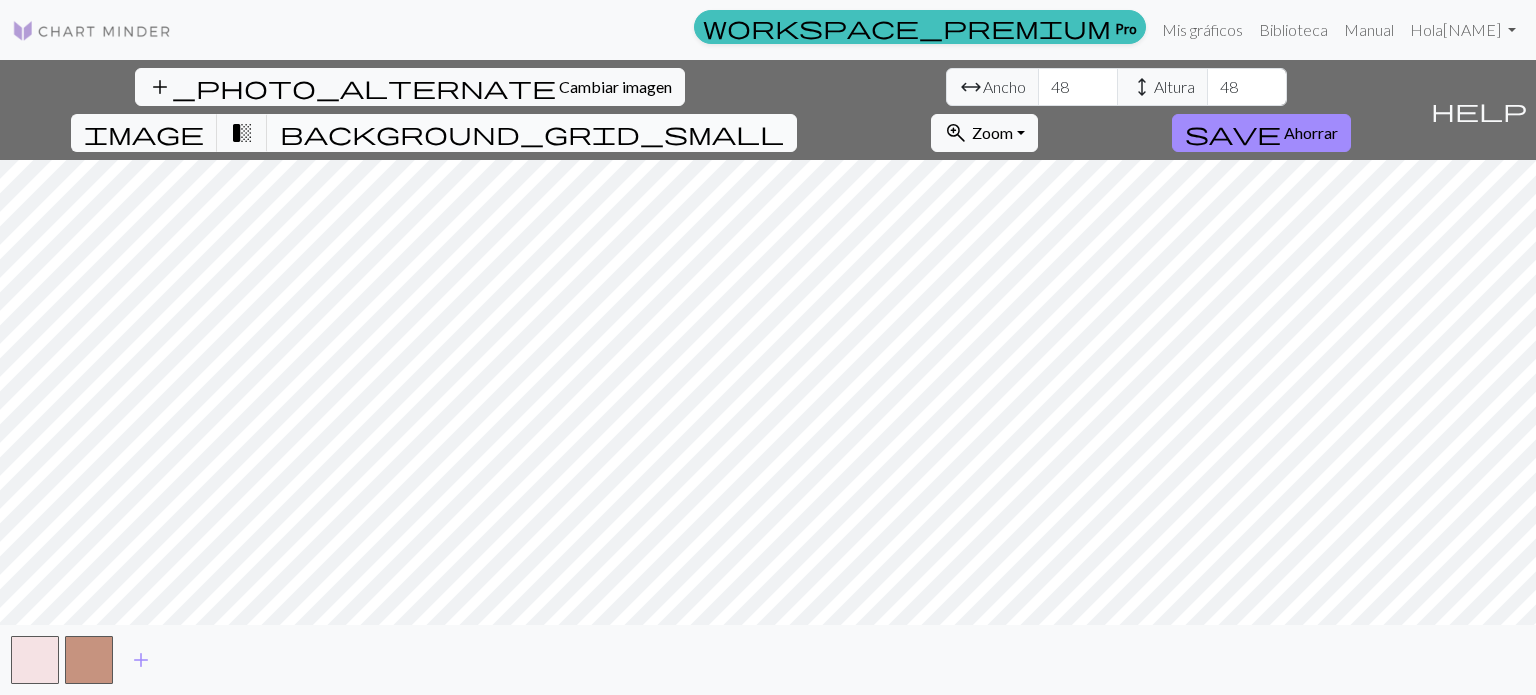click on "background_grid_small" at bounding box center [532, 133] 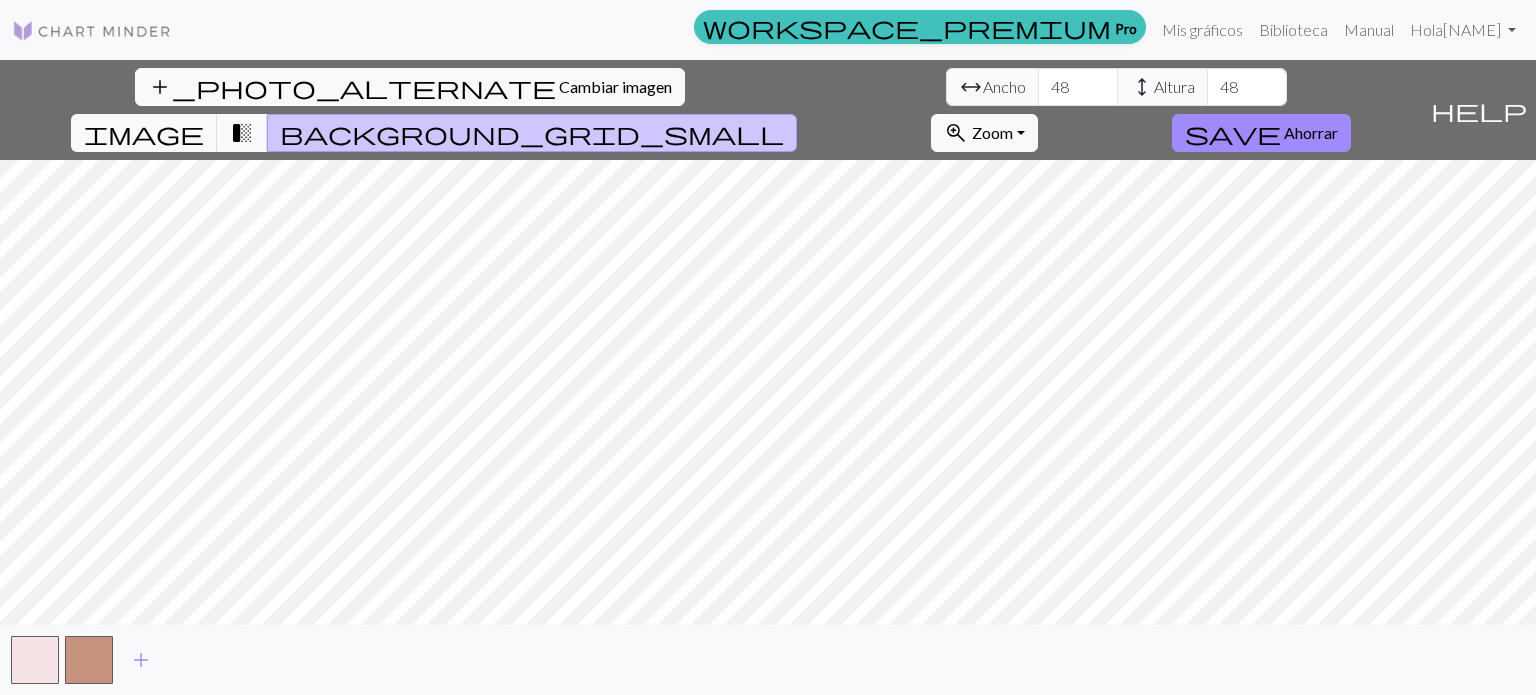 click on "transition_fade" at bounding box center (242, 133) 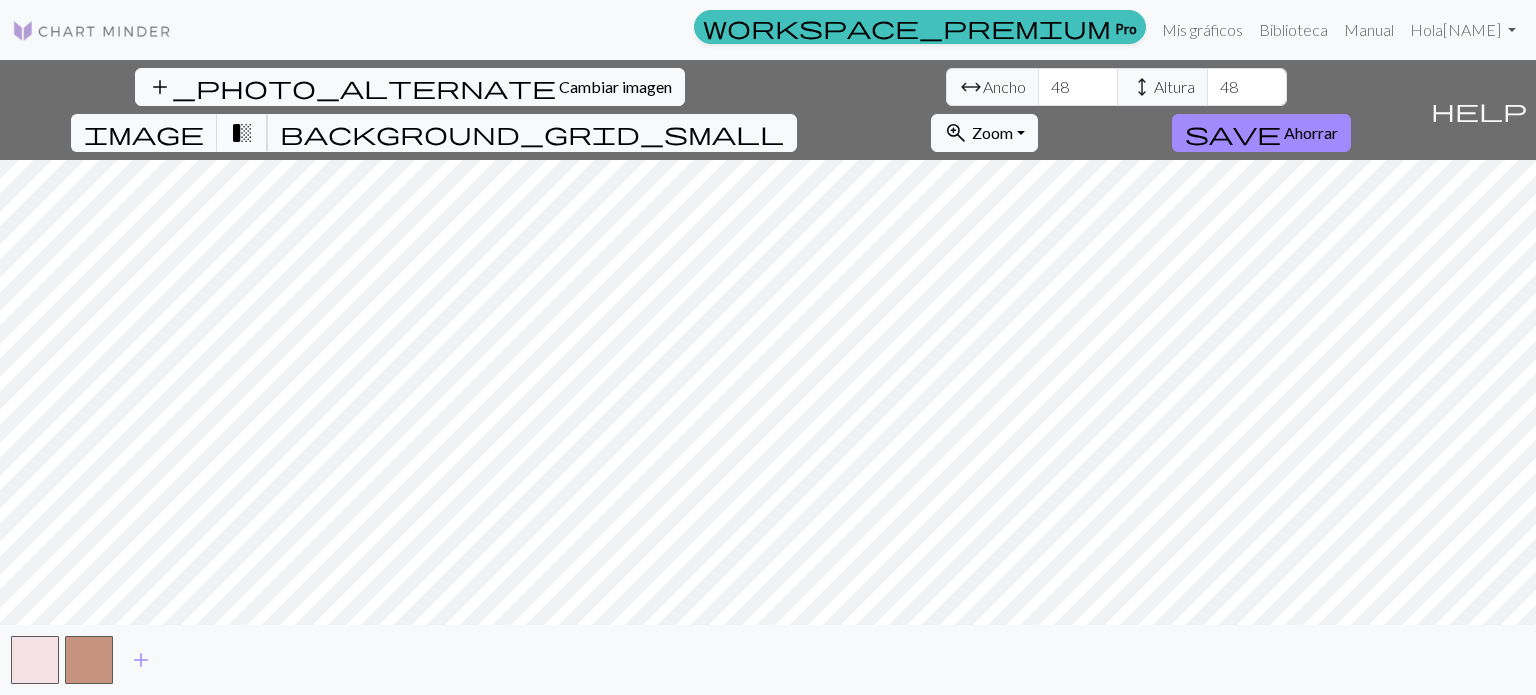click on "transition_fade" at bounding box center (242, 133) 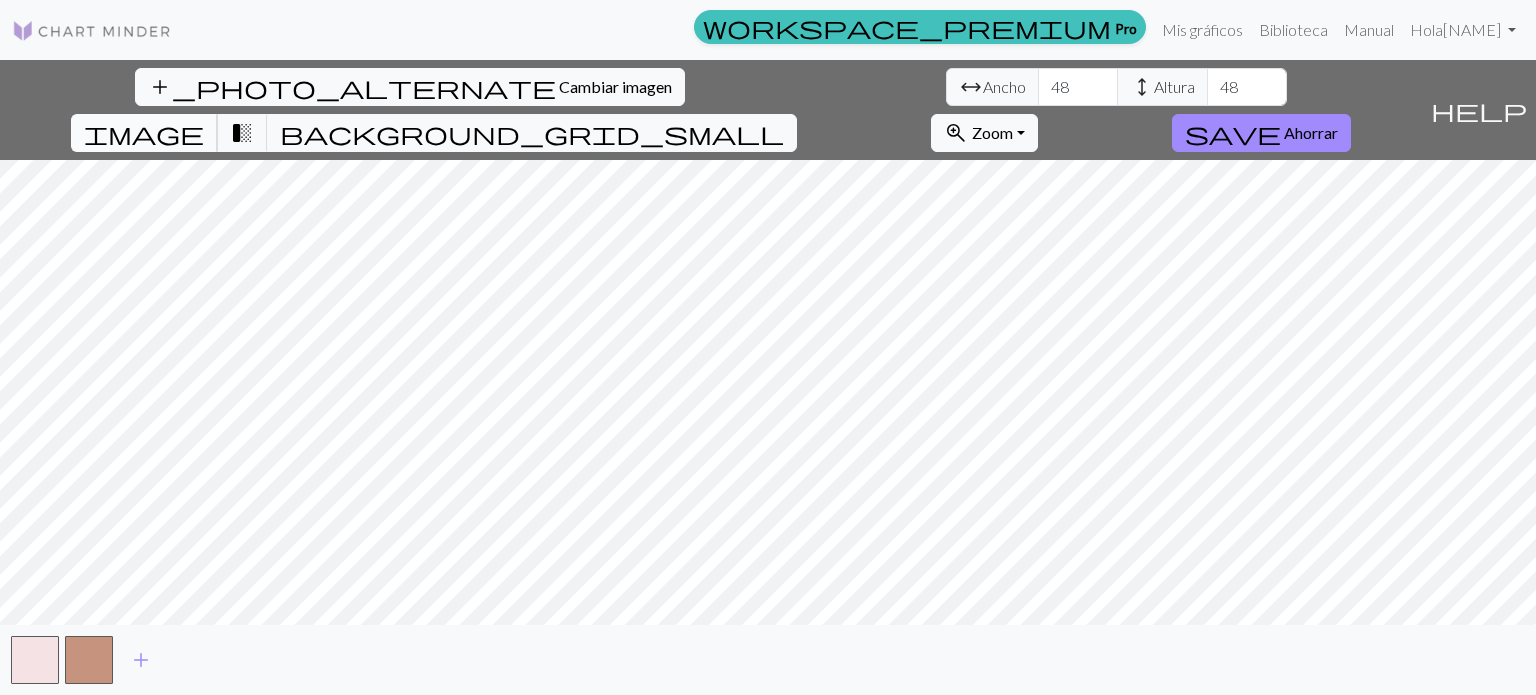 click on "image" at bounding box center (144, 133) 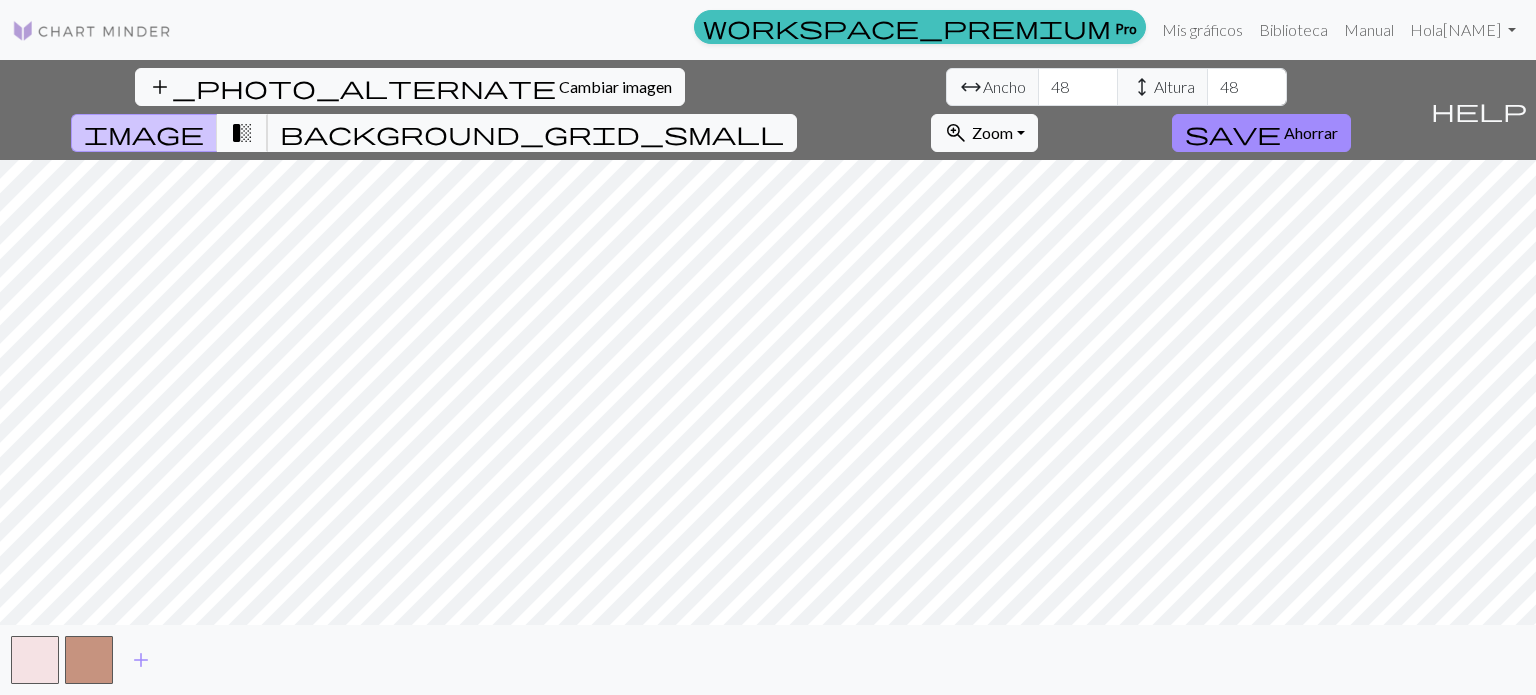 click on "transition_fade" at bounding box center (242, 133) 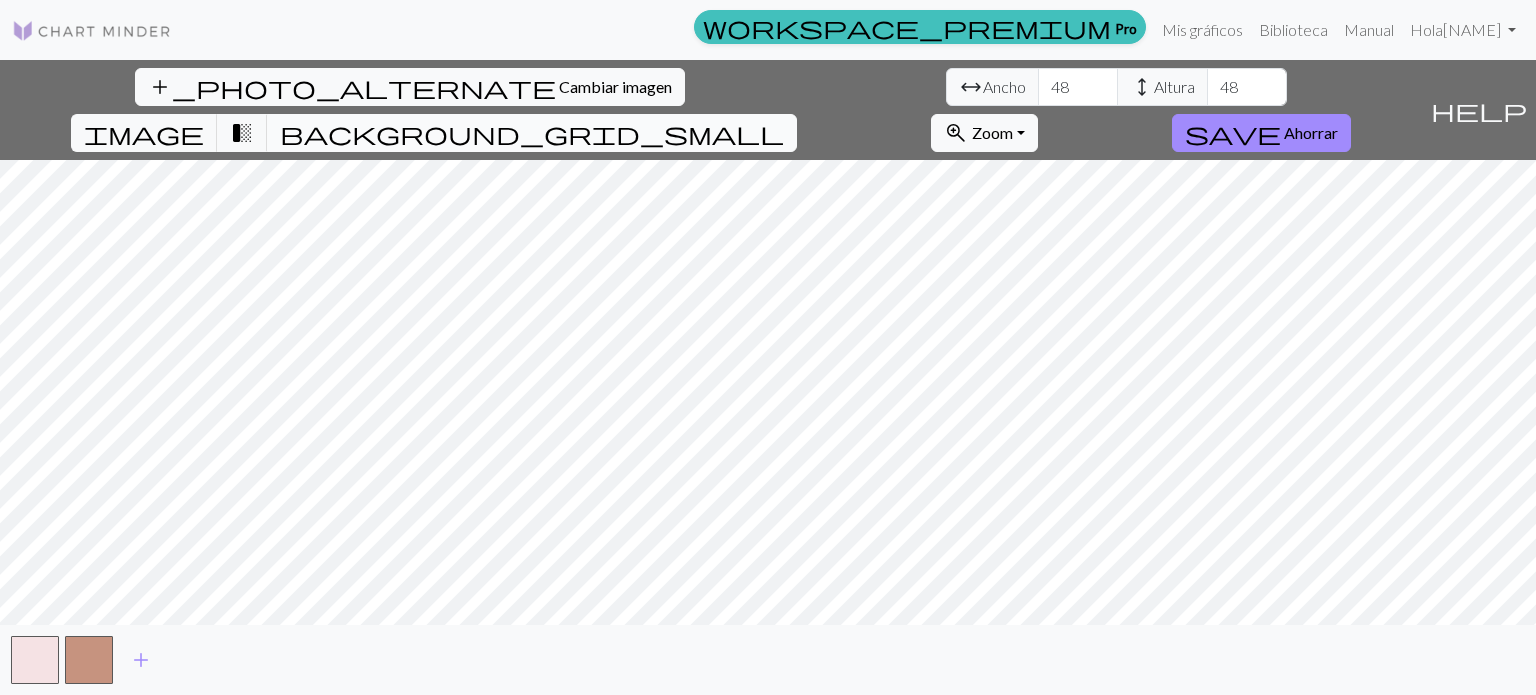 click on "background_grid_small" at bounding box center (532, 133) 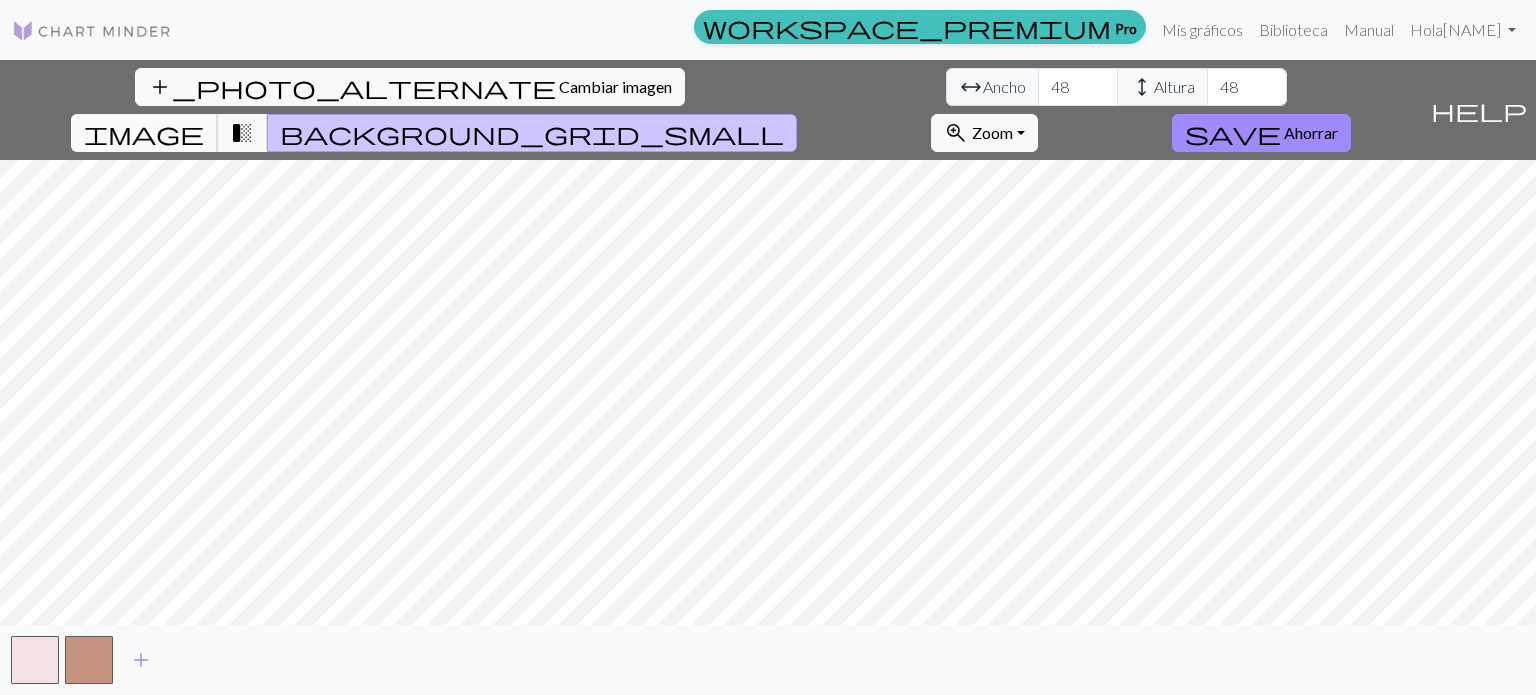 click on "image" at bounding box center [144, 133] 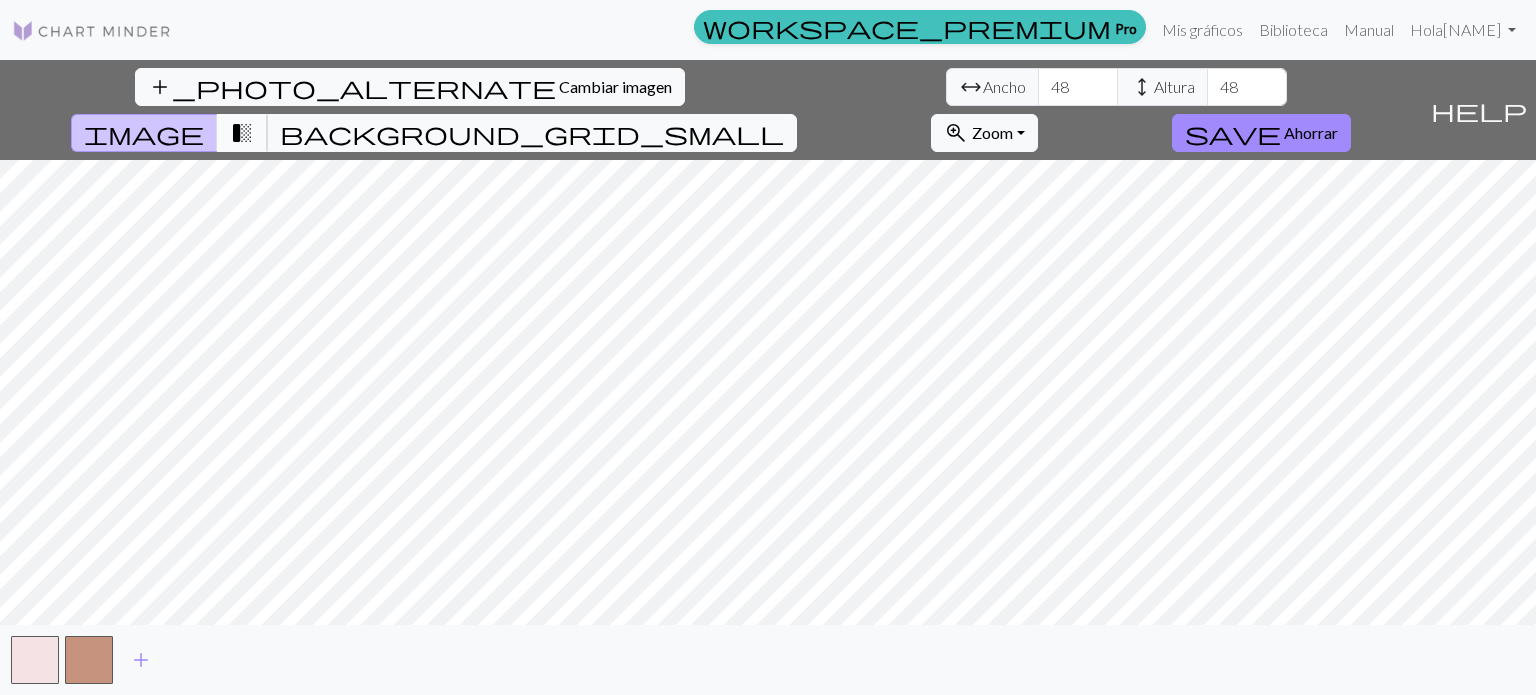 click on "transition_fade" at bounding box center [242, 133] 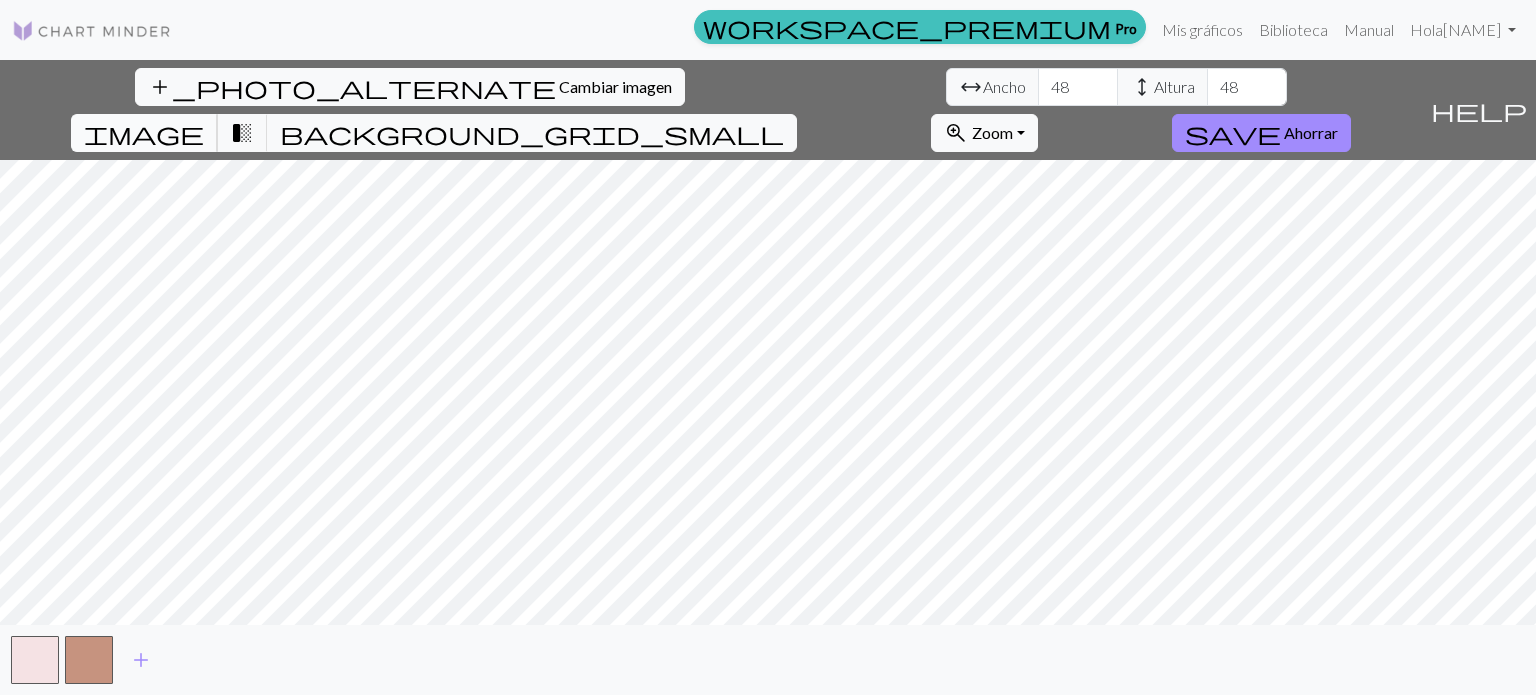 click on "image" at bounding box center (144, 133) 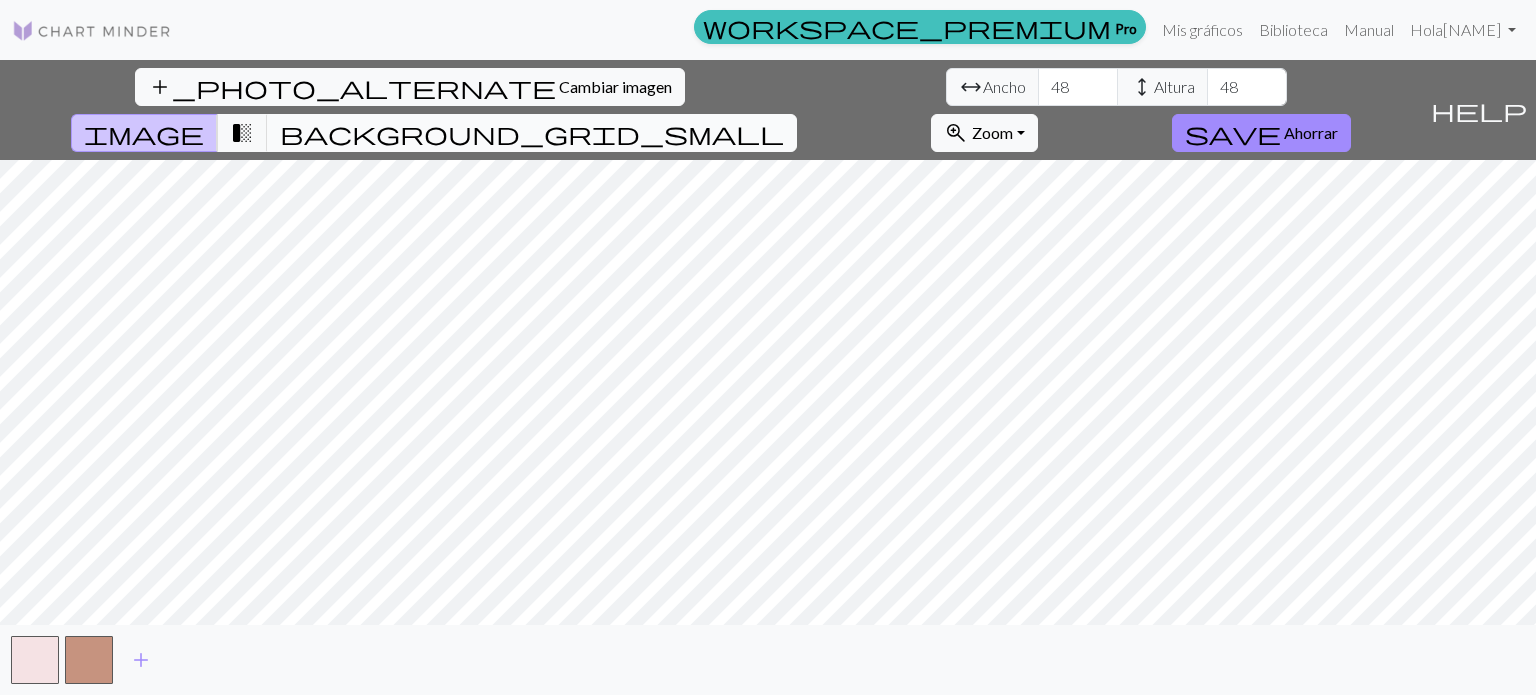 click on "background_grid_small" at bounding box center [532, 133] 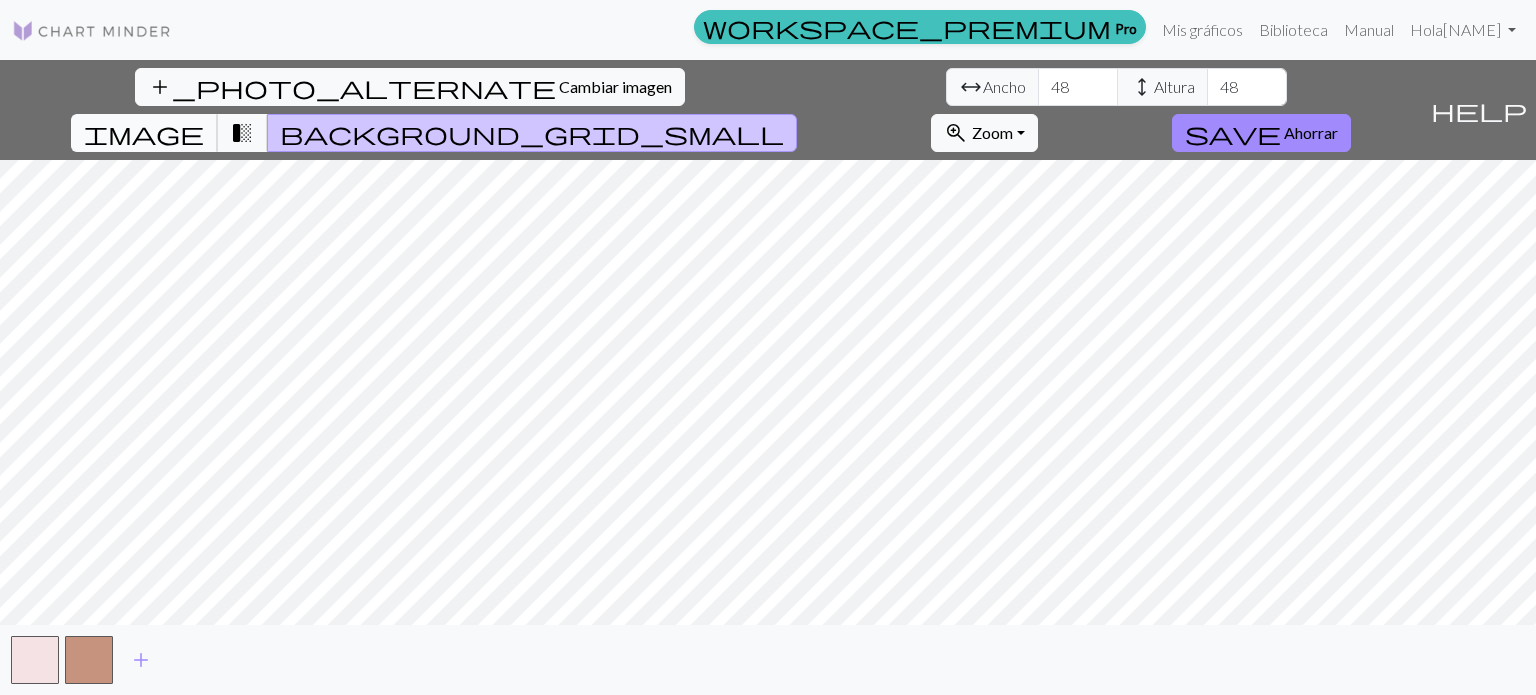 click on "image" at bounding box center [144, 133] 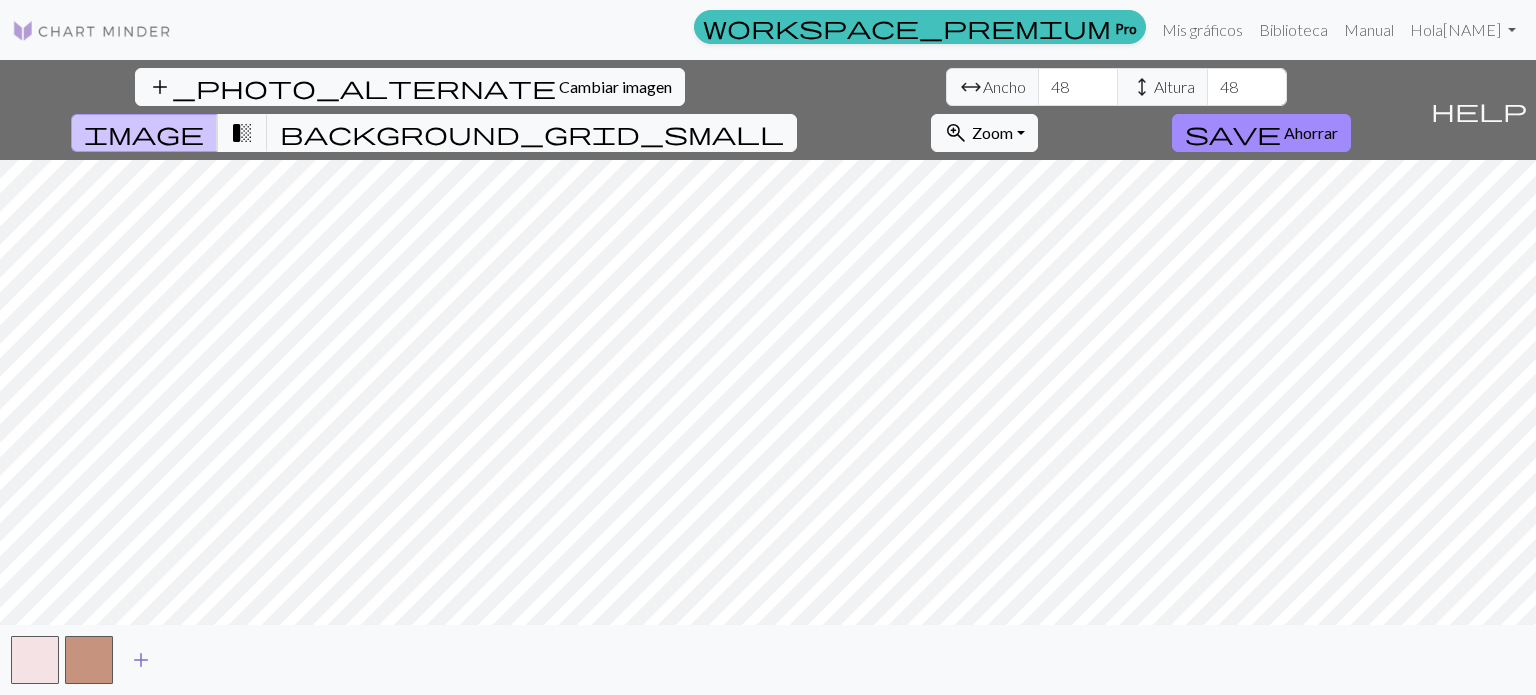 click on "add" at bounding box center (141, 660) 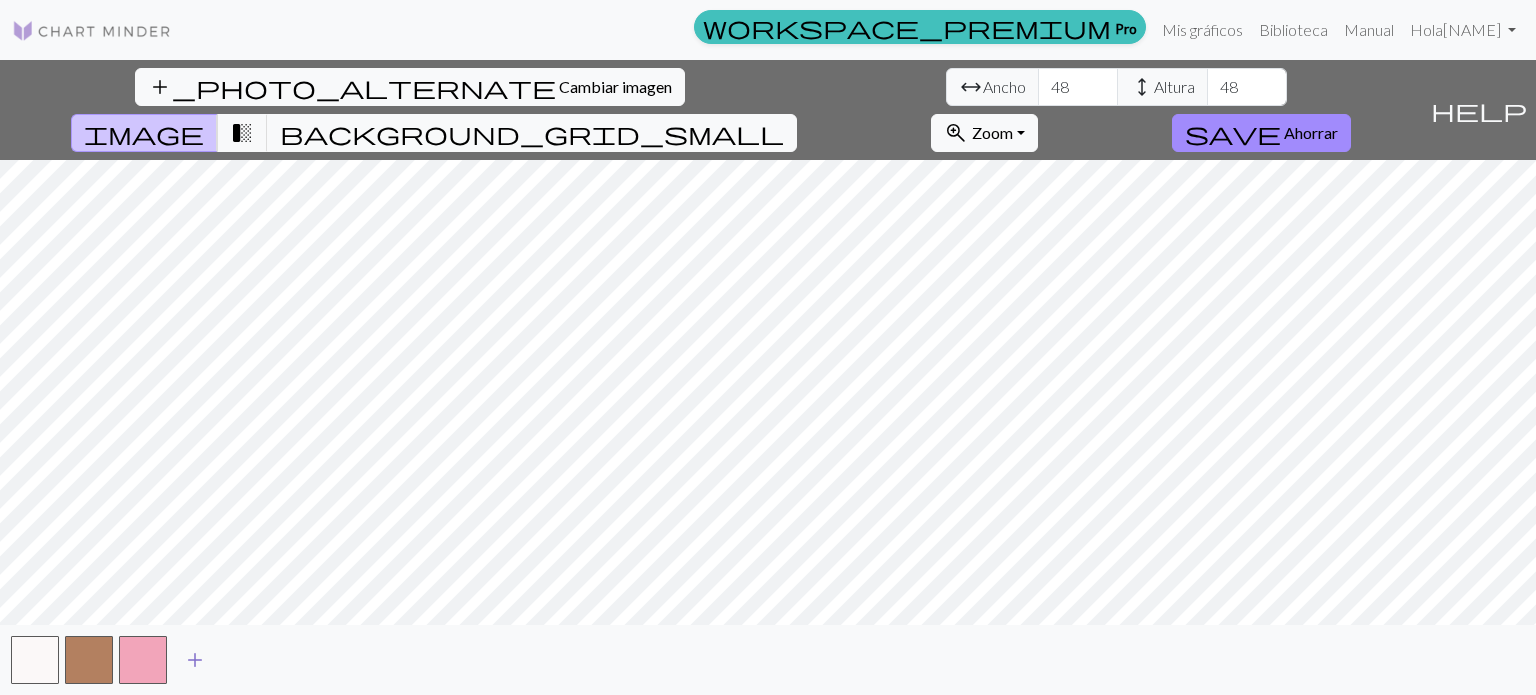 click on "add" at bounding box center (195, 660) 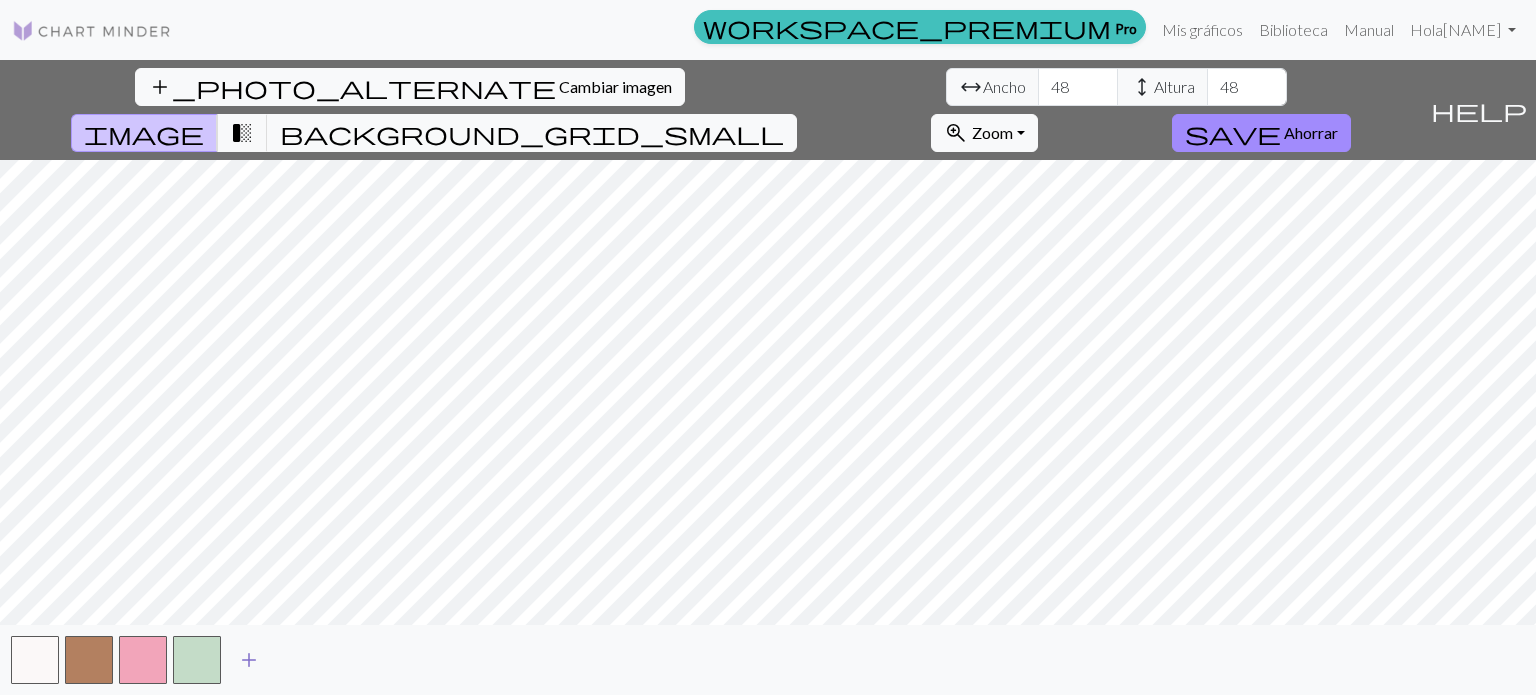 click on "add" at bounding box center (249, 660) 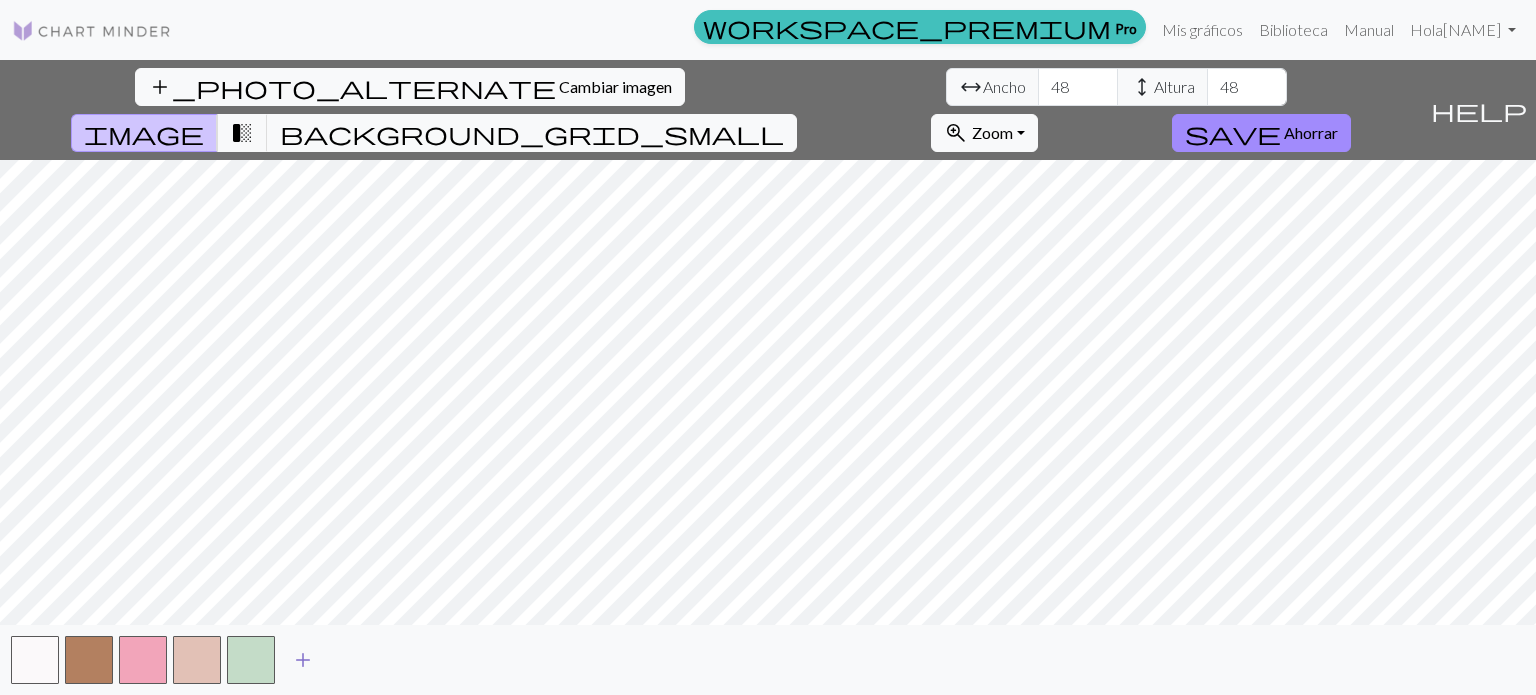 click on "add" at bounding box center (303, 660) 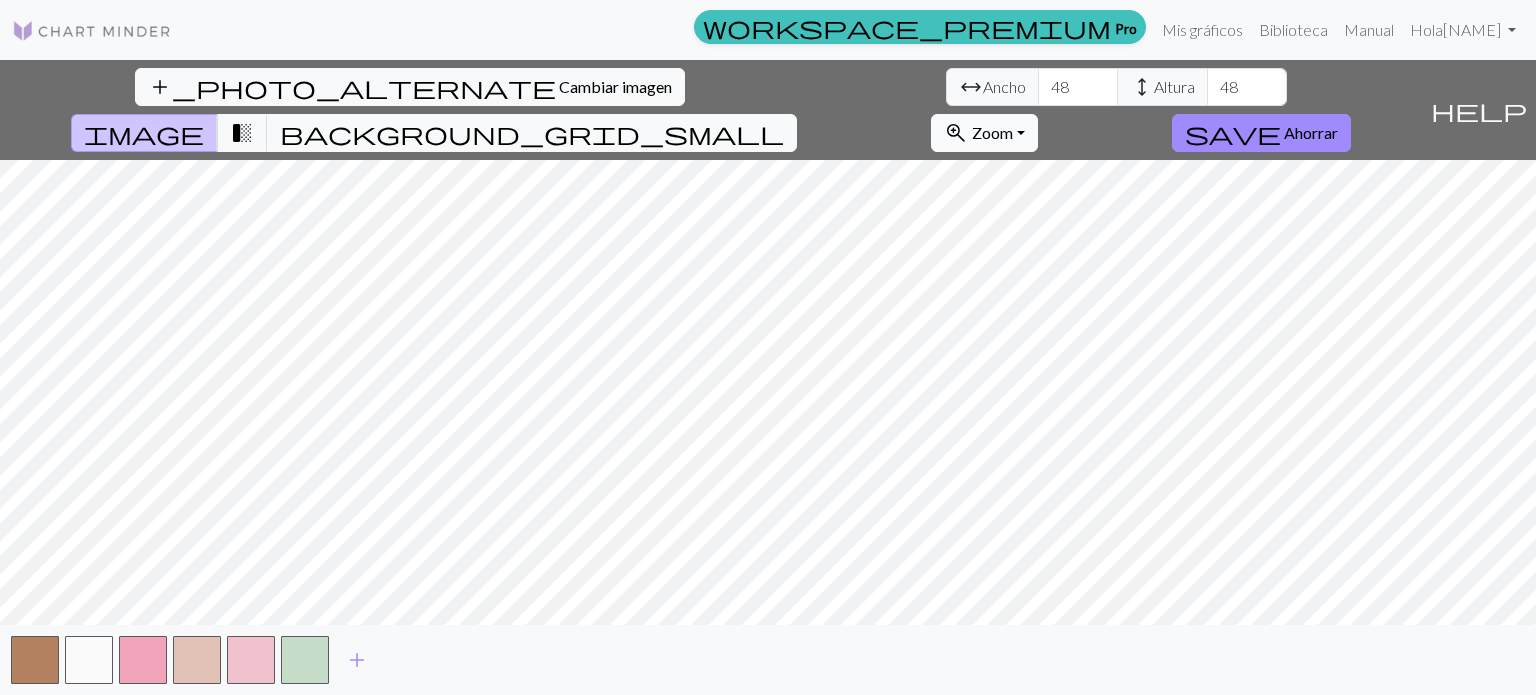 click on "zoom_in Zoom Zoom" at bounding box center (984, 133) 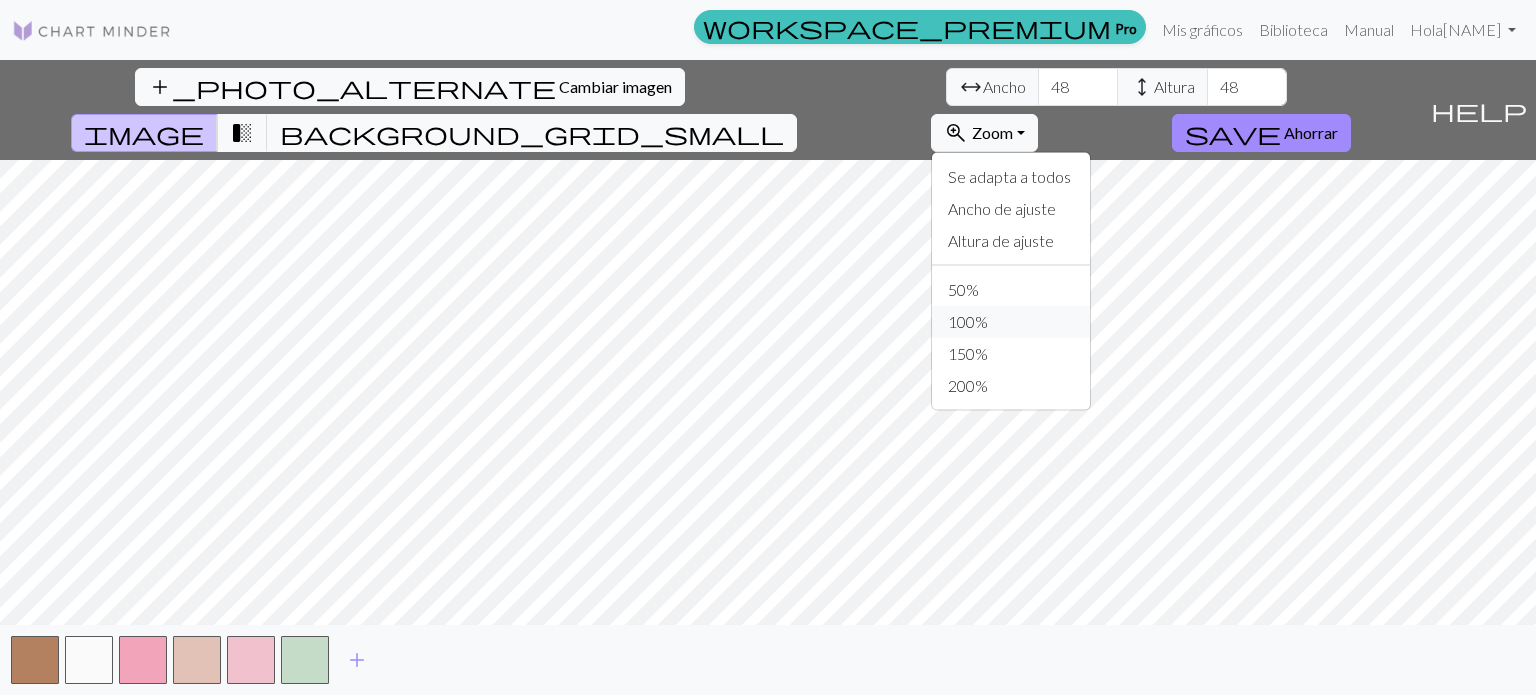 click on "100%" at bounding box center (1011, 322) 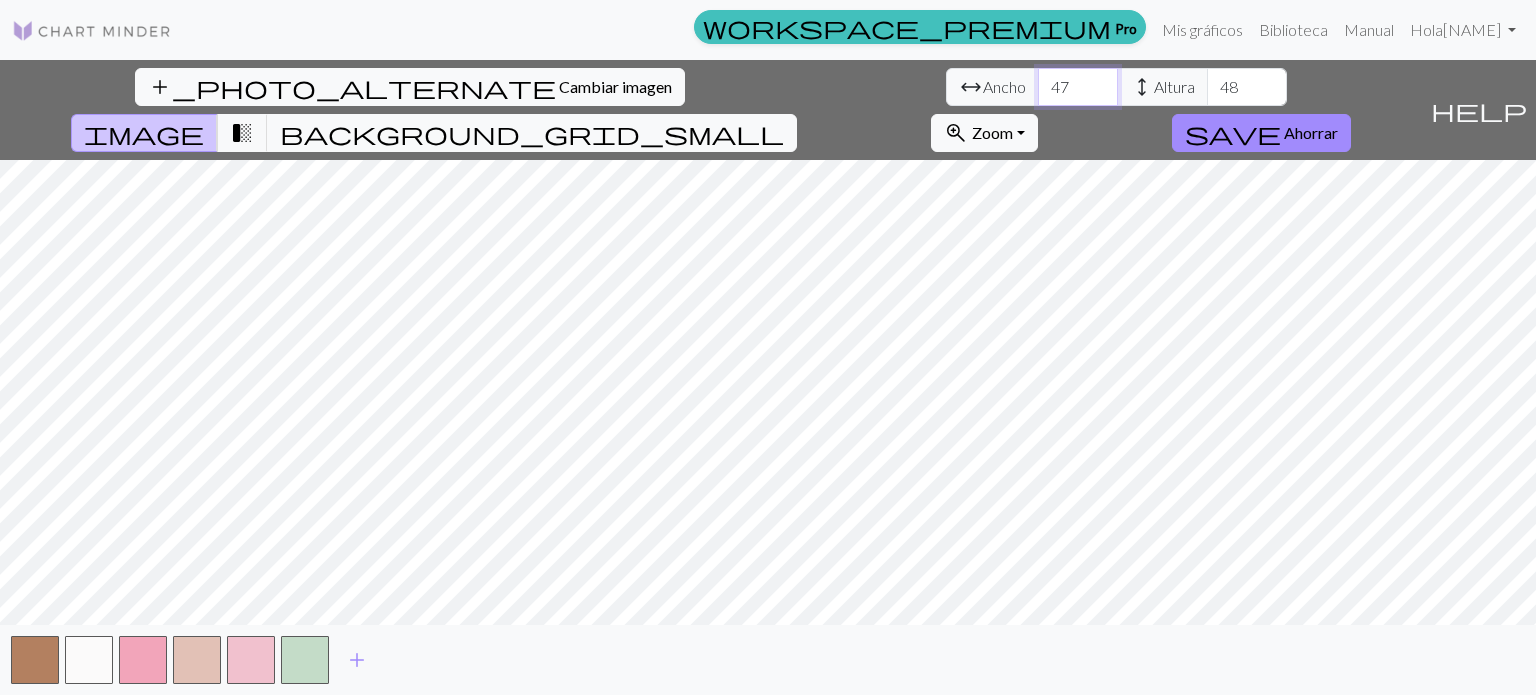 click on "47" at bounding box center [1078, 87] 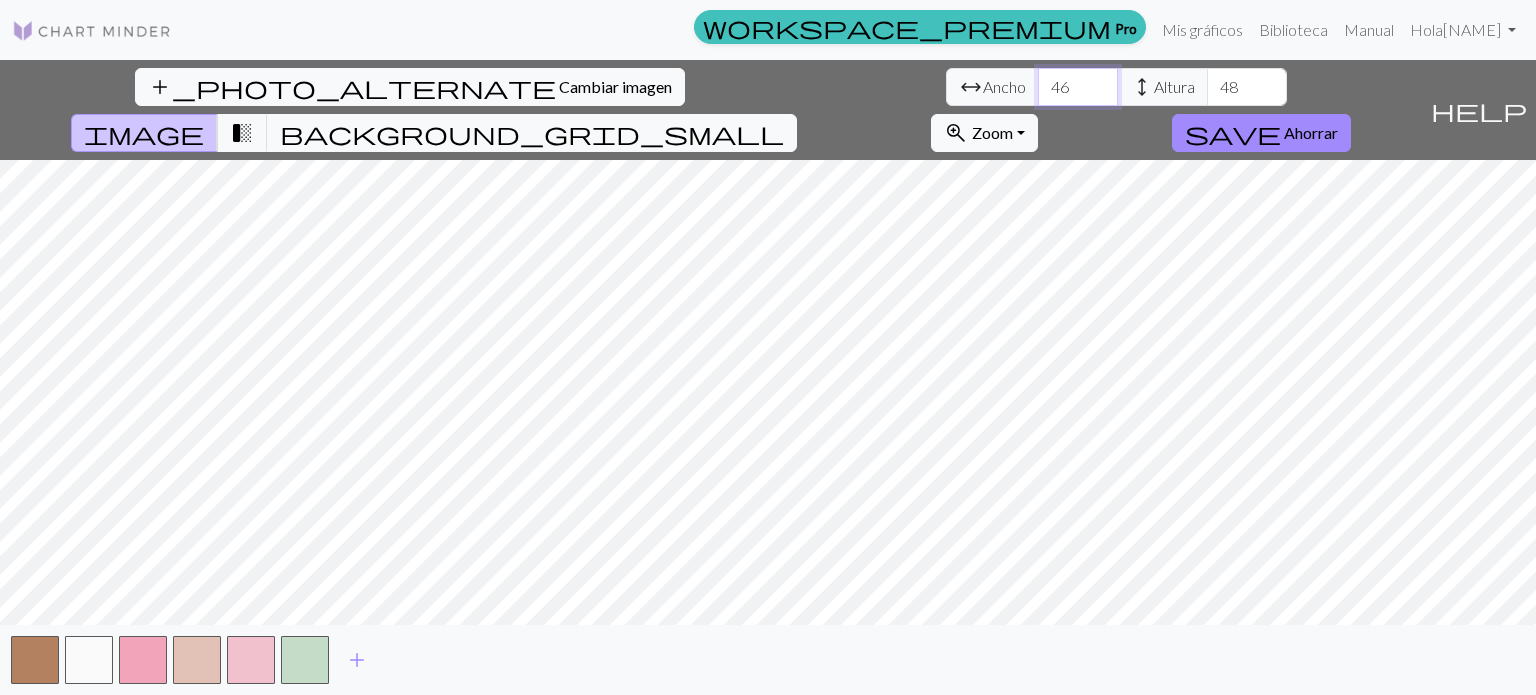 click on "46" at bounding box center [1078, 87] 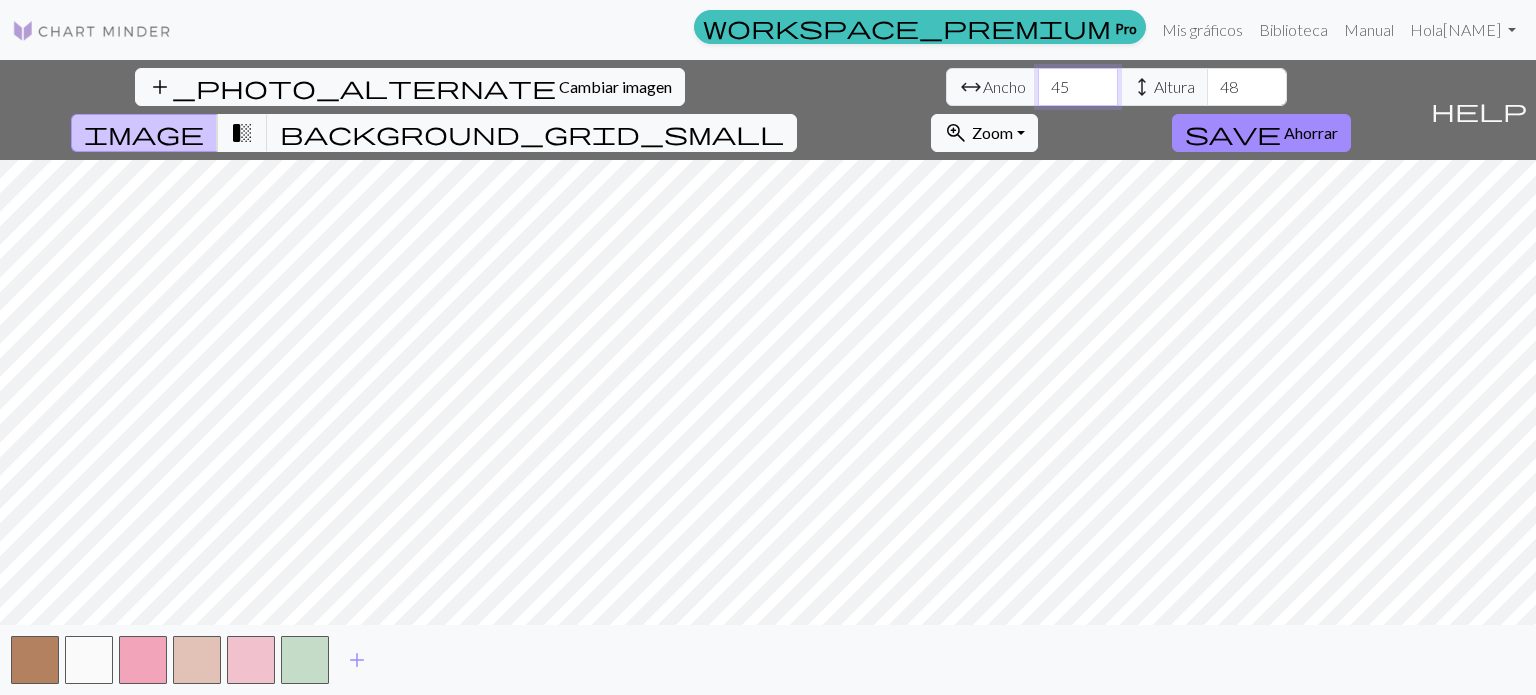 click on "45" at bounding box center (1078, 87) 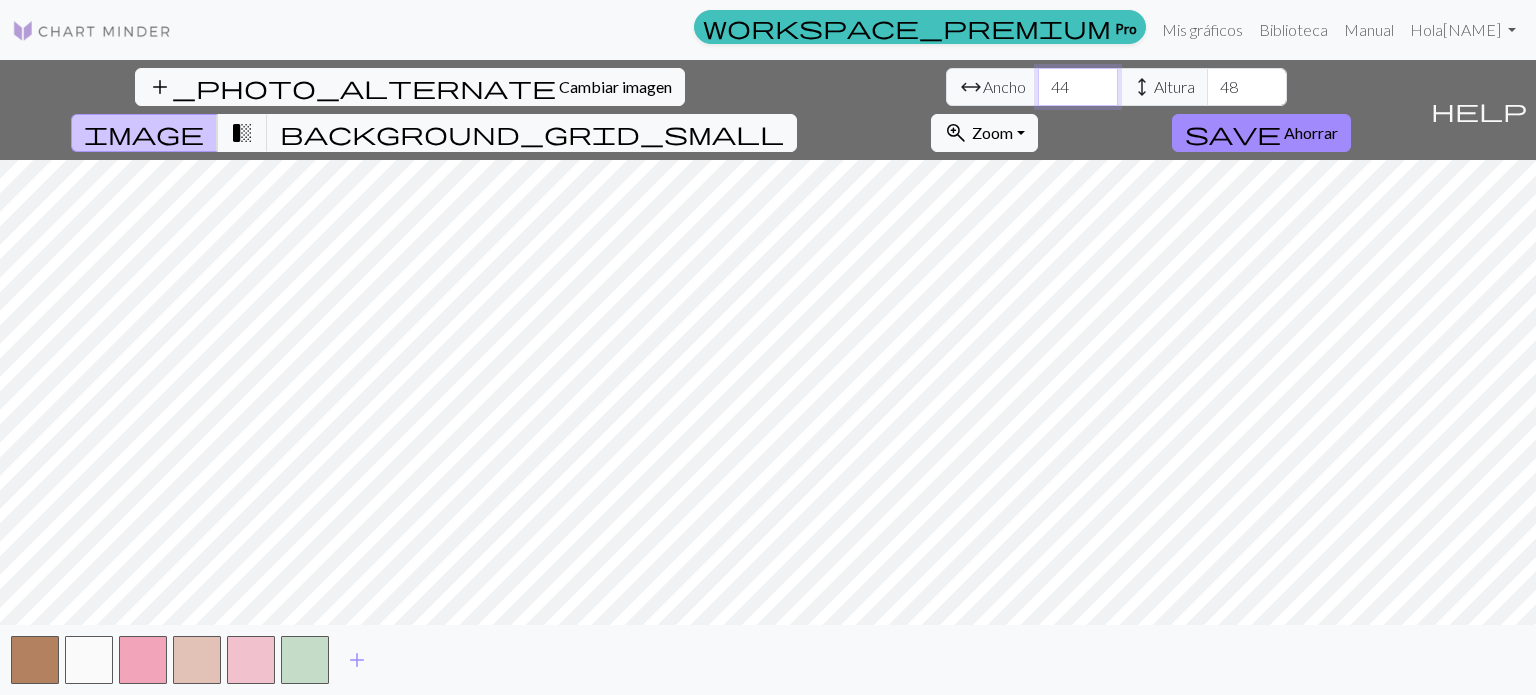 click on "44" at bounding box center [1078, 87] 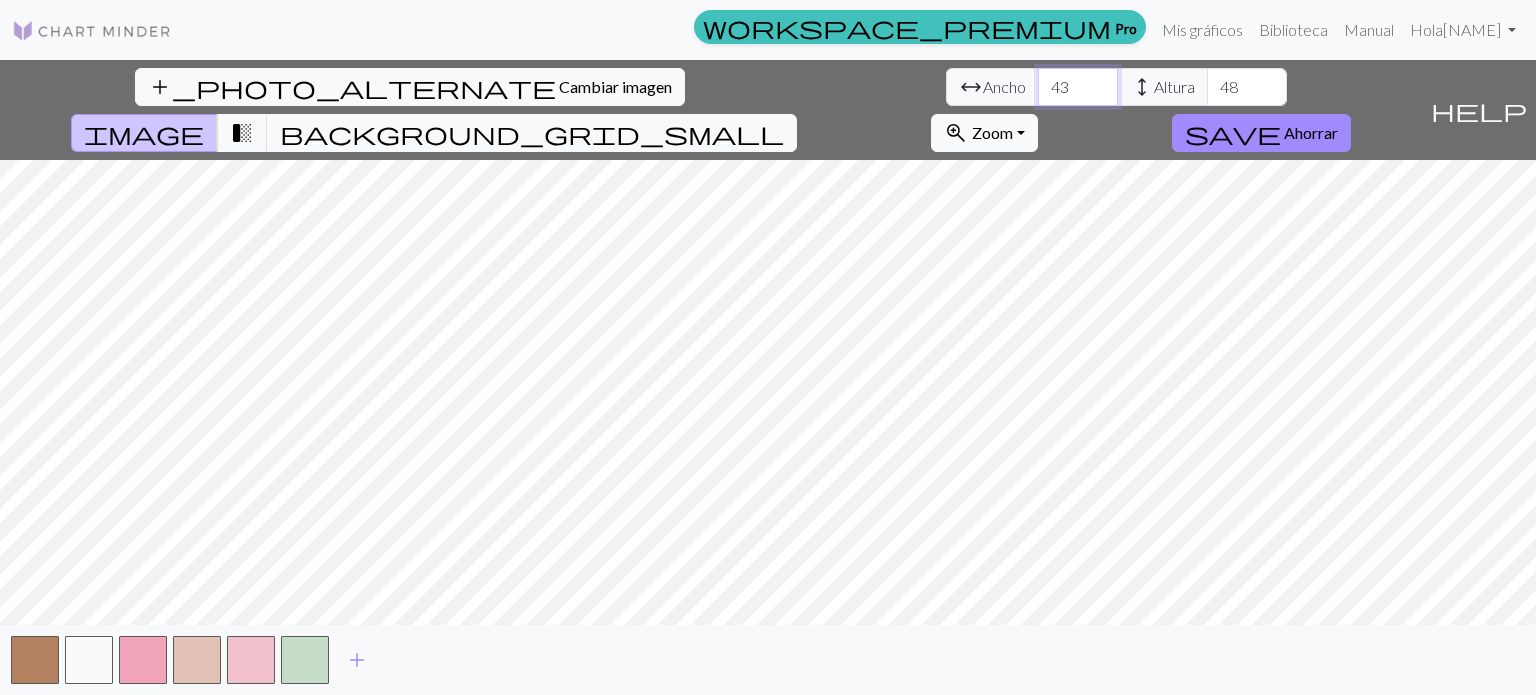 click on "43" at bounding box center [1078, 87] 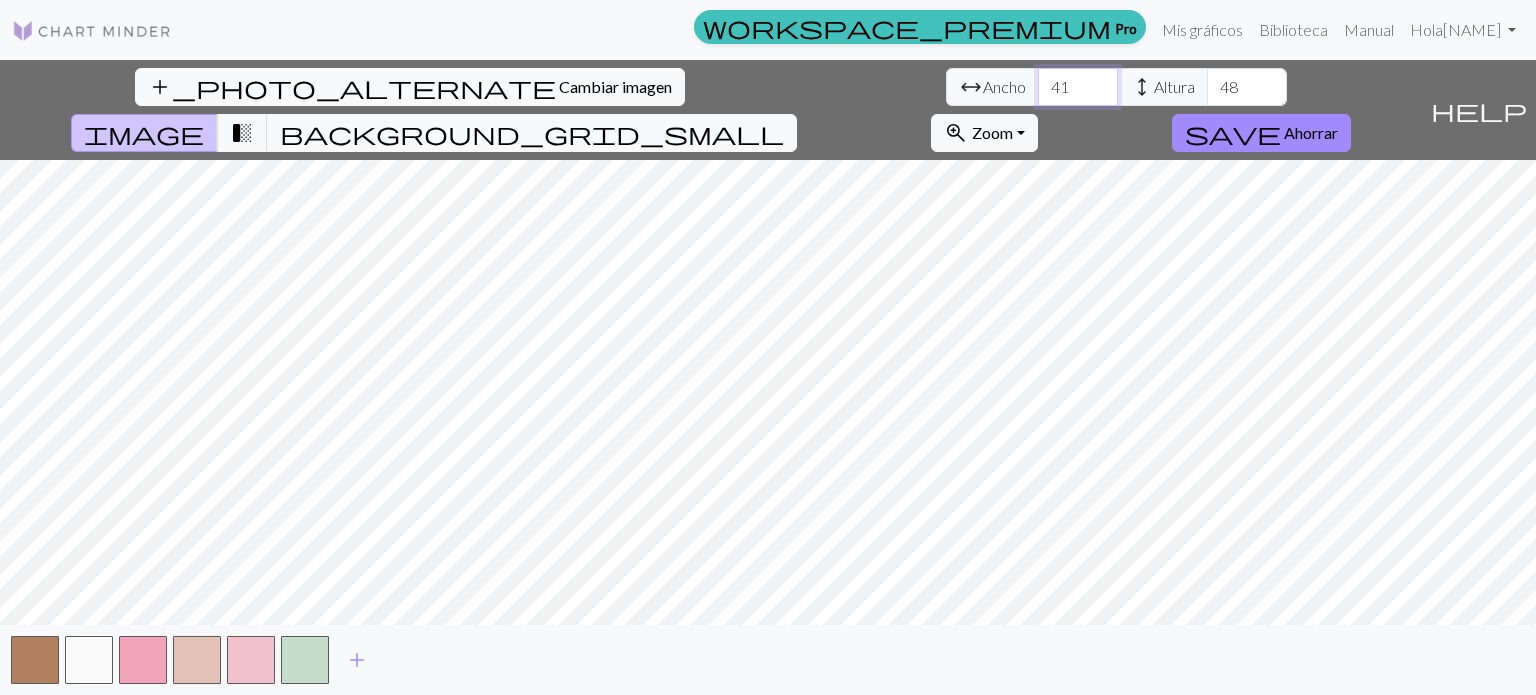click on "41" at bounding box center [1078, 87] 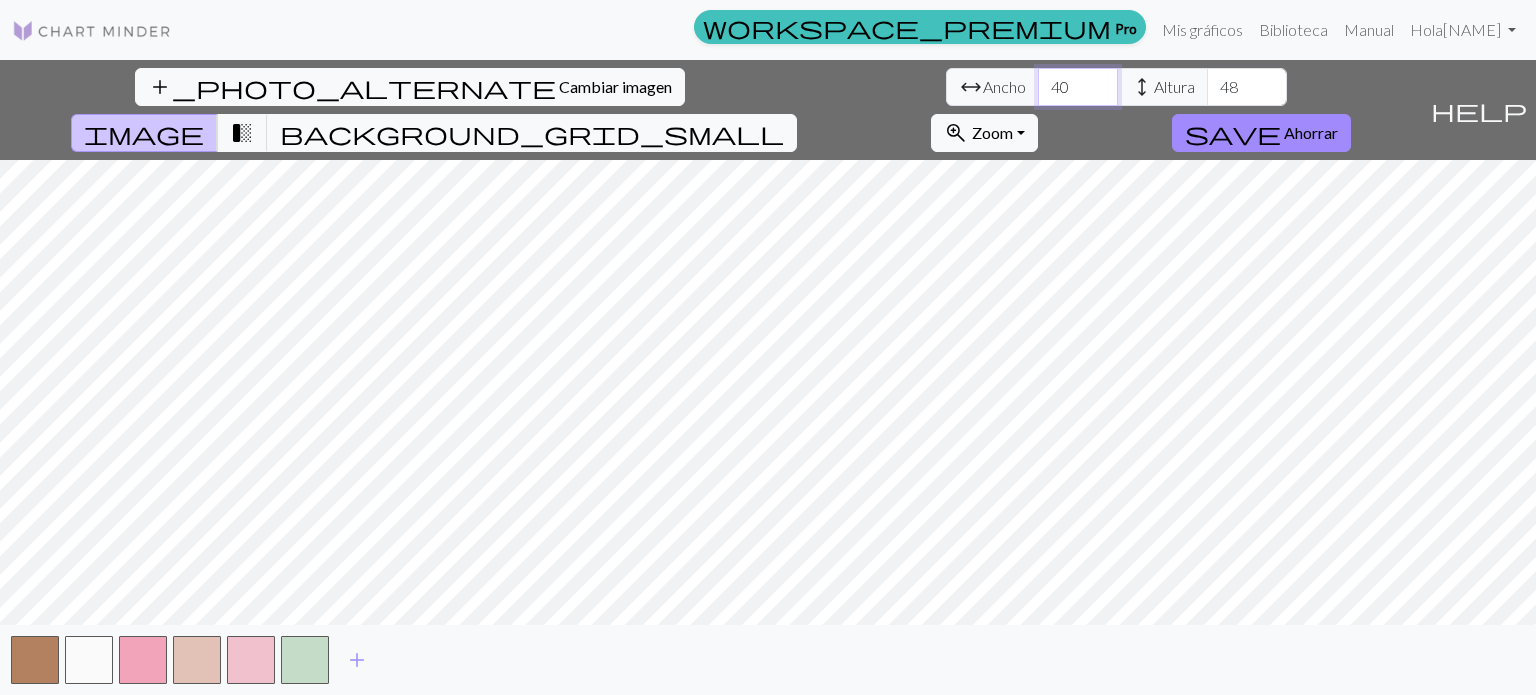 click on "40" at bounding box center [1078, 87] 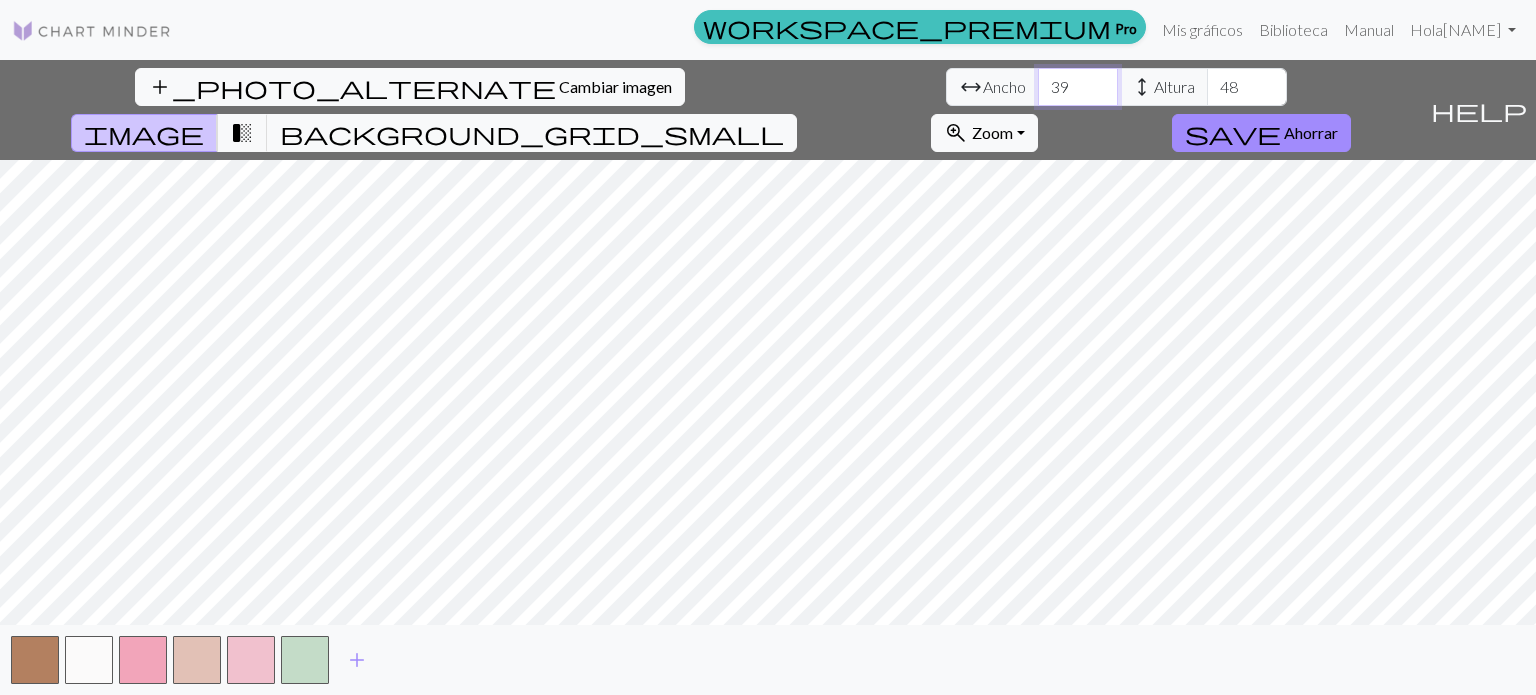 click on "39" at bounding box center [1078, 87] 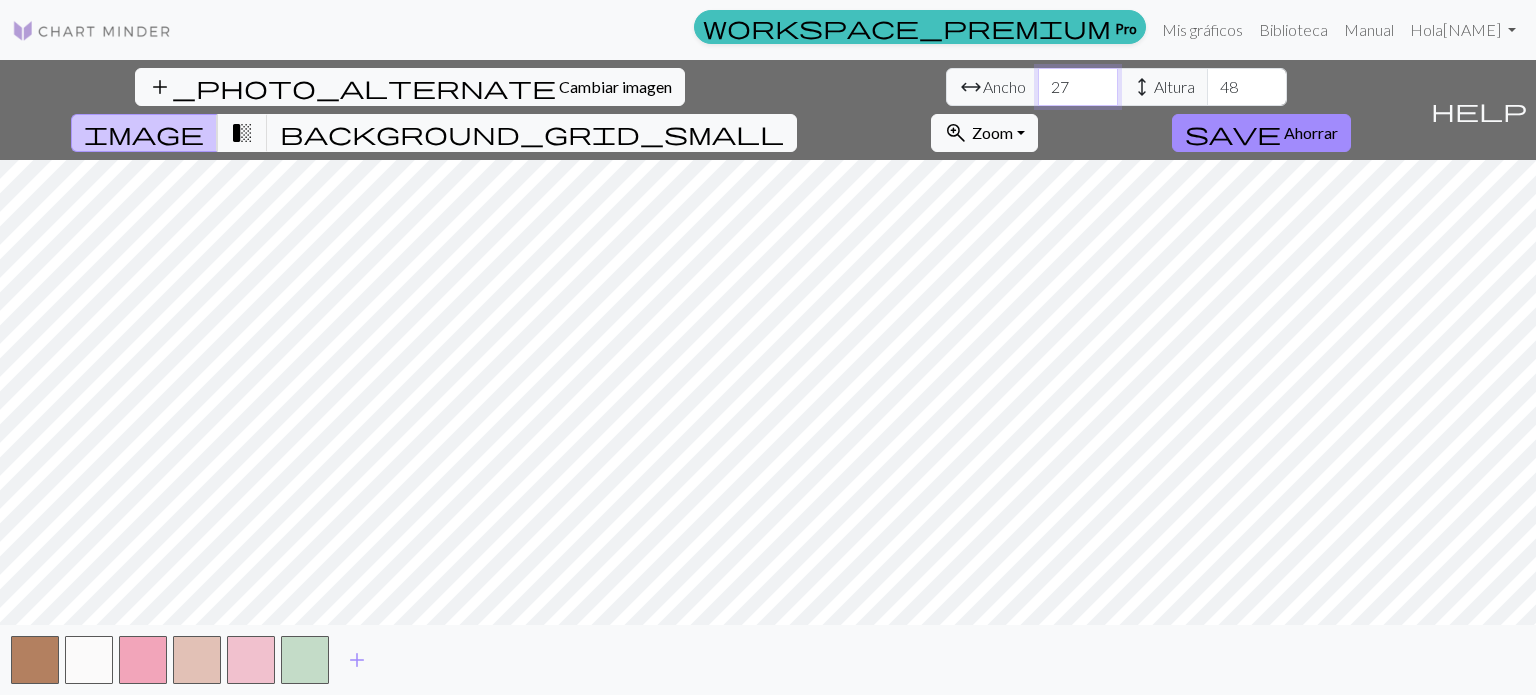 click on "26" at bounding box center [1078, 87] 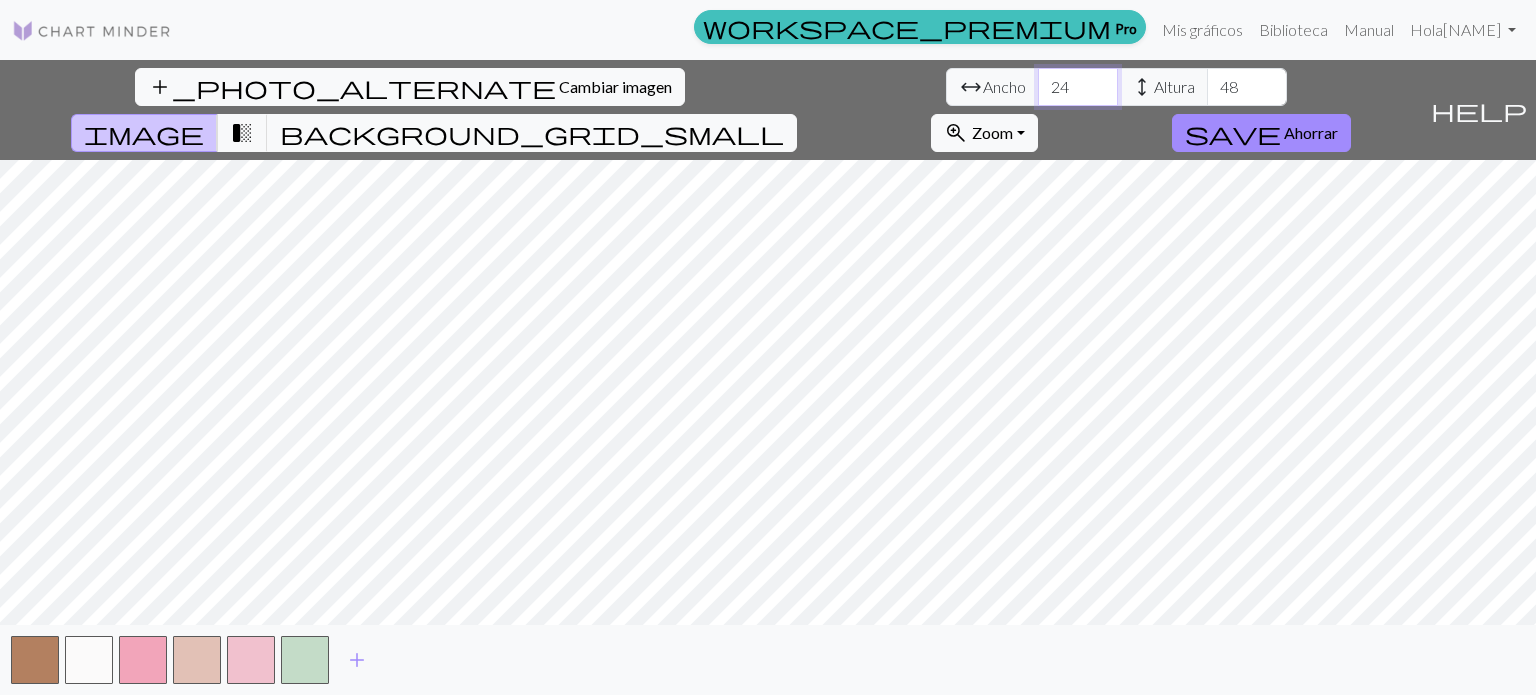 type on "24" 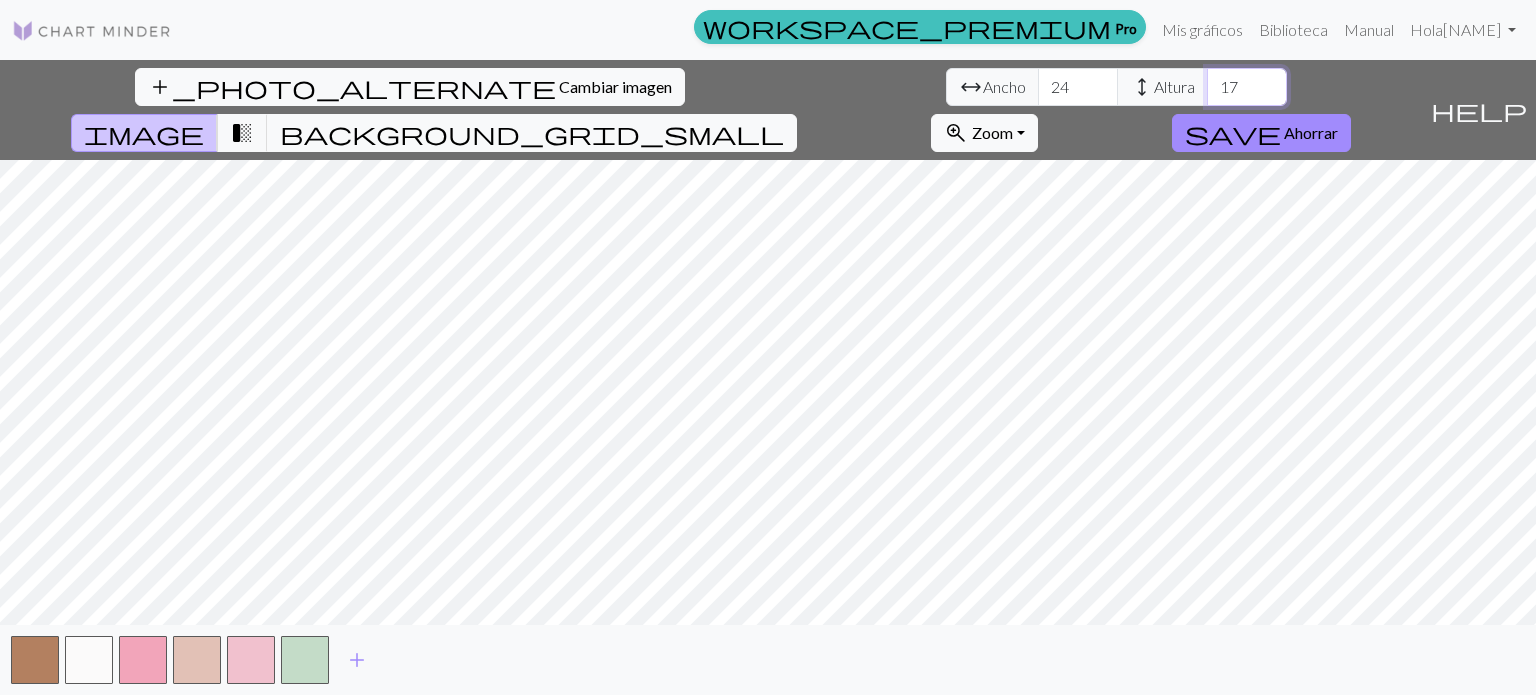 click on "17" at bounding box center [1247, 87] 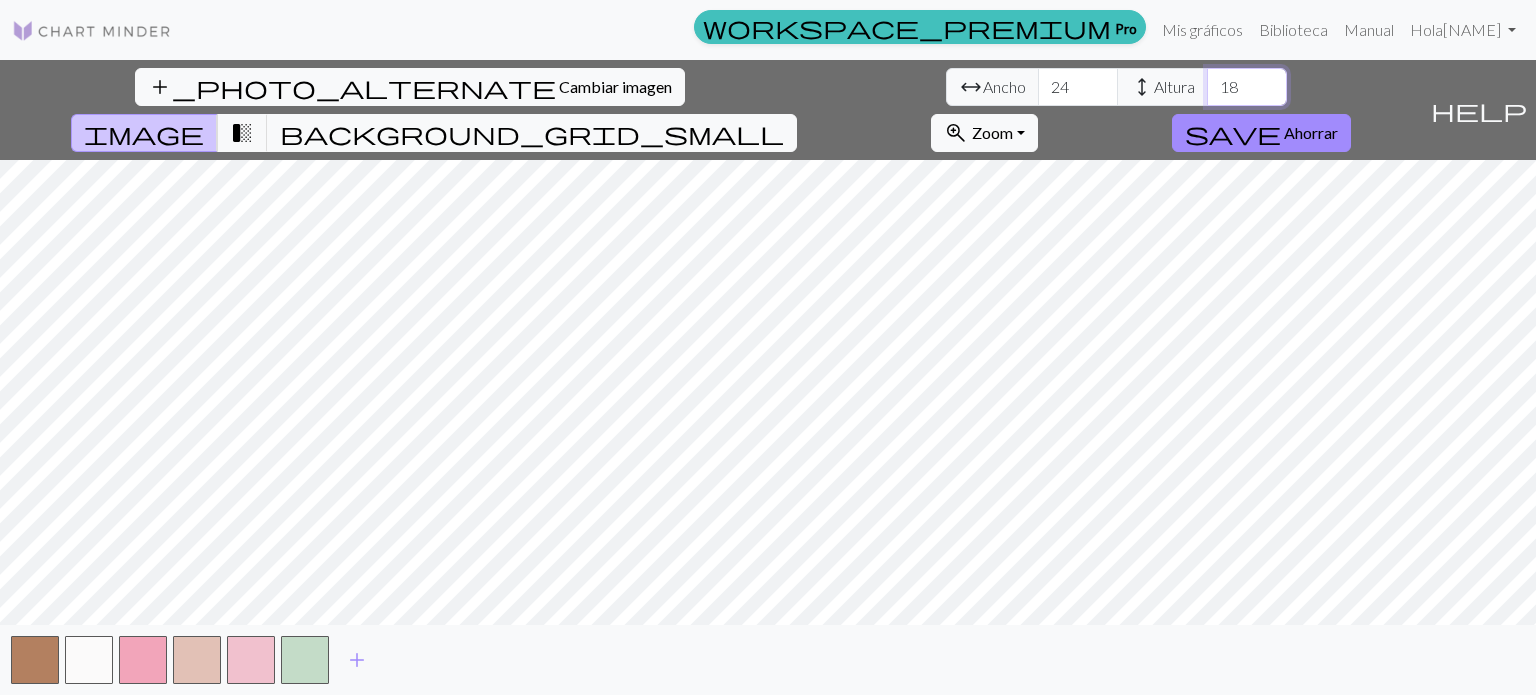 click on "18" at bounding box center [1247, 87] 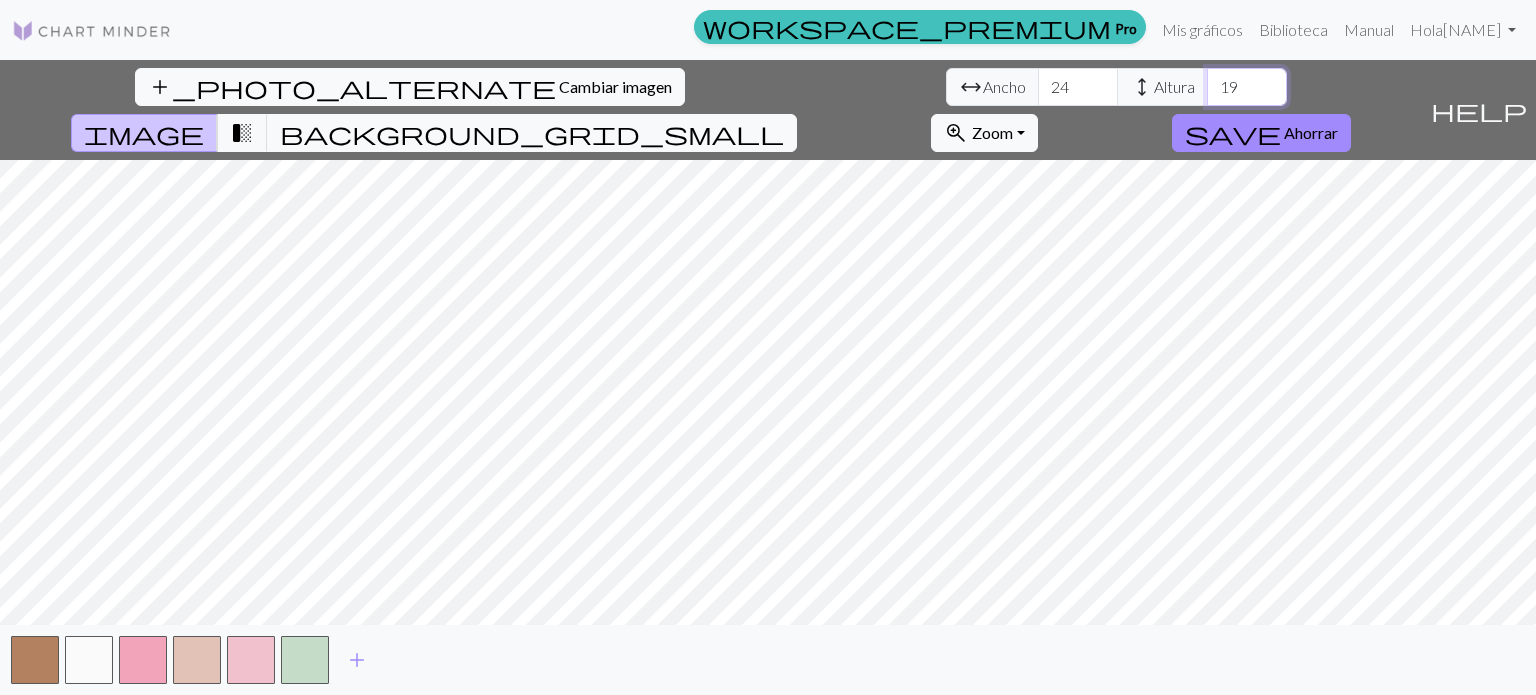 click on "19" at bounding box center [1247, 87] 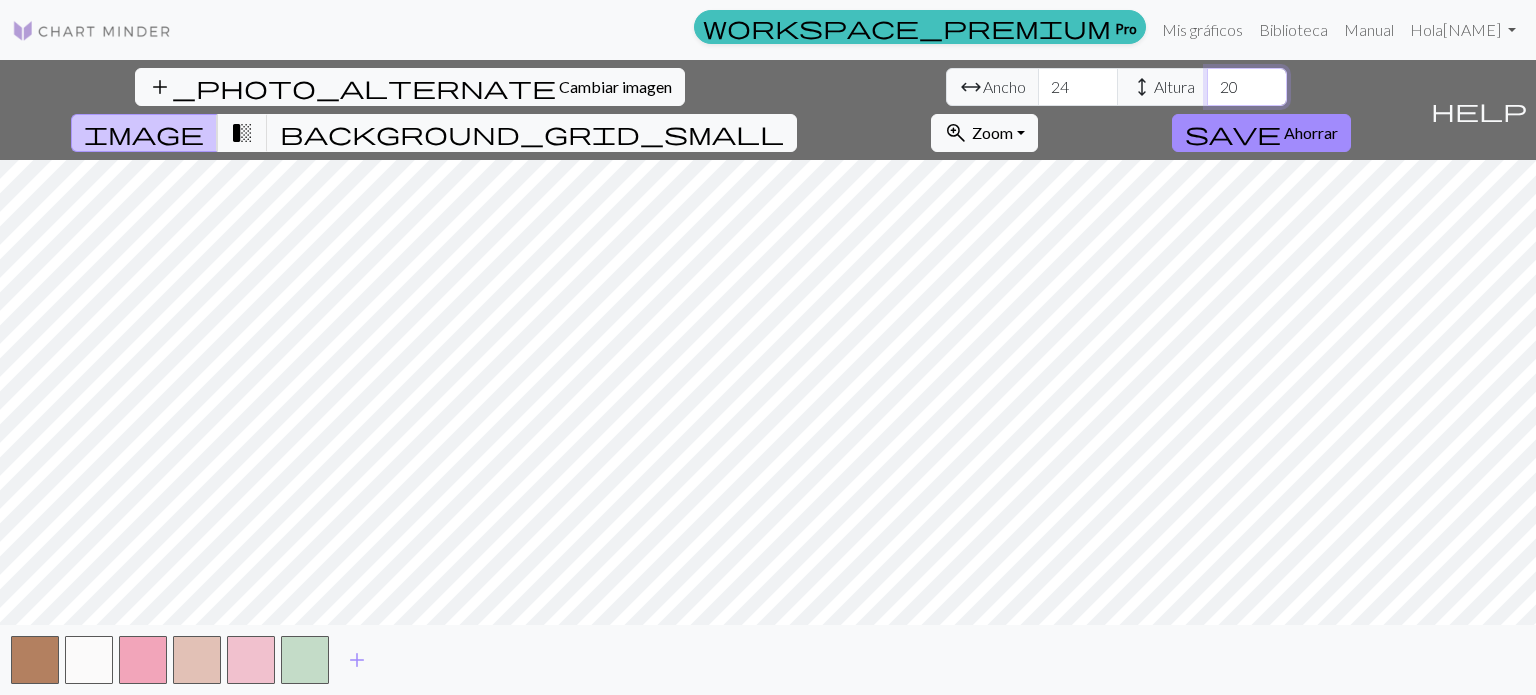 click on "20" at bounding box center [1247, 87] 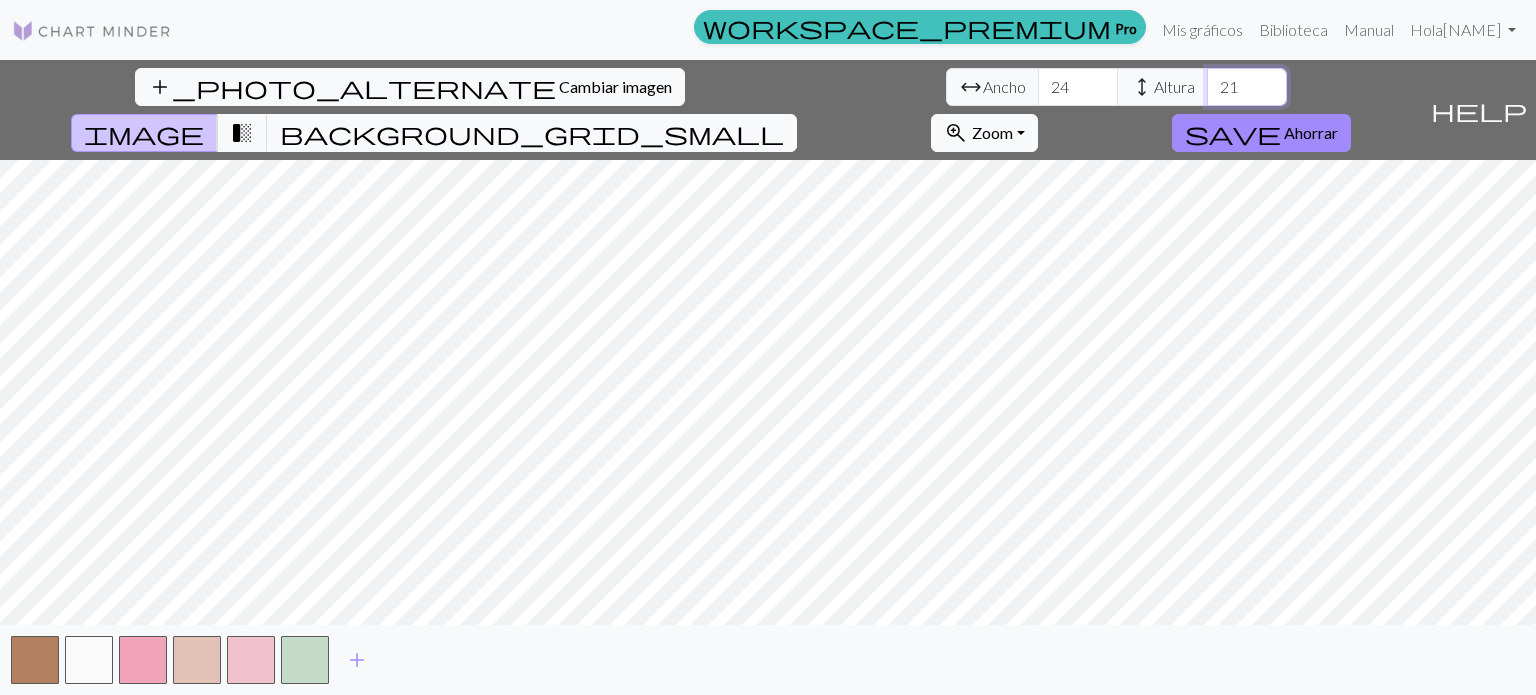 click on "21" at bounding box center (1247, 87) 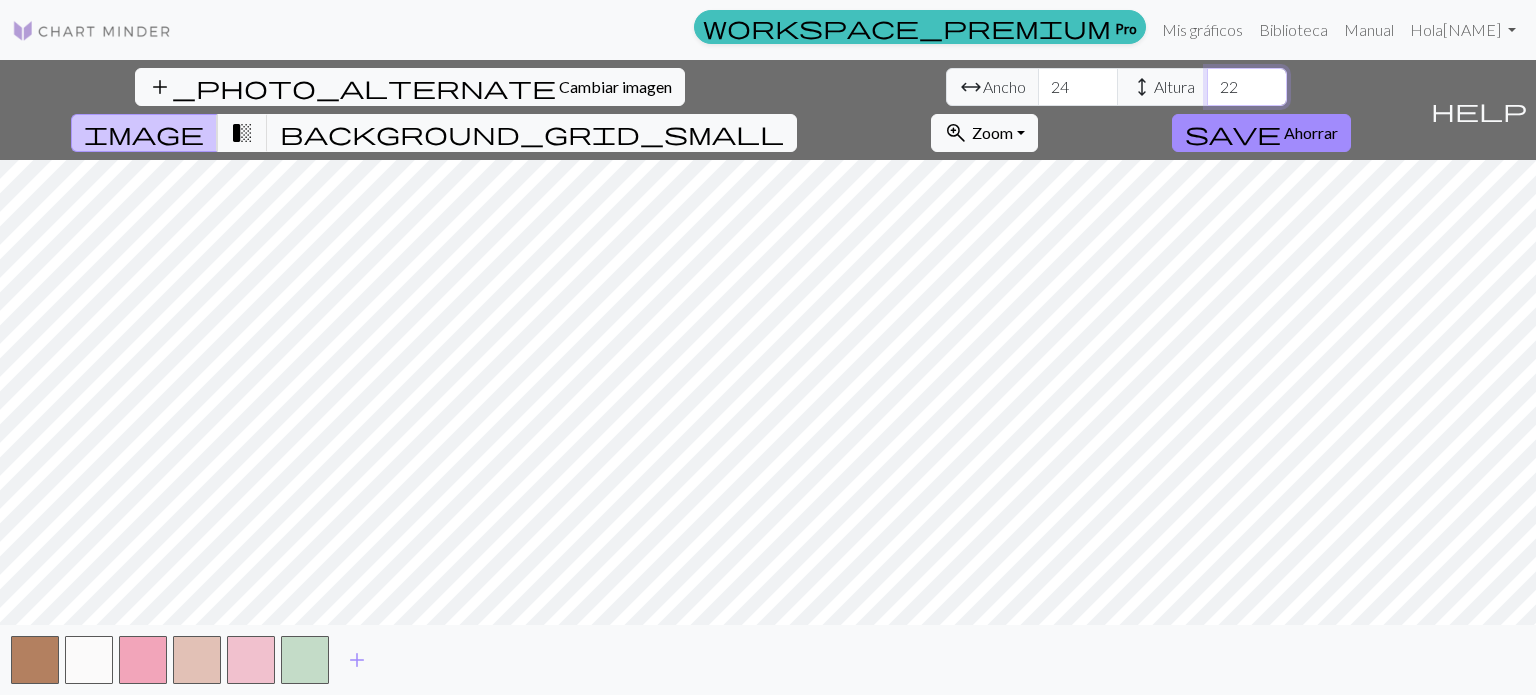 click on "22" at bounding box center (1247, 87) 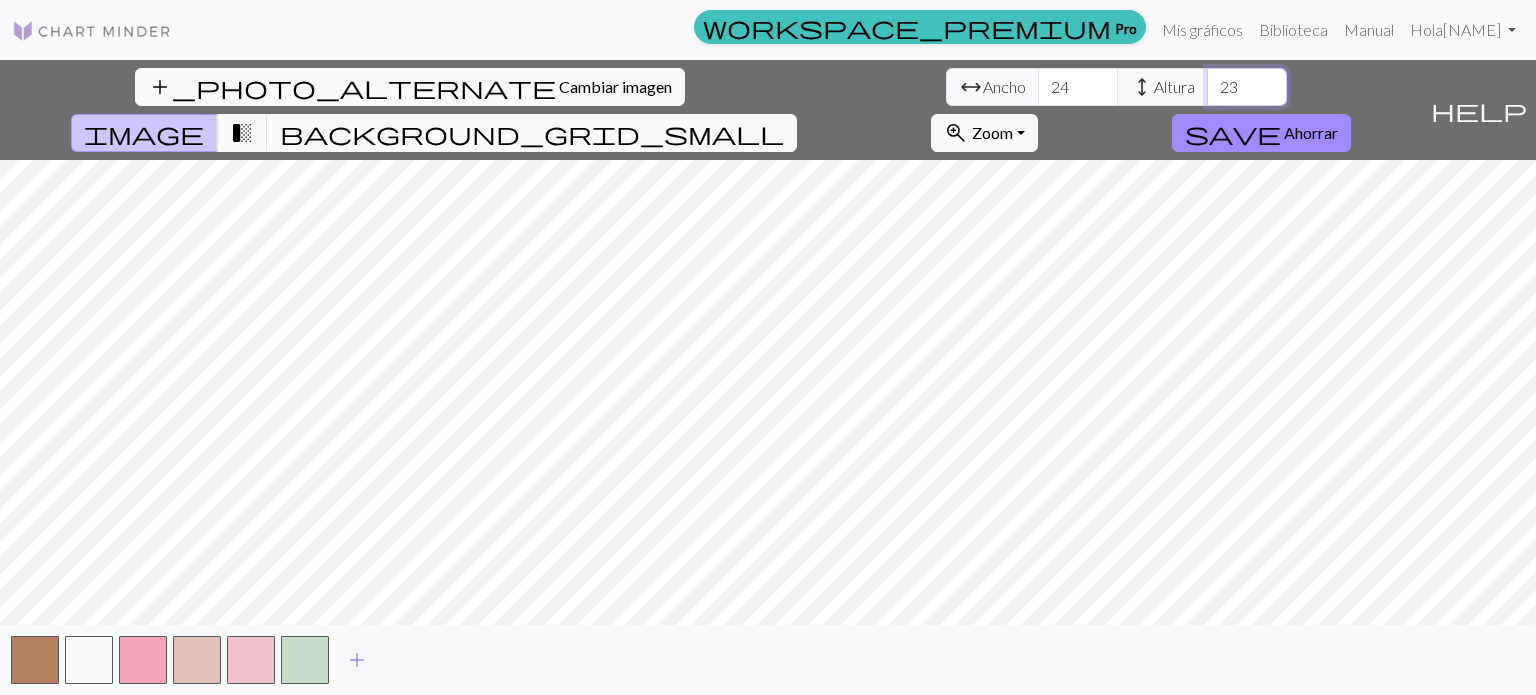 click on "23" at bounding box center (1247, 87) 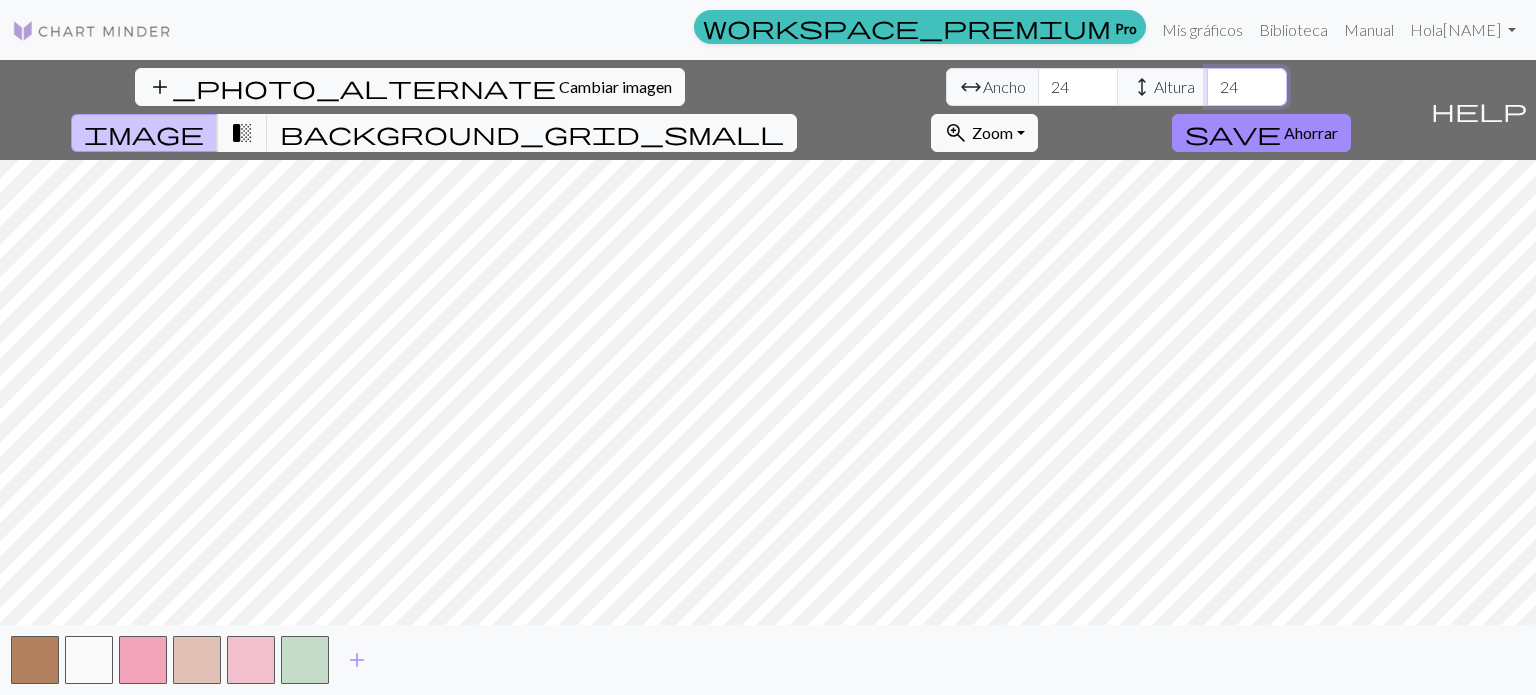 click on "24" at bounding box center [1247, 87] 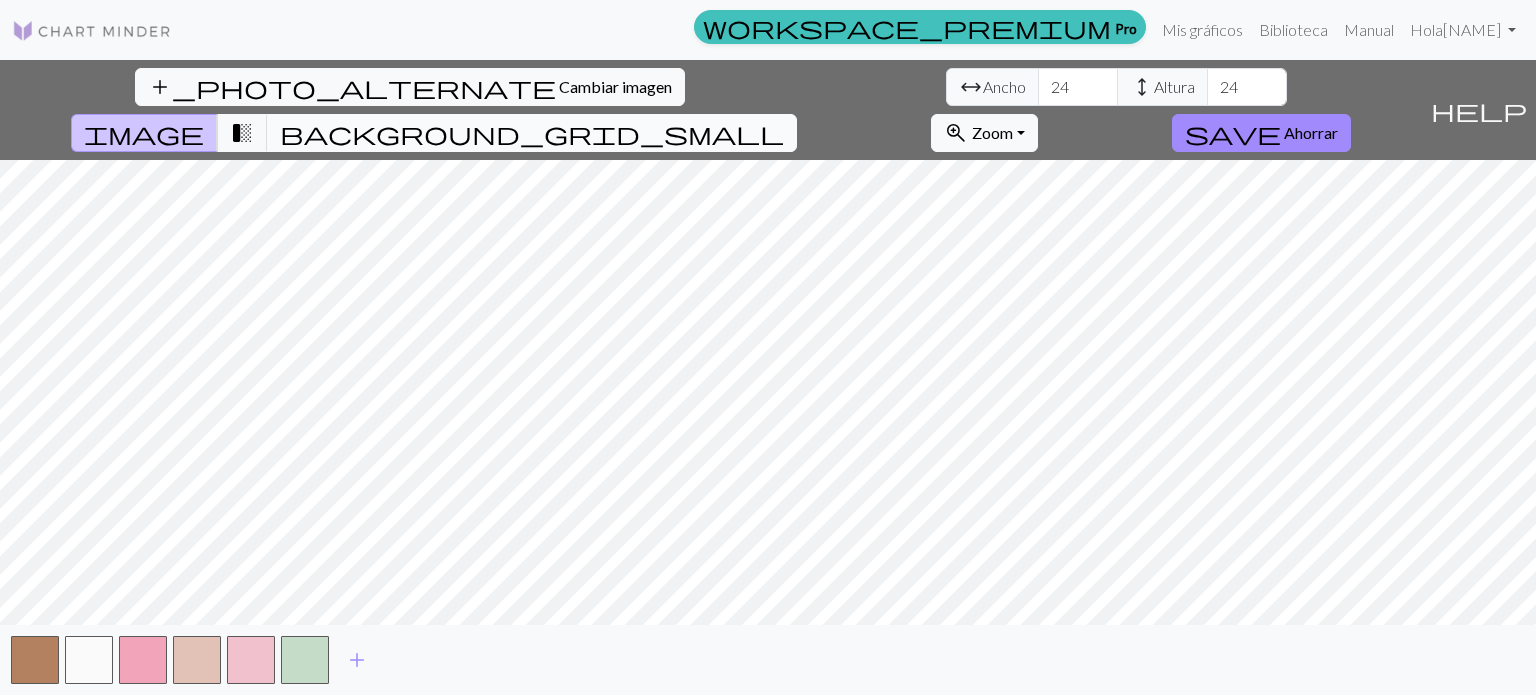 click on "background_grid_small" at bounding box center (532, 133) 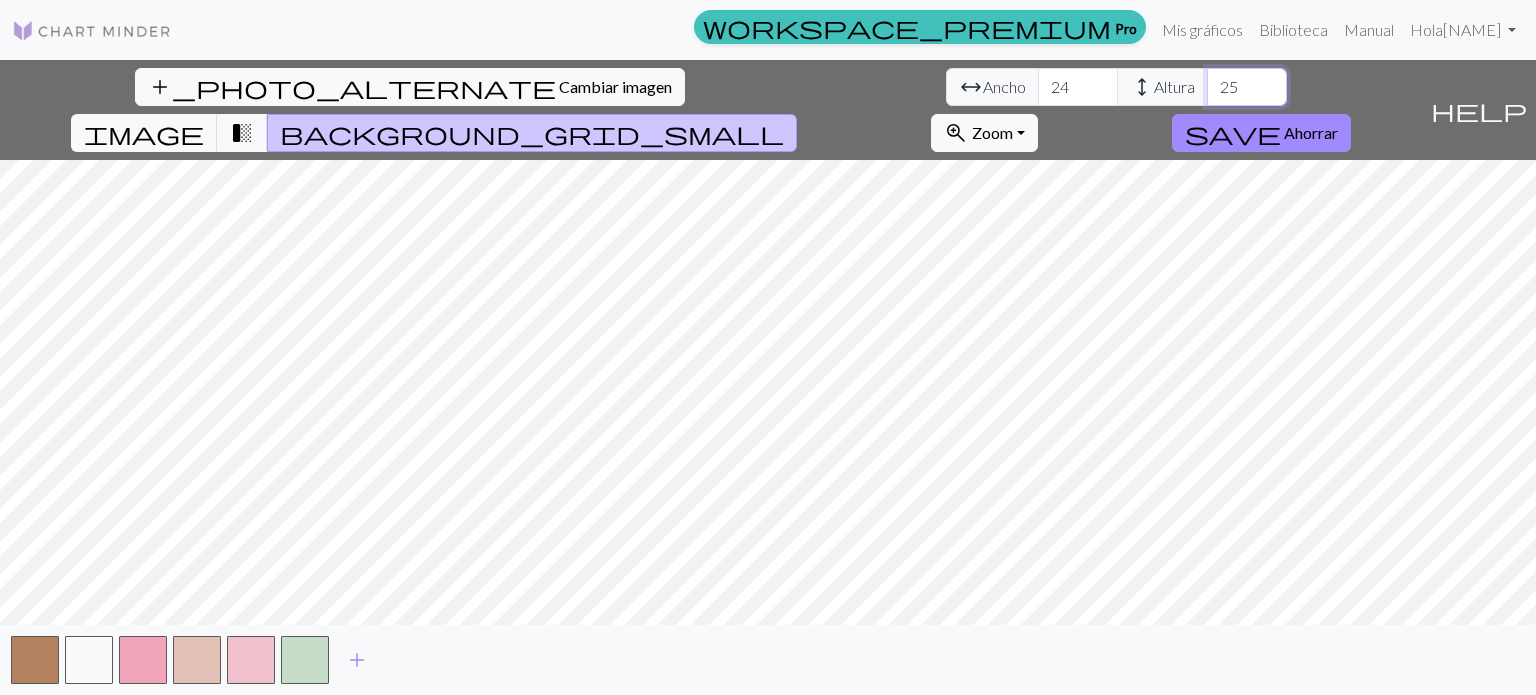 click on "25" at bounding box center [1247, 87] 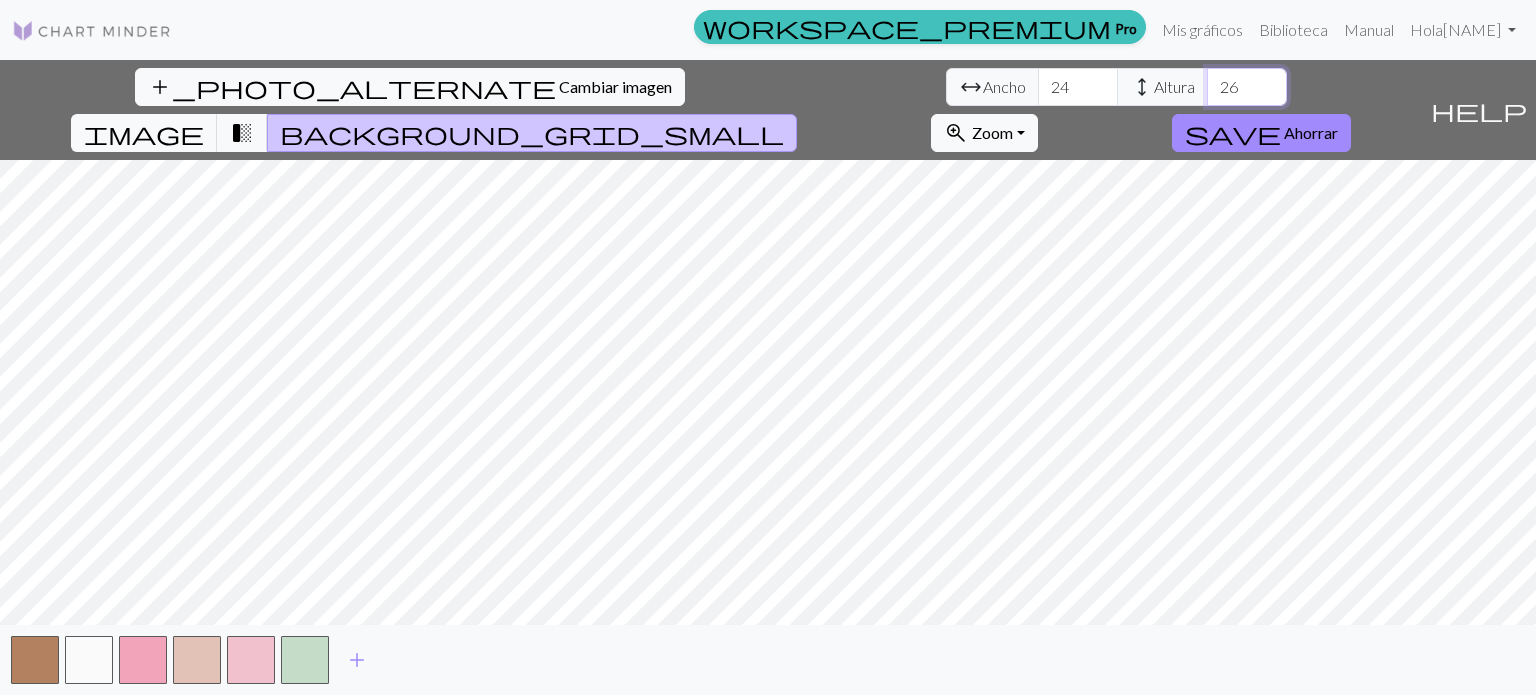 click on "26" at bounding box center [1247, 87] 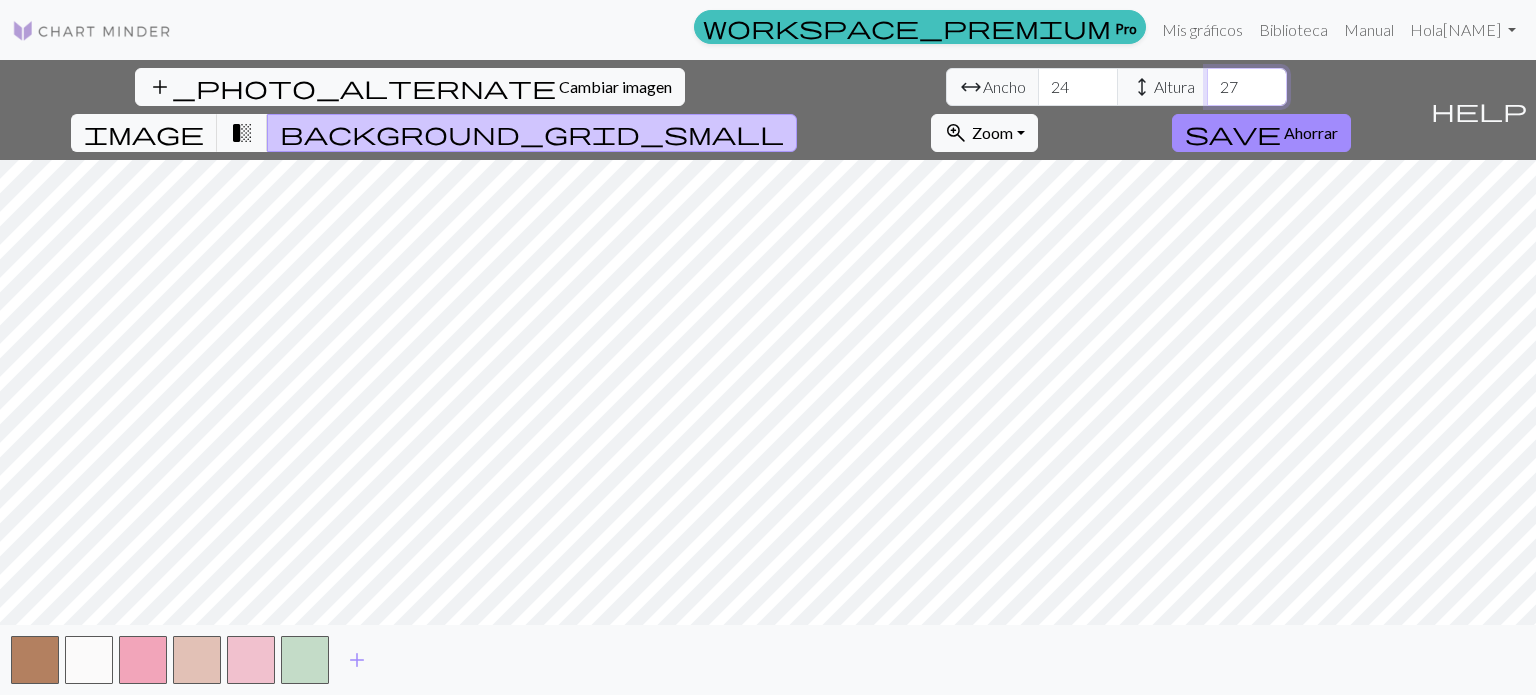 click on "27" at bounding box center [1247, 87] 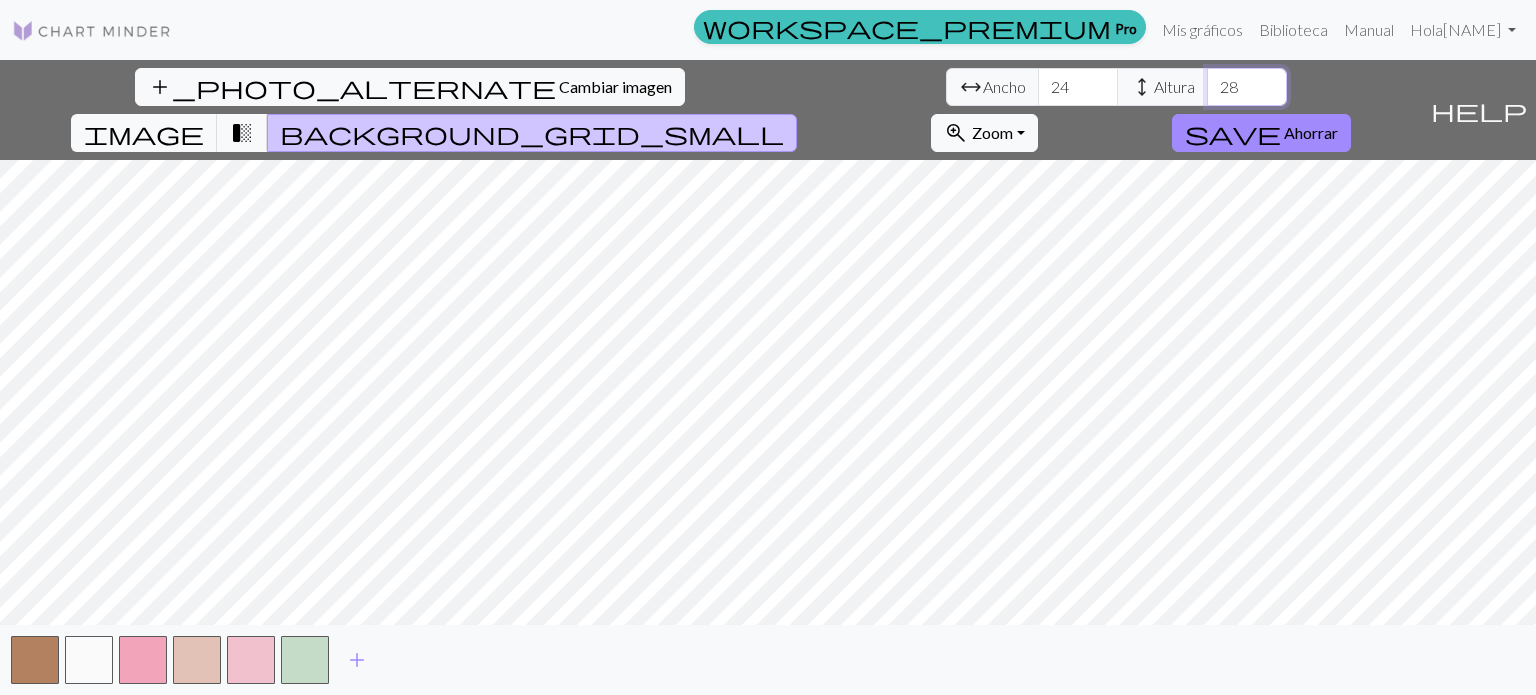 click on "28" at bounding box center (1247, 87) 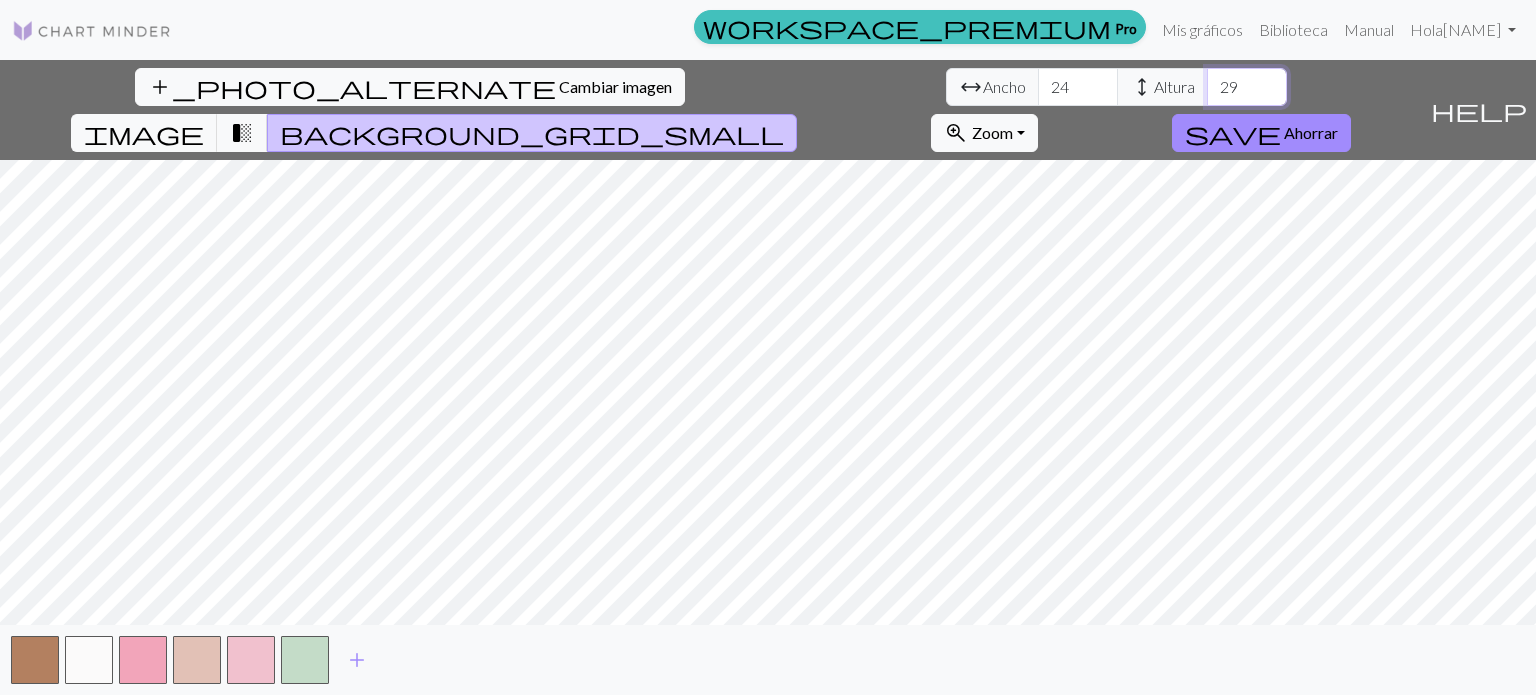 click on "30" at bounding box center (1247, 87) 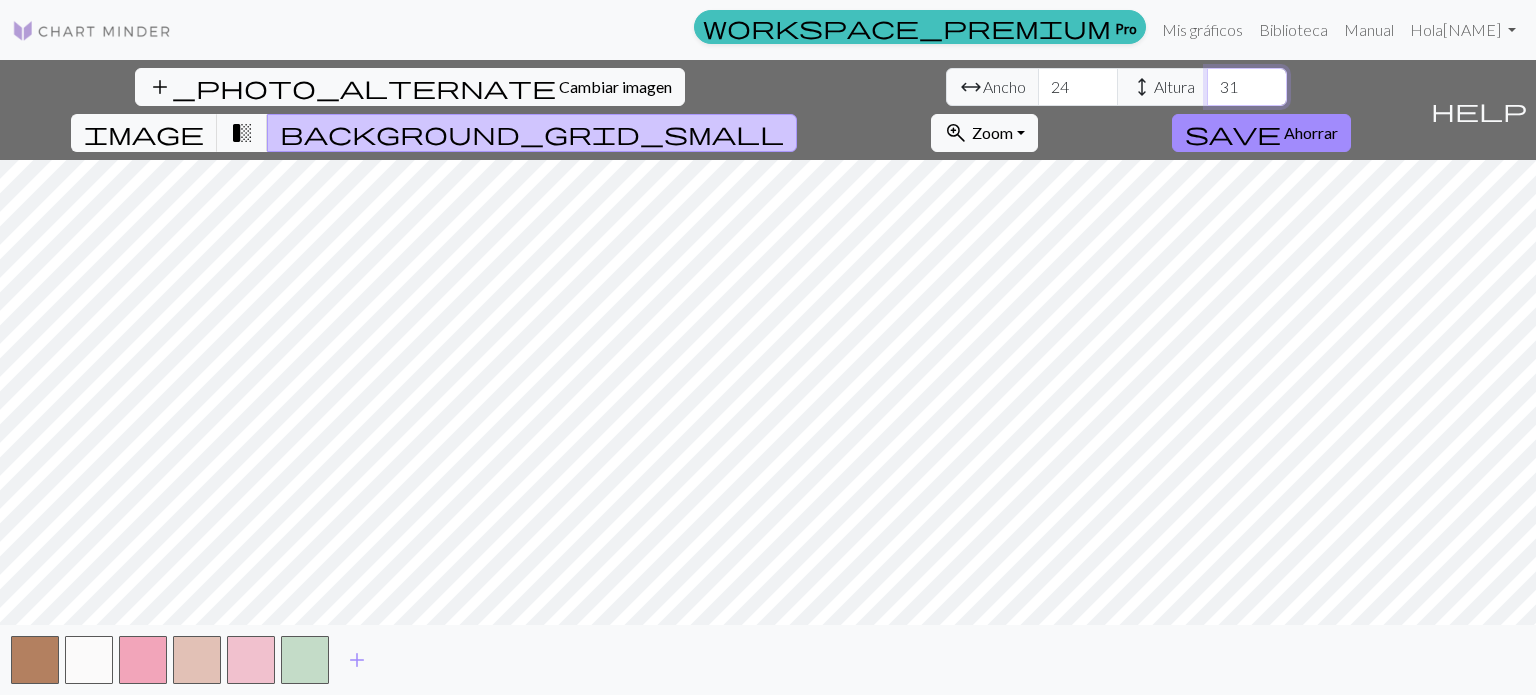 click on "31" at bounding box center [1247, 87] 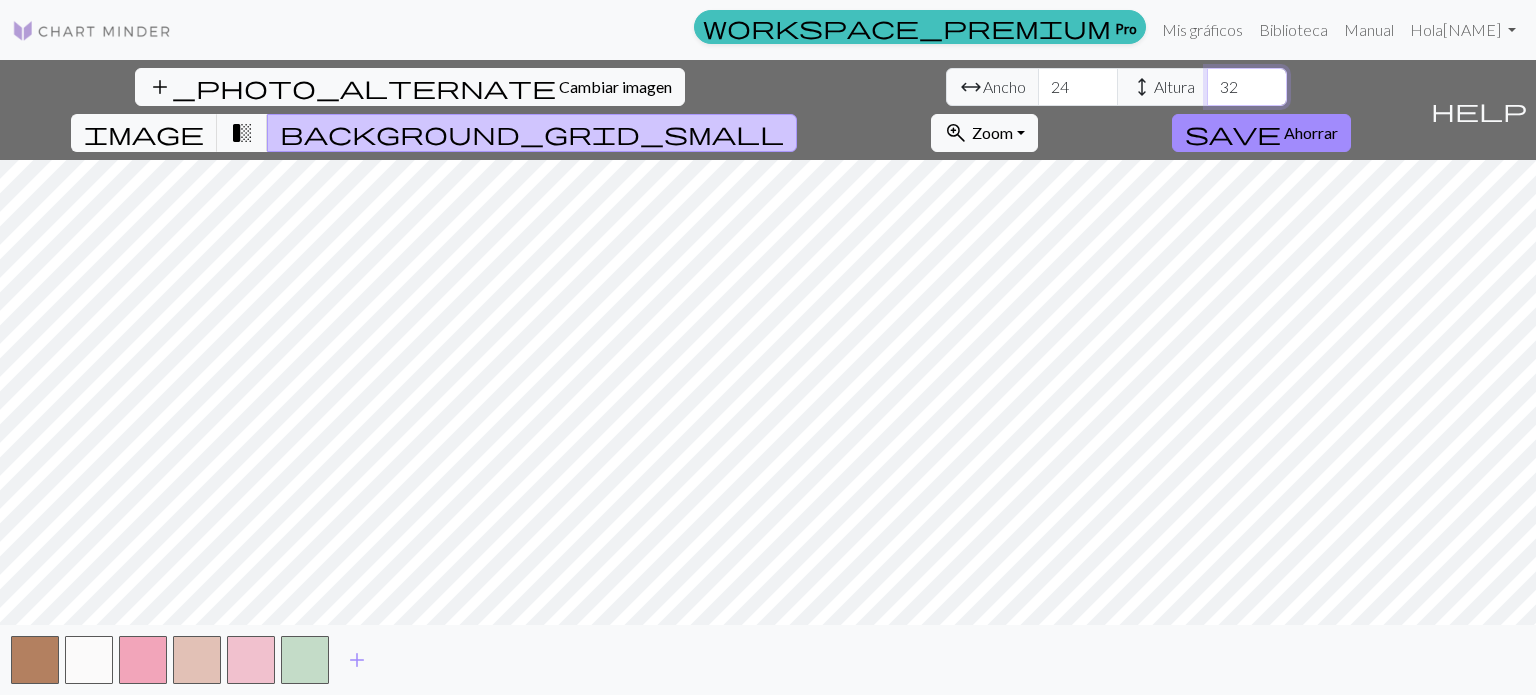 click on "32" at bounding box center [1247, 87] 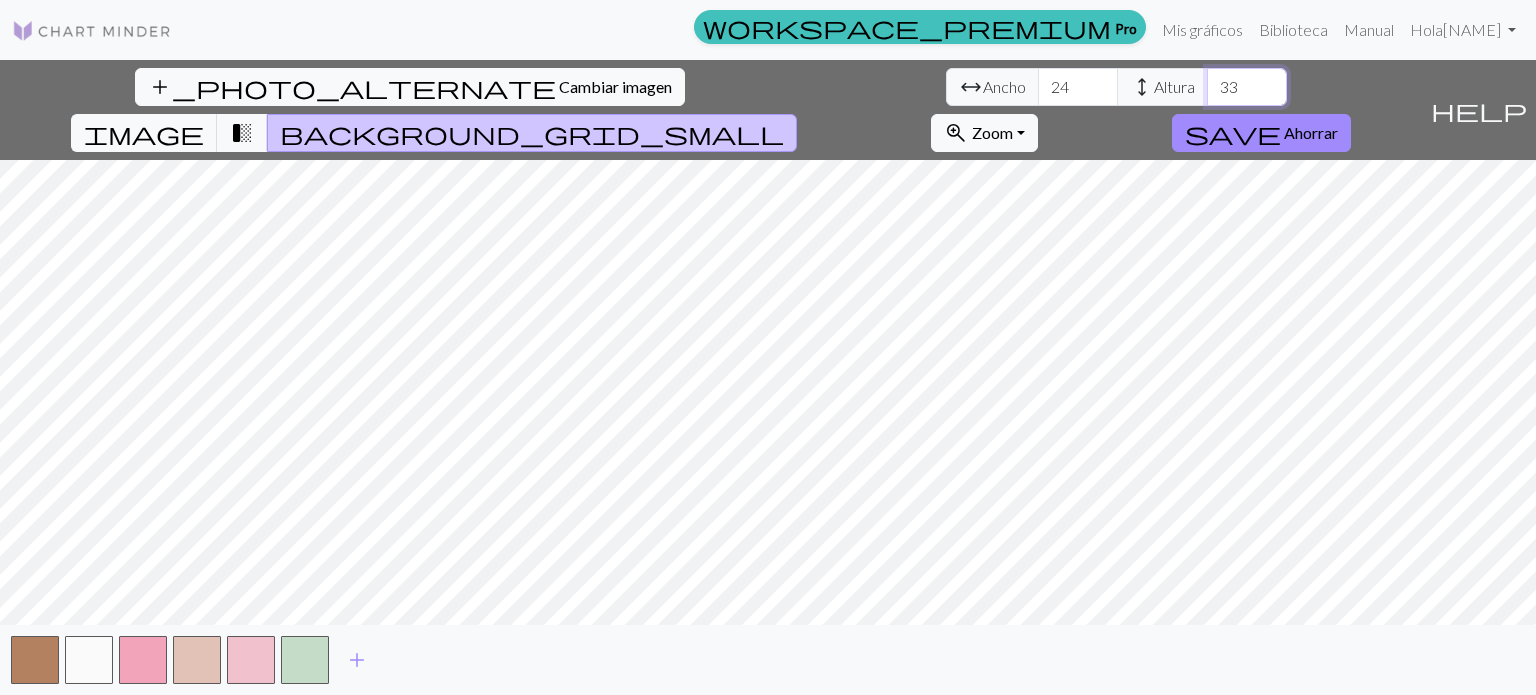 click on "33" at bounding box center [1247, 87] 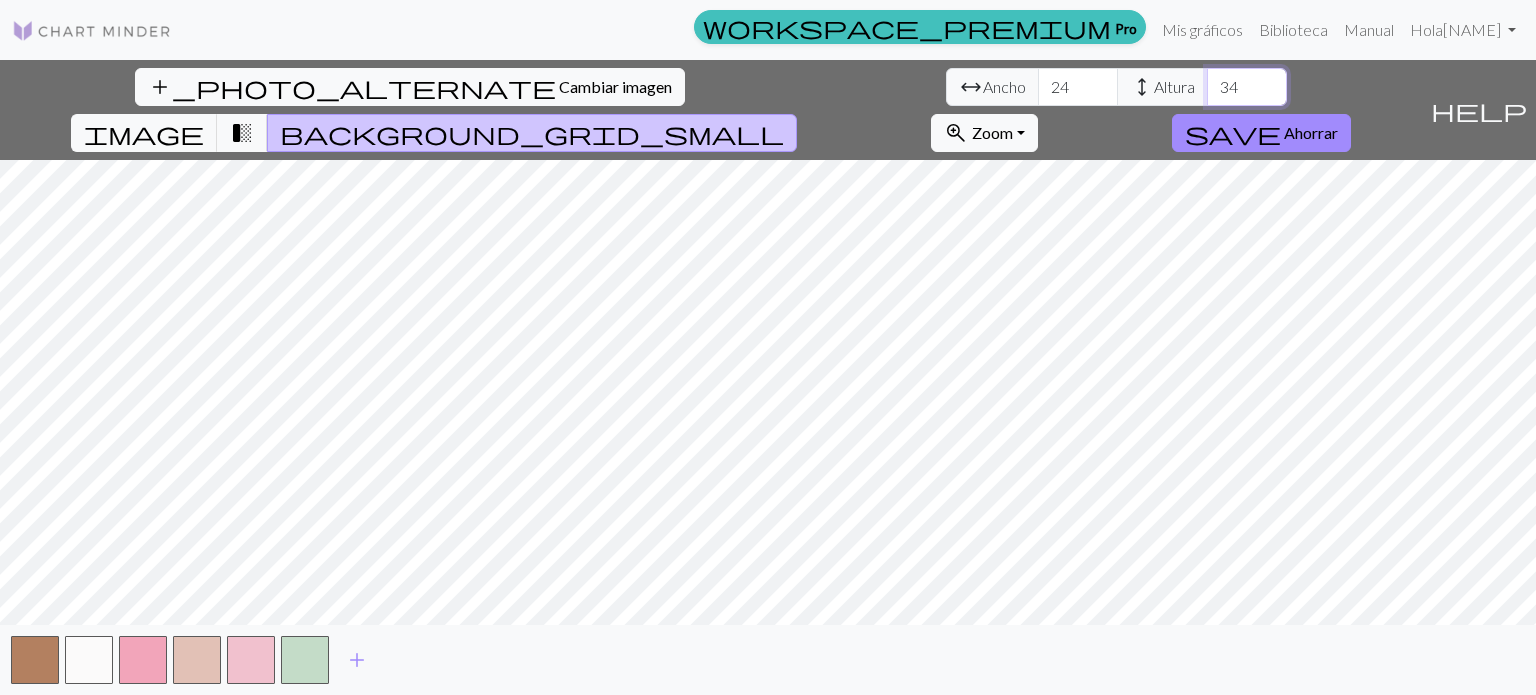 click on "34" at bounding box center (1247, 87) 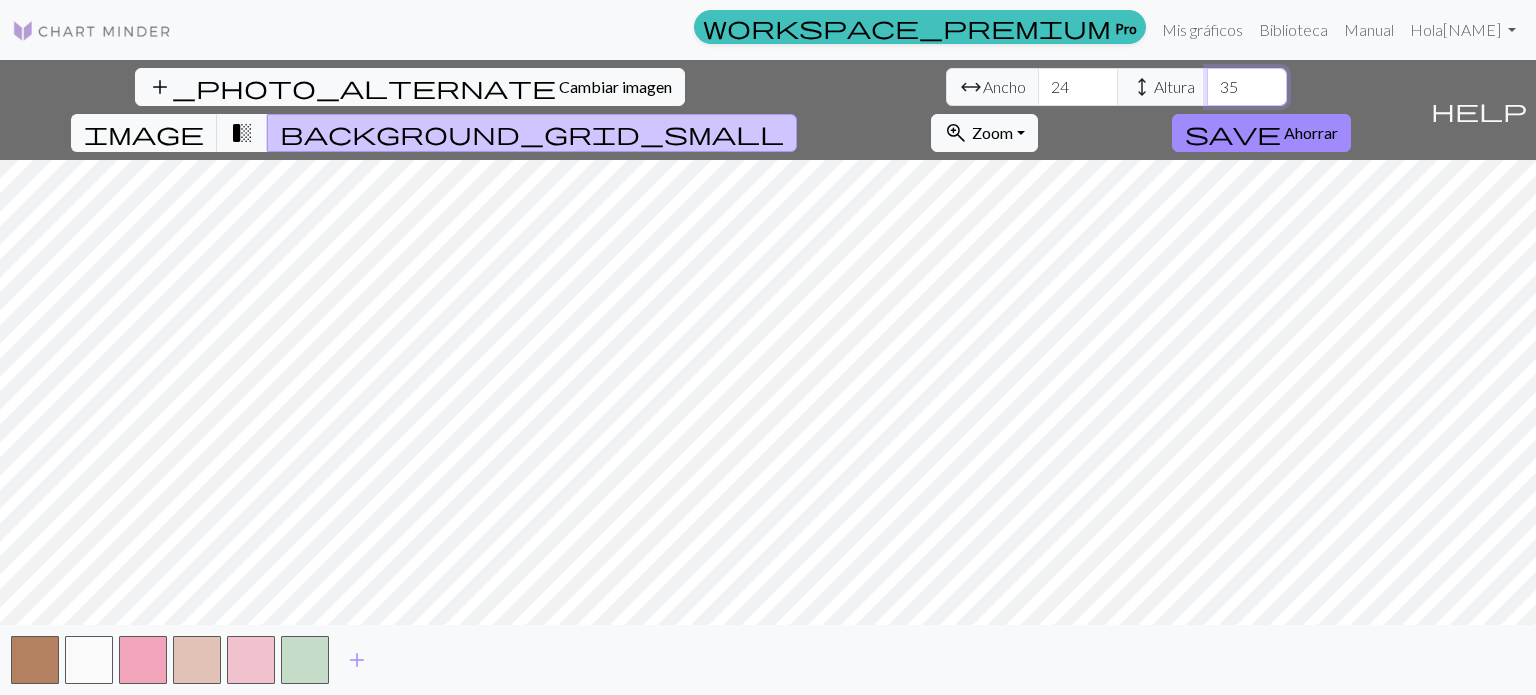 click on "35" at bounding box center (1247, 87) 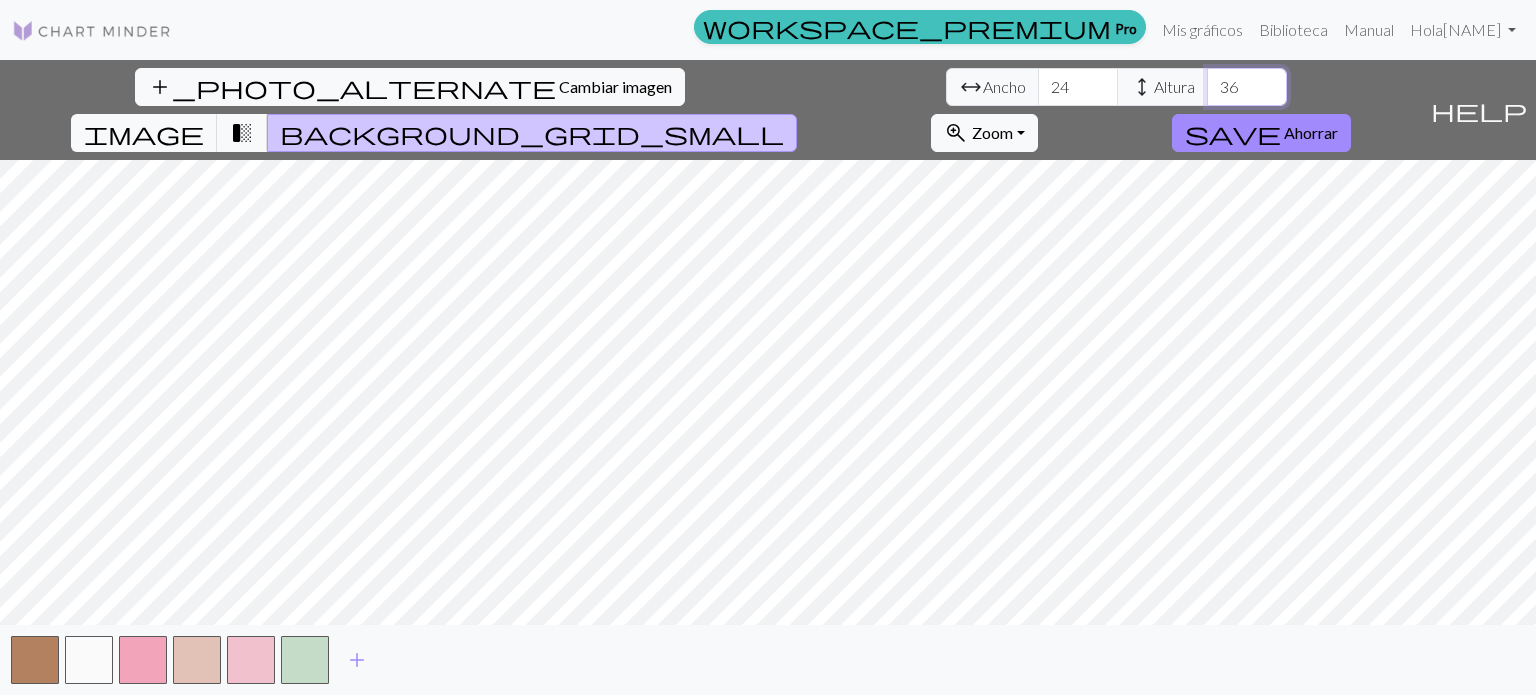 click on "36" at bounding box center [1247, 87] 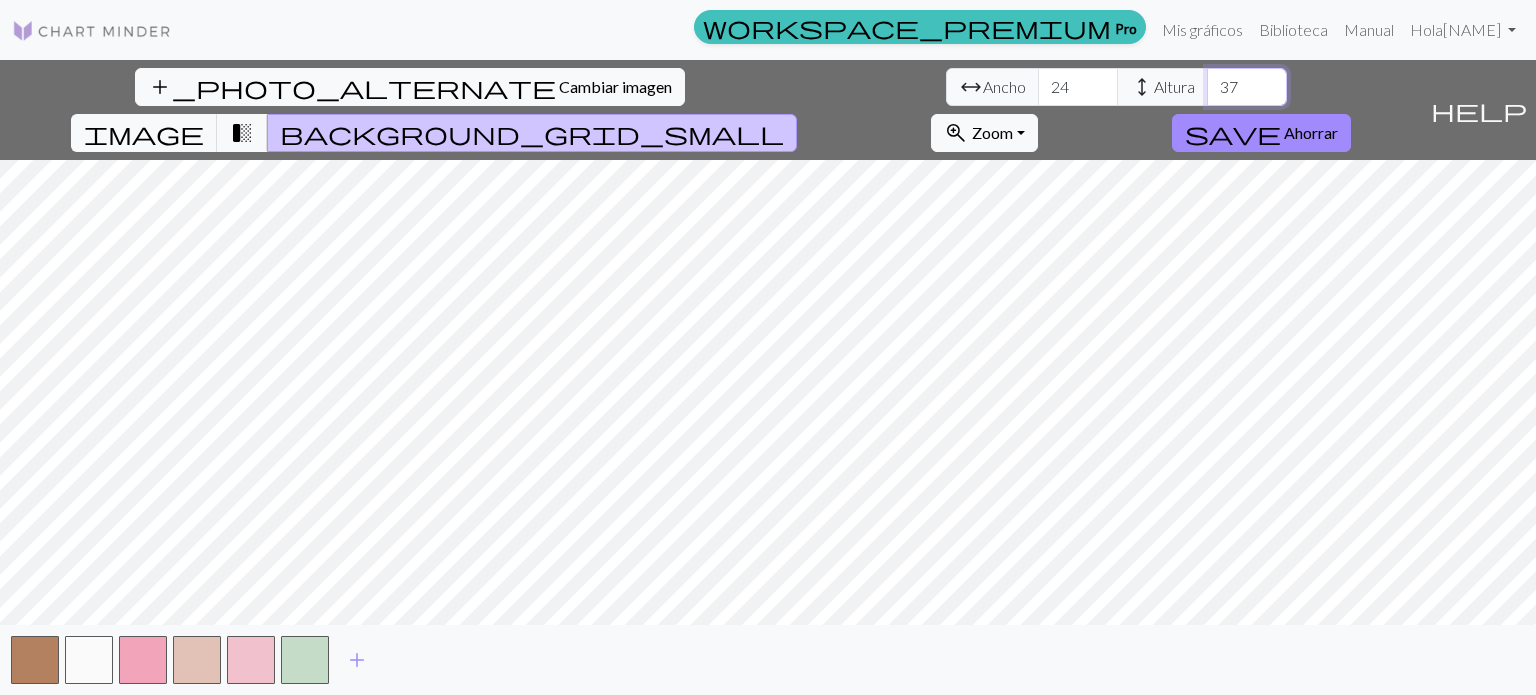 click on "37" at bounding box center [1247, 87] 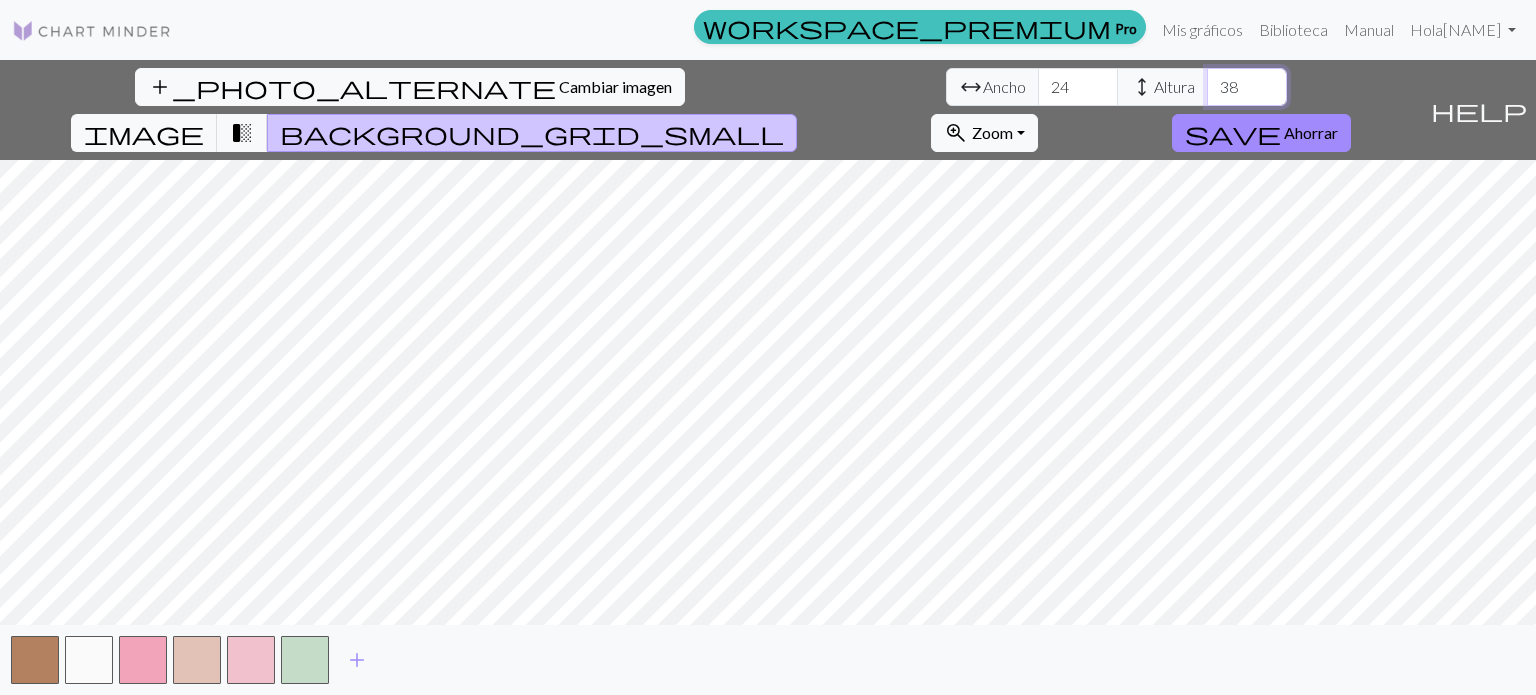 type on "38" 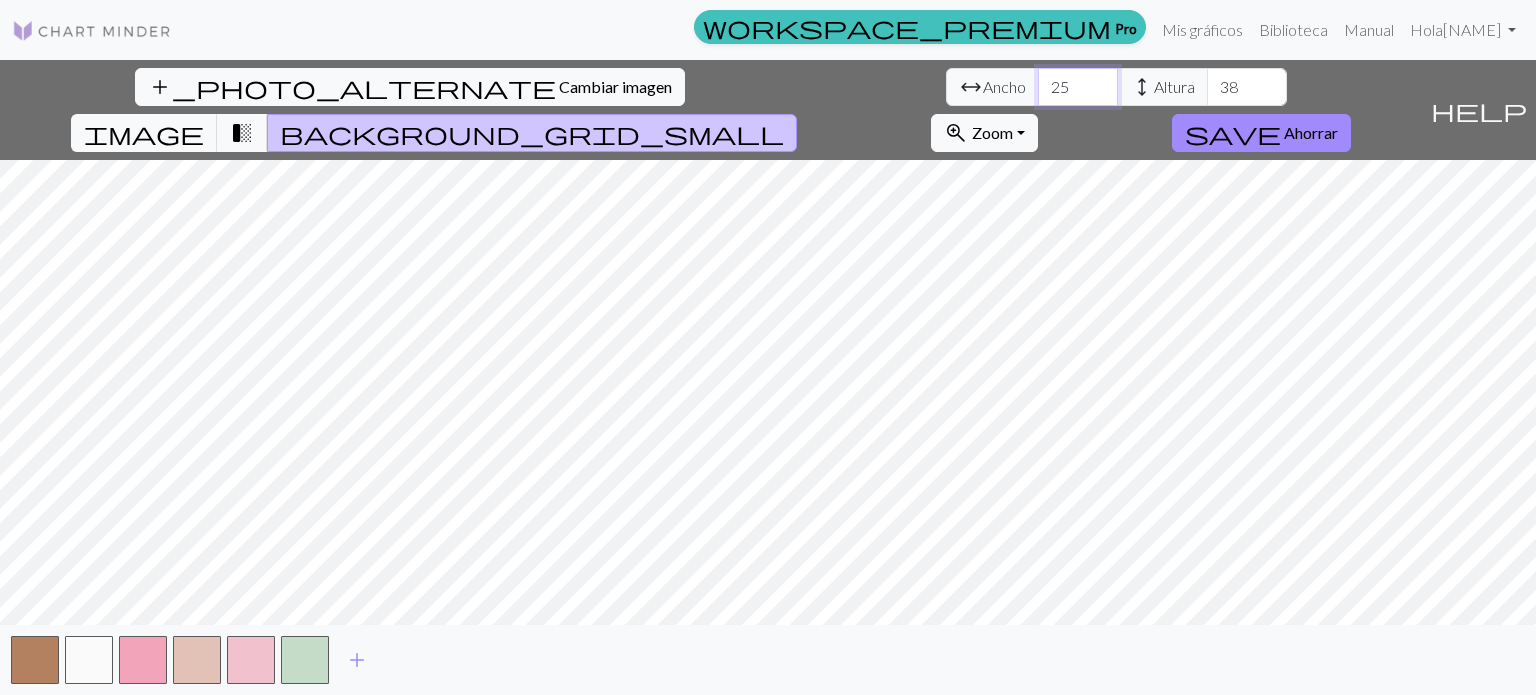 click on "25" at bounding box center [1078, 87] 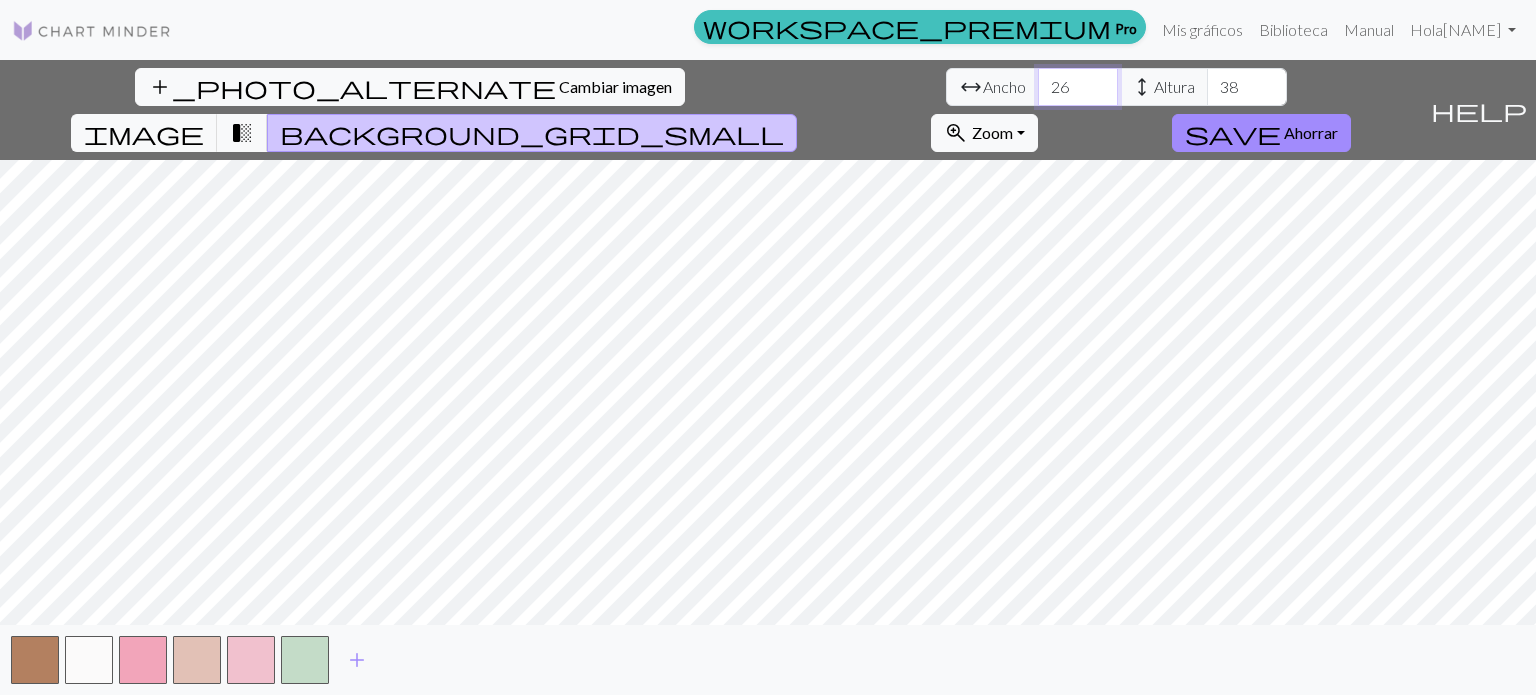 click on "26" at bounding box center [1078, 87] 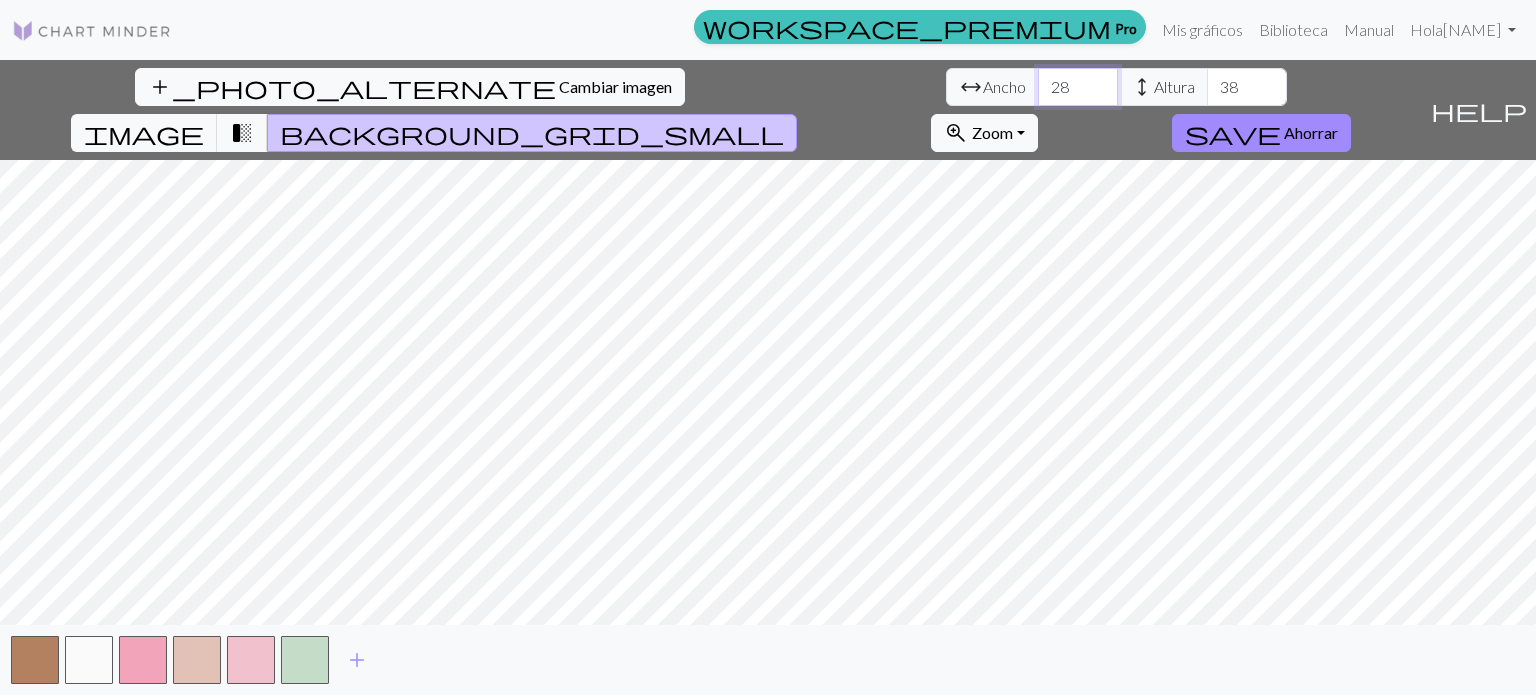 click on "28" at bounding box center (1078, 87) 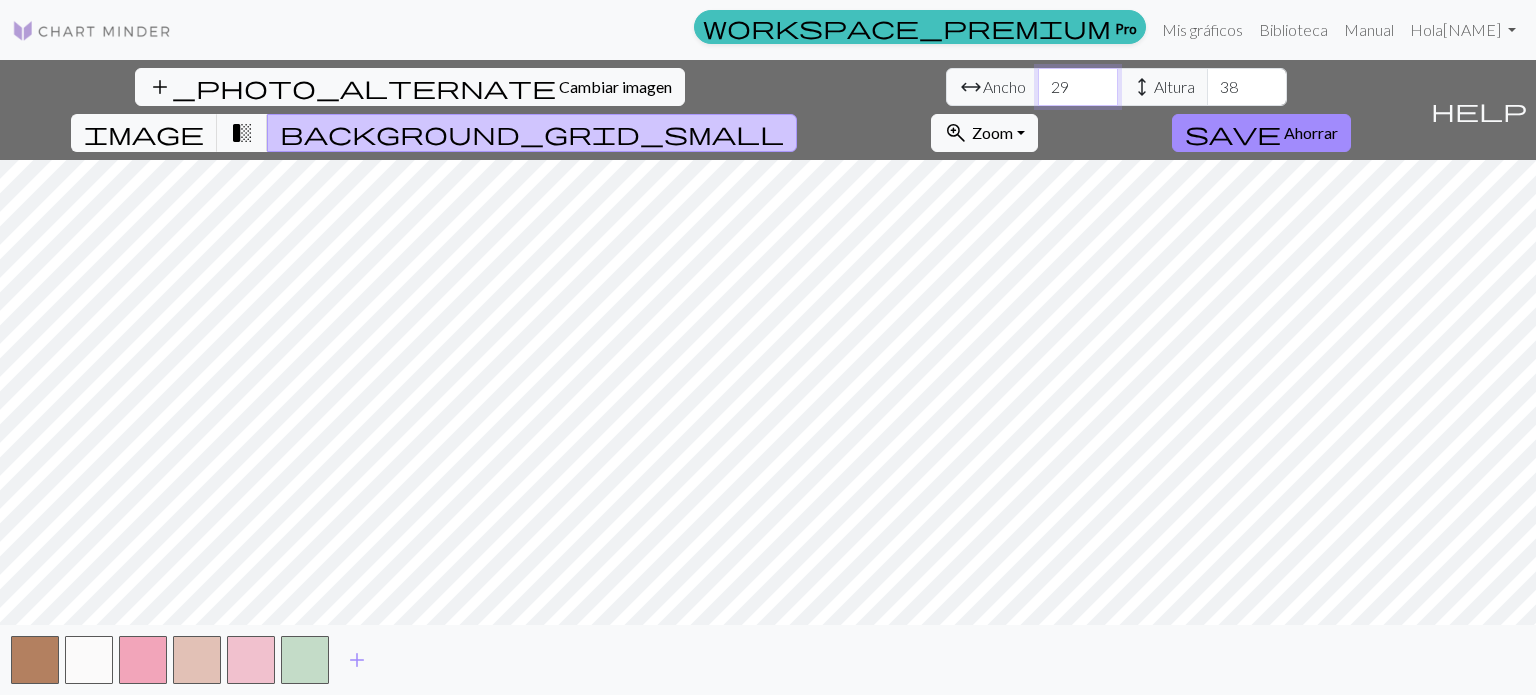 click on "29" at bounding box center (1078, 87) 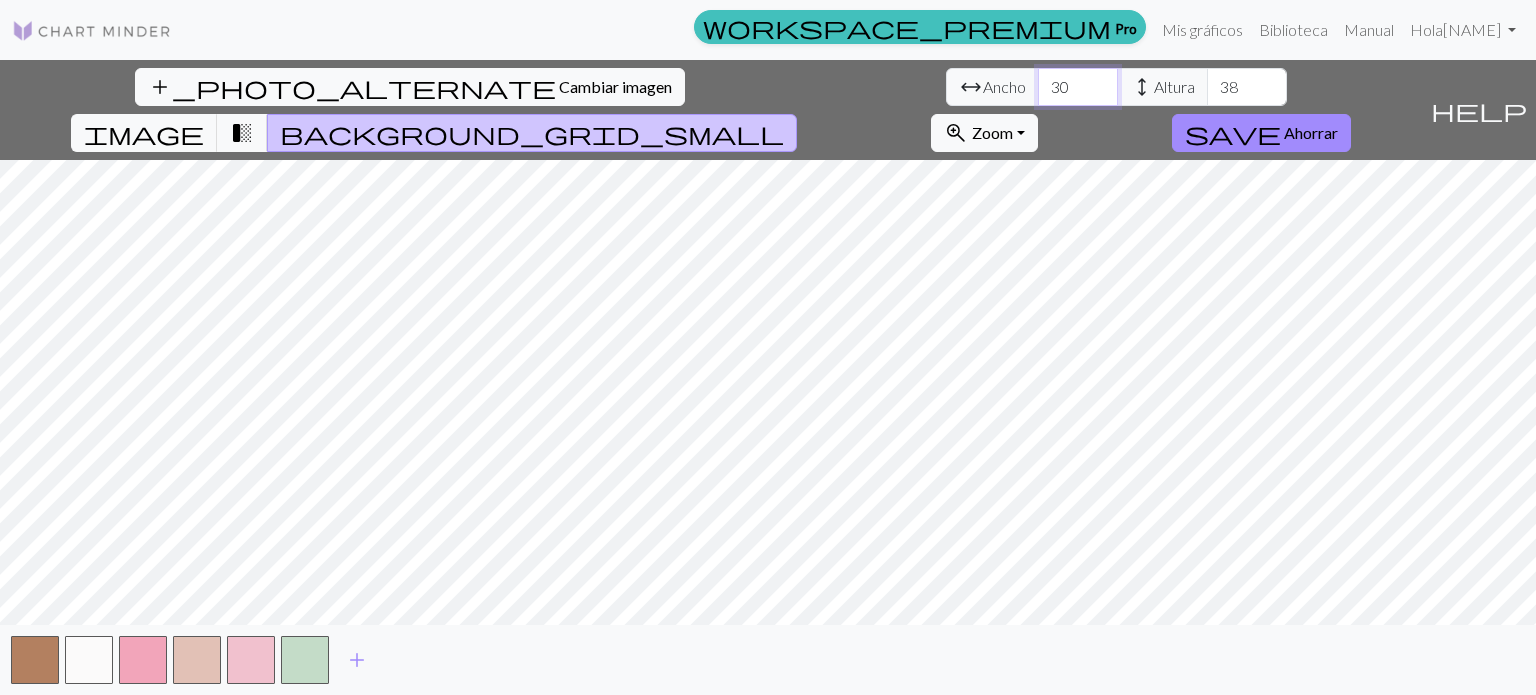 click on "30" at bounding box center (1078, 87) 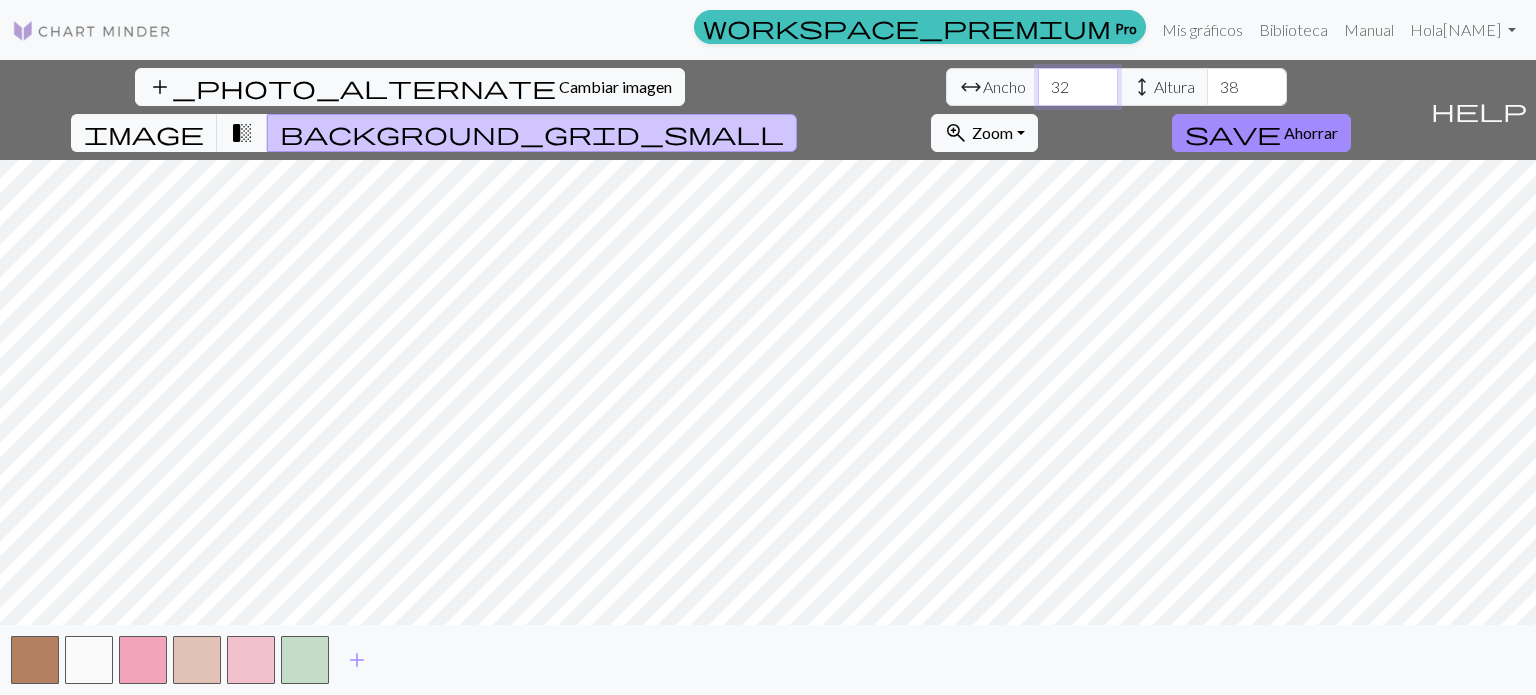 click on "32" at bounding box center [1078, 87] 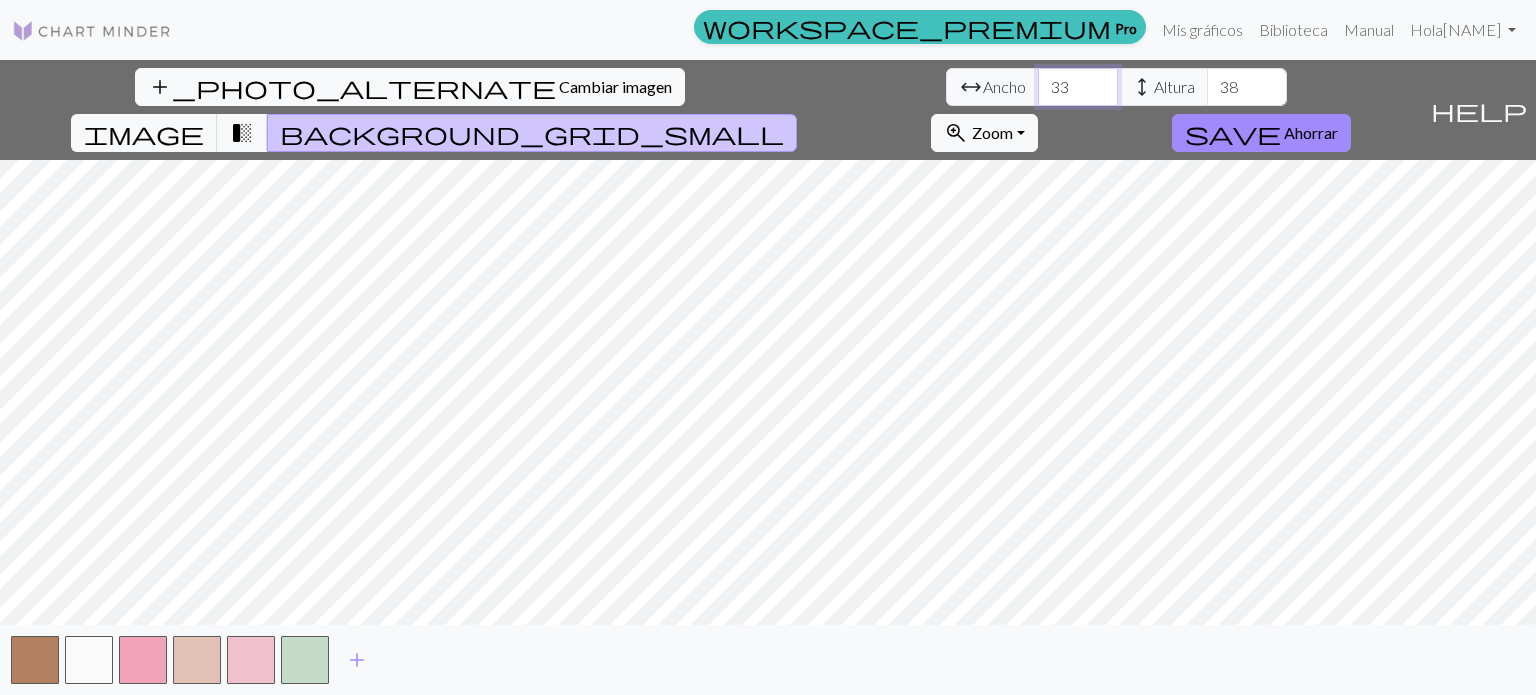 click on "33" at bounding box center [1078, 87] 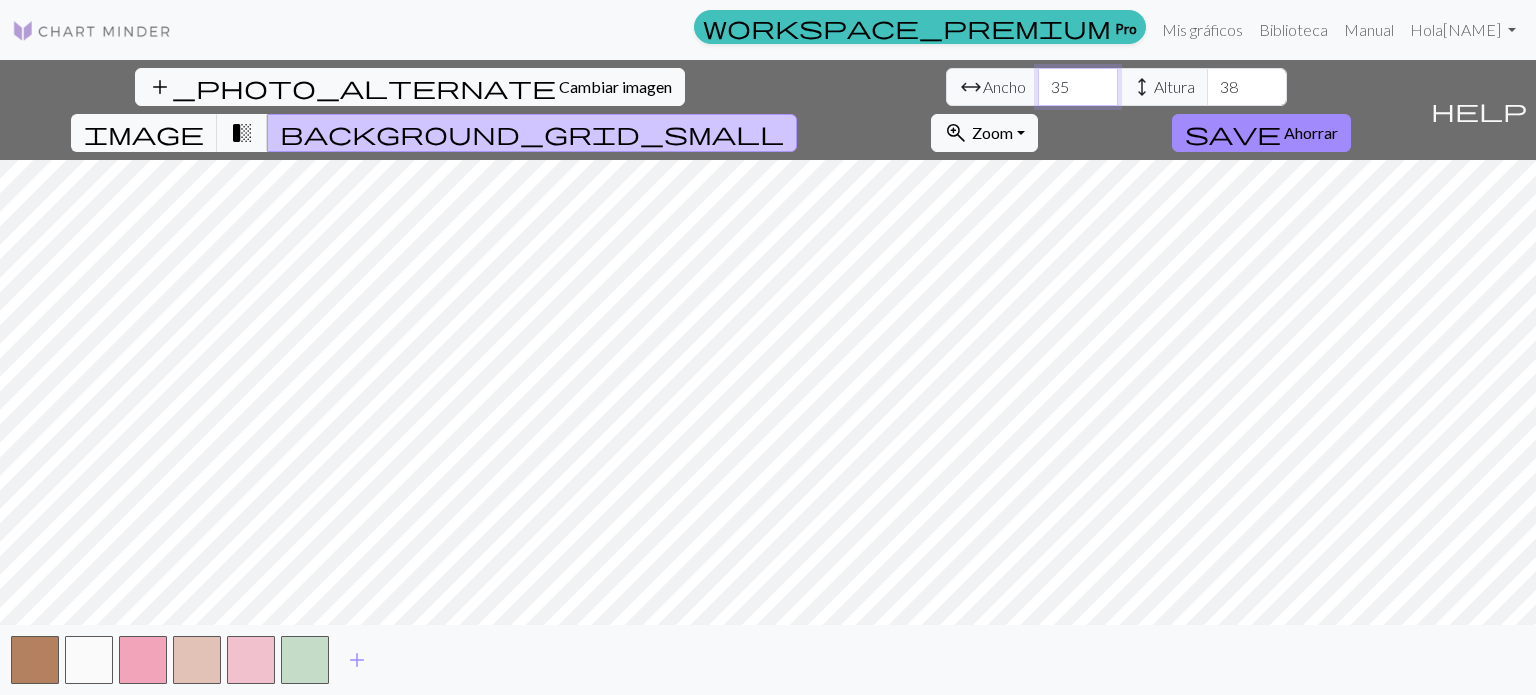 click on "35" at bounding box center [1078, 87] 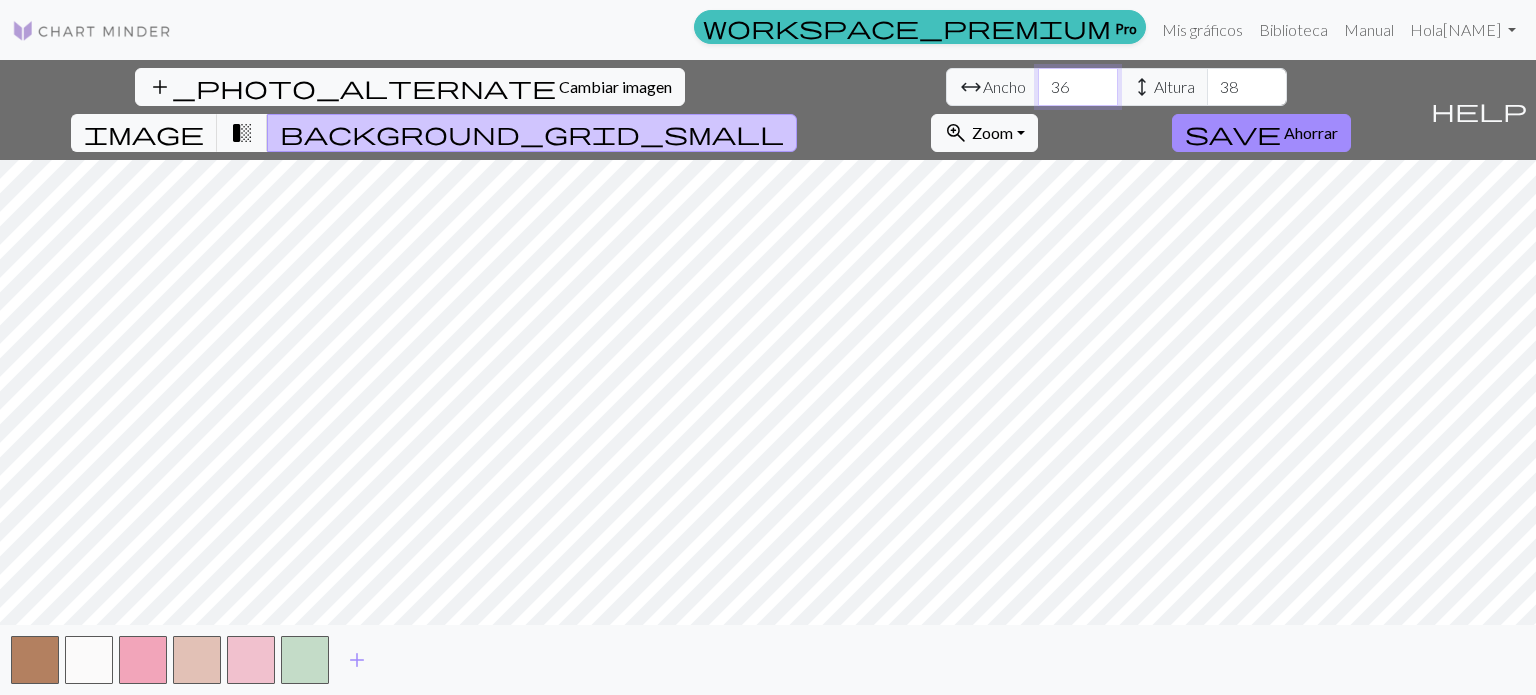 click on "36" at bounding box center [1078, 87] 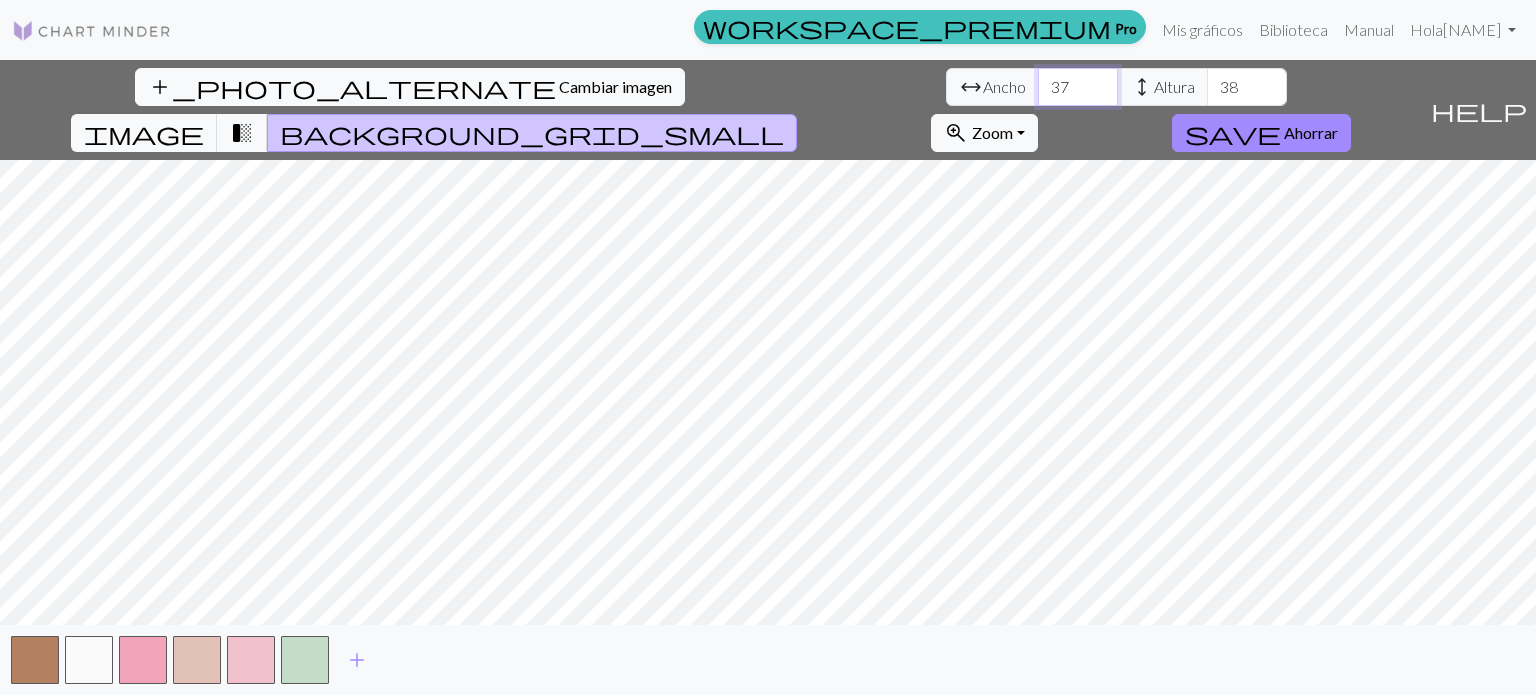 click on "37" at bounding box center (1078, 87) 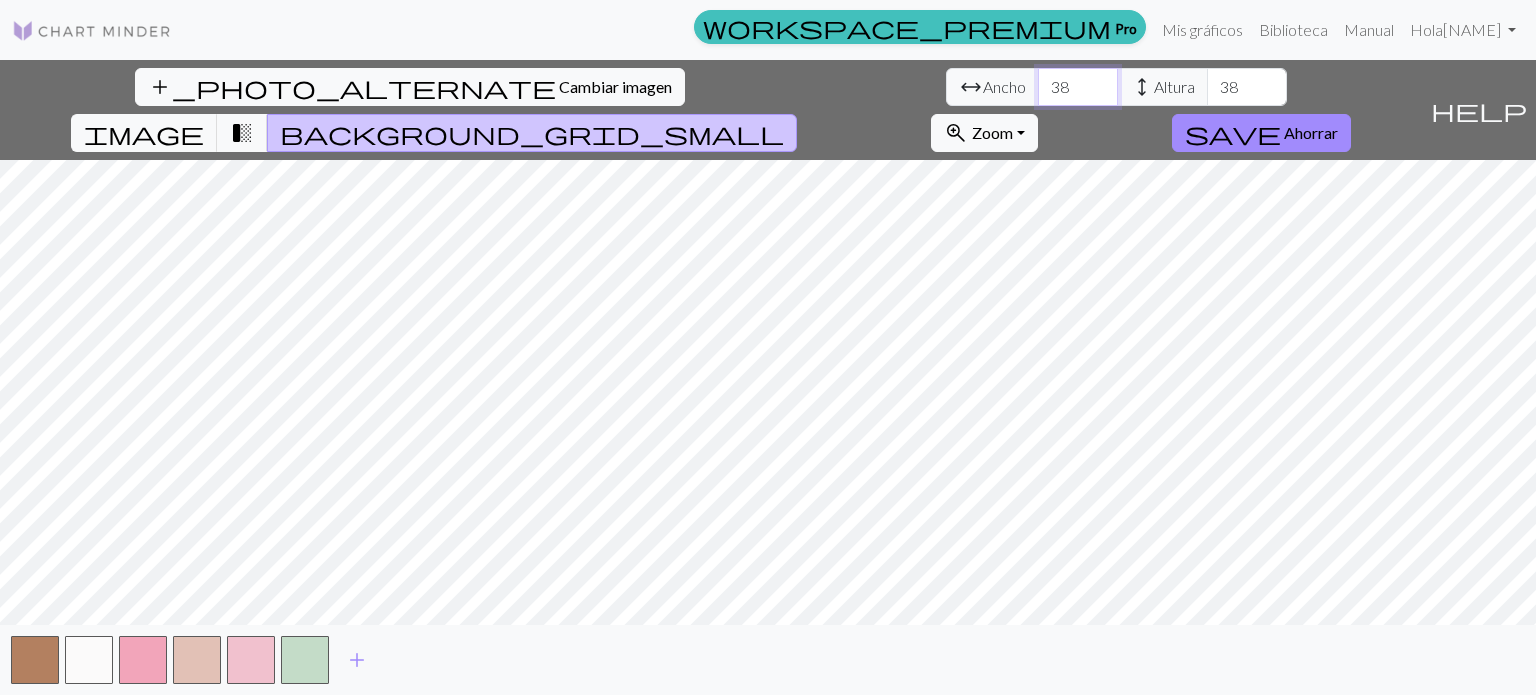 click on "38" at bounding box center (1078, 87) 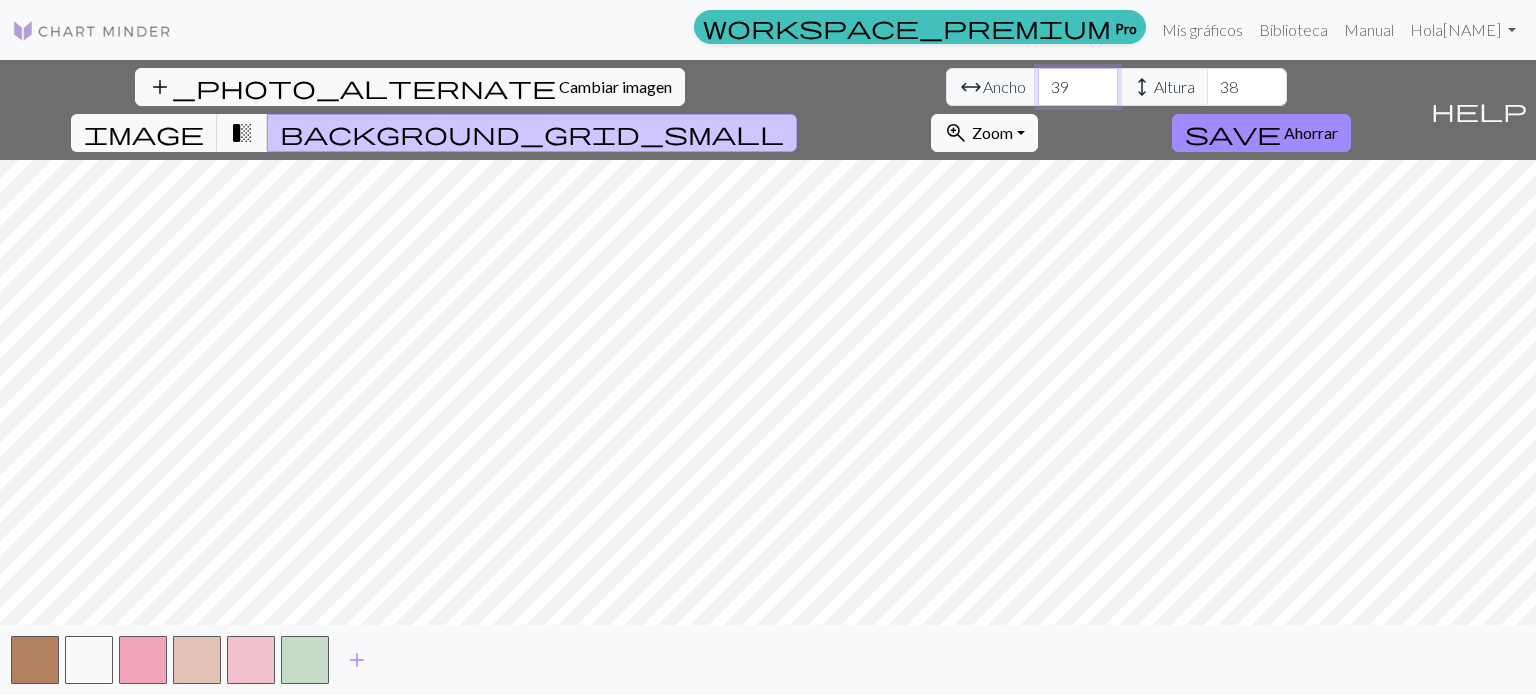 click on "39" at bounding box center (1078, 87) 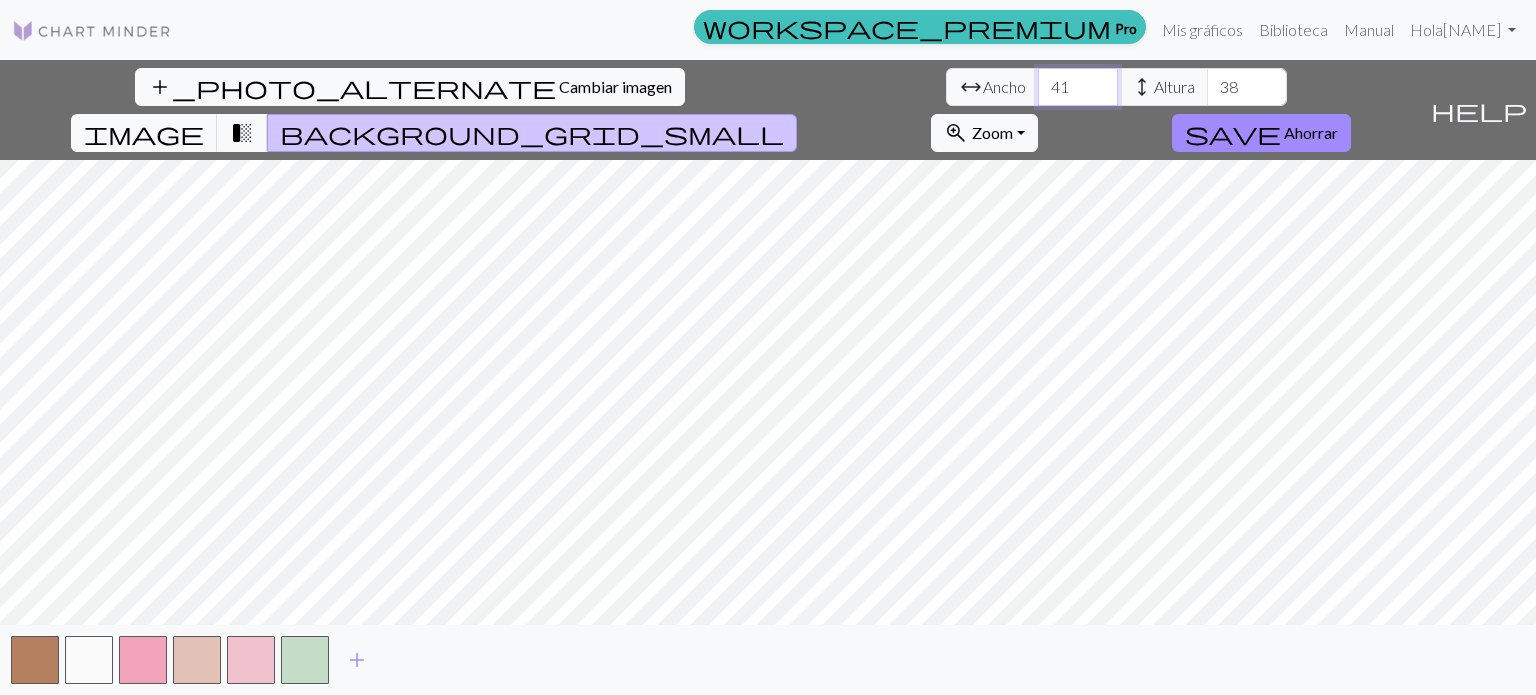 click on "41" at bounding box center (1078, 87) 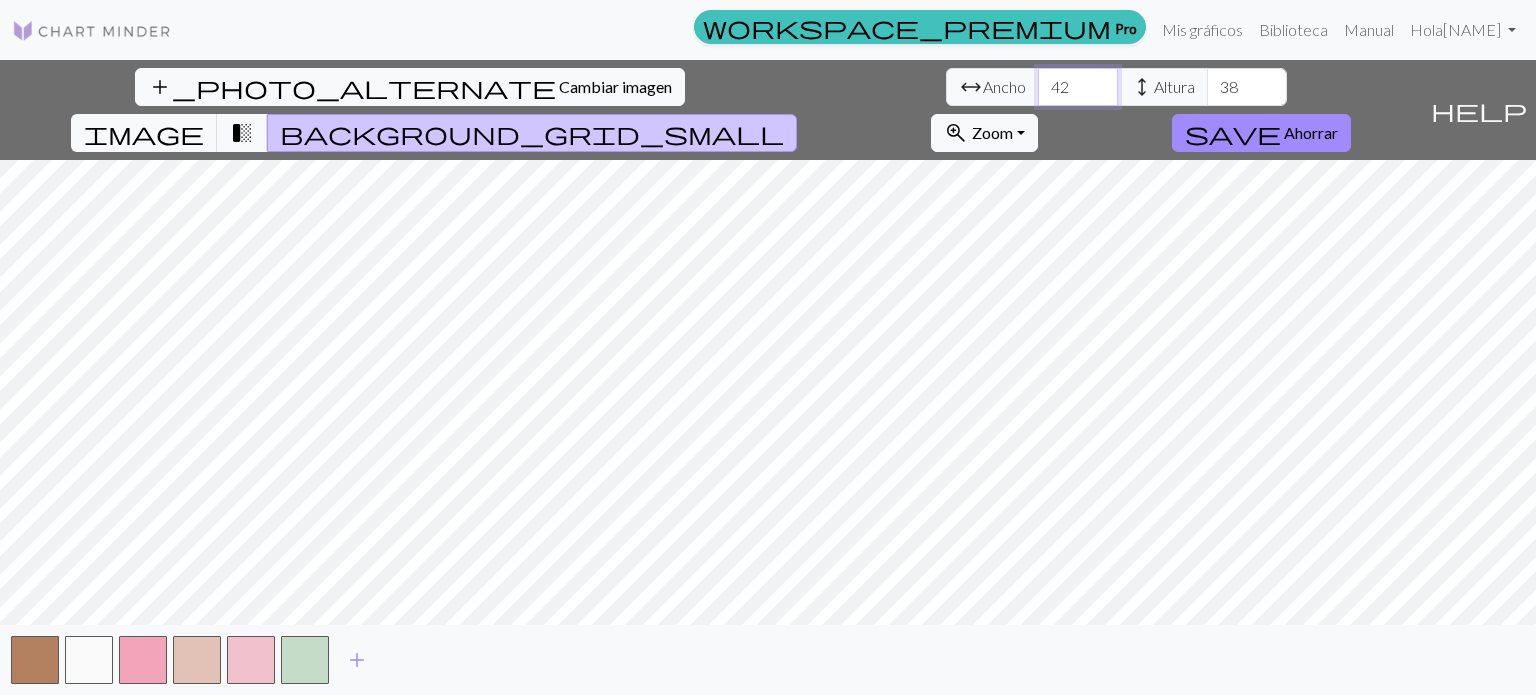 click on "42" at bounding box center [1078, 87] 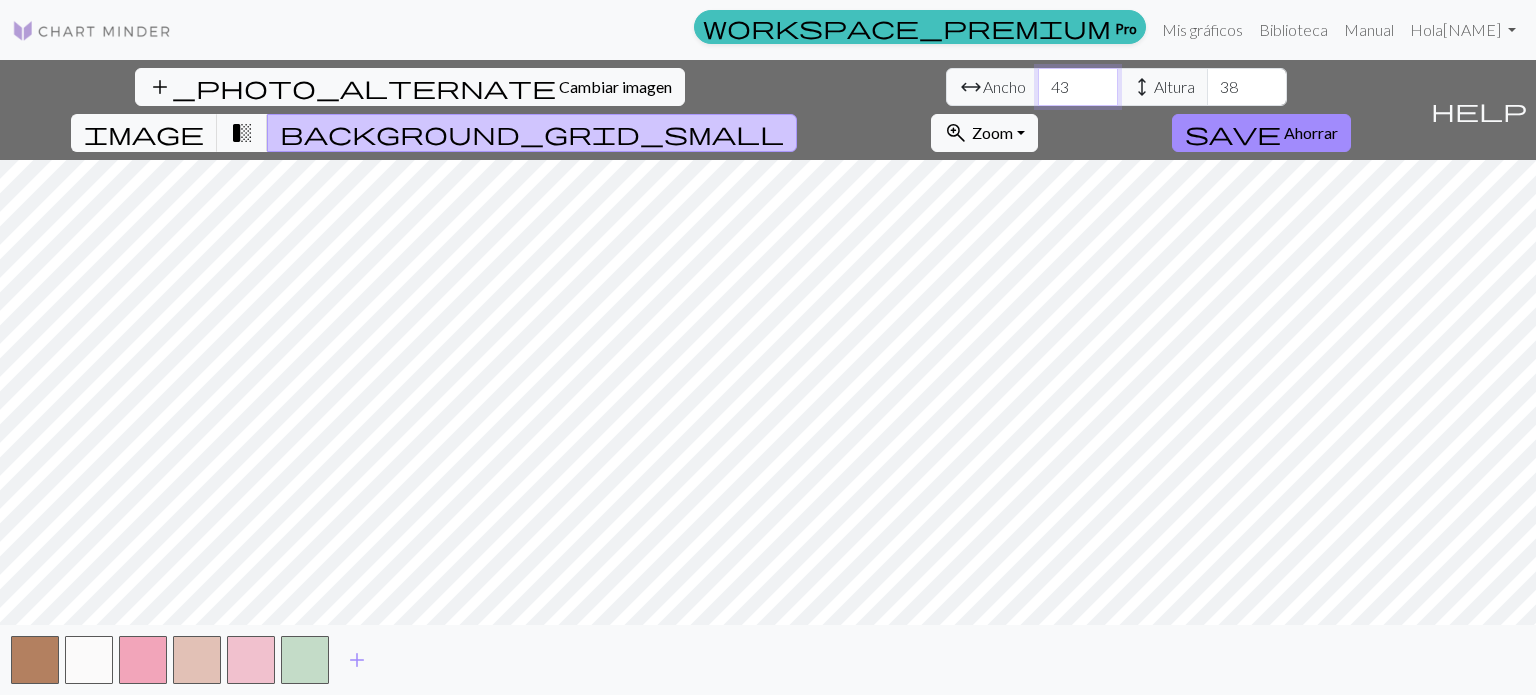 click on "43" at bounding box center [1078, 87] 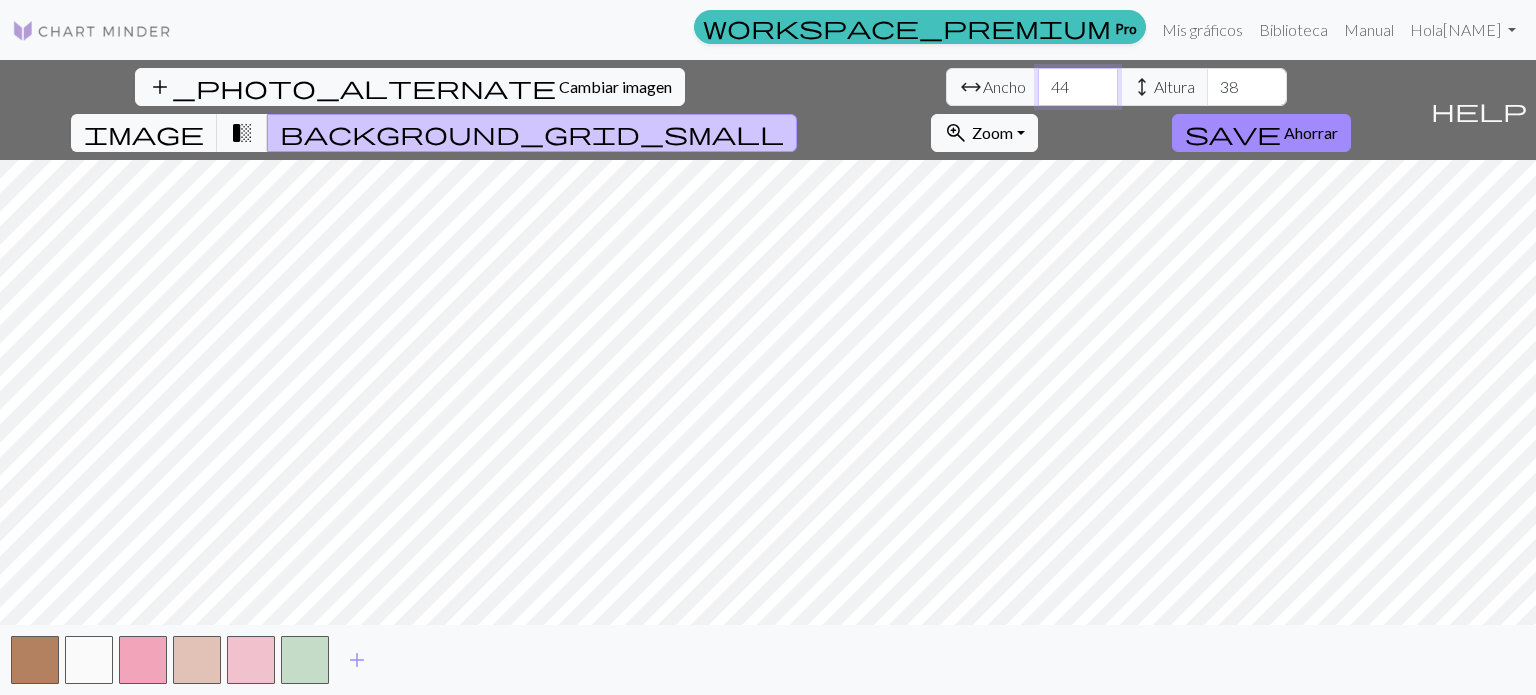 click on "44" at bounding box center [1078, 87] 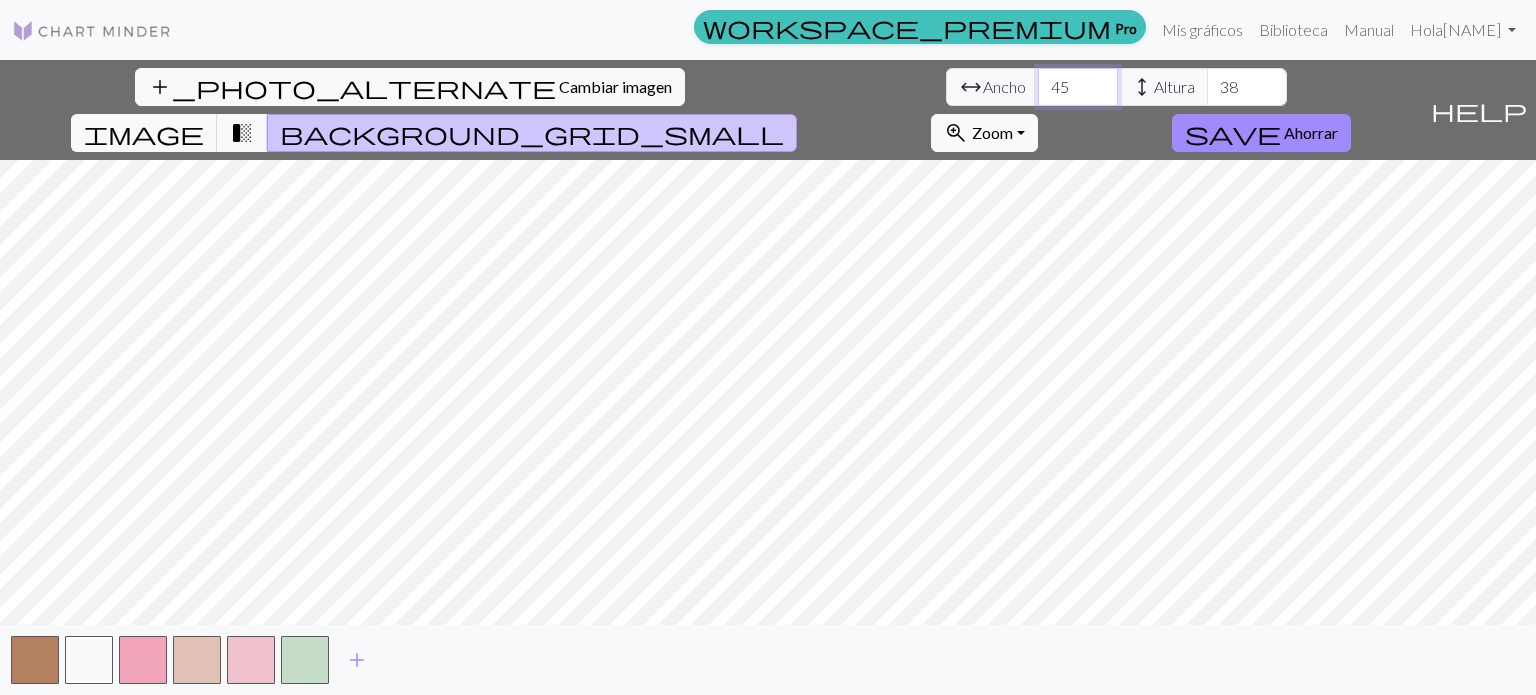 click on "45" at bounding box center [1078, 87] 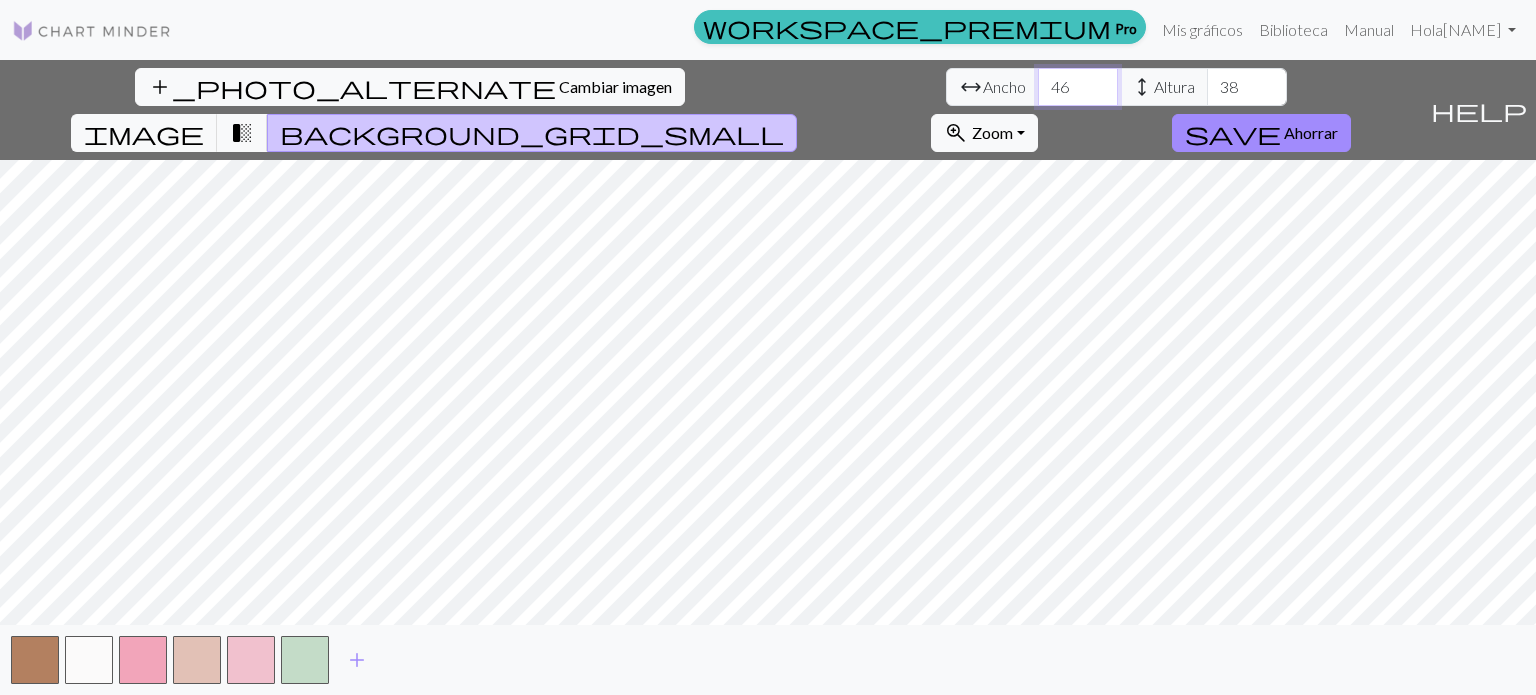 click on "46" at bounding box center (1078, 87) 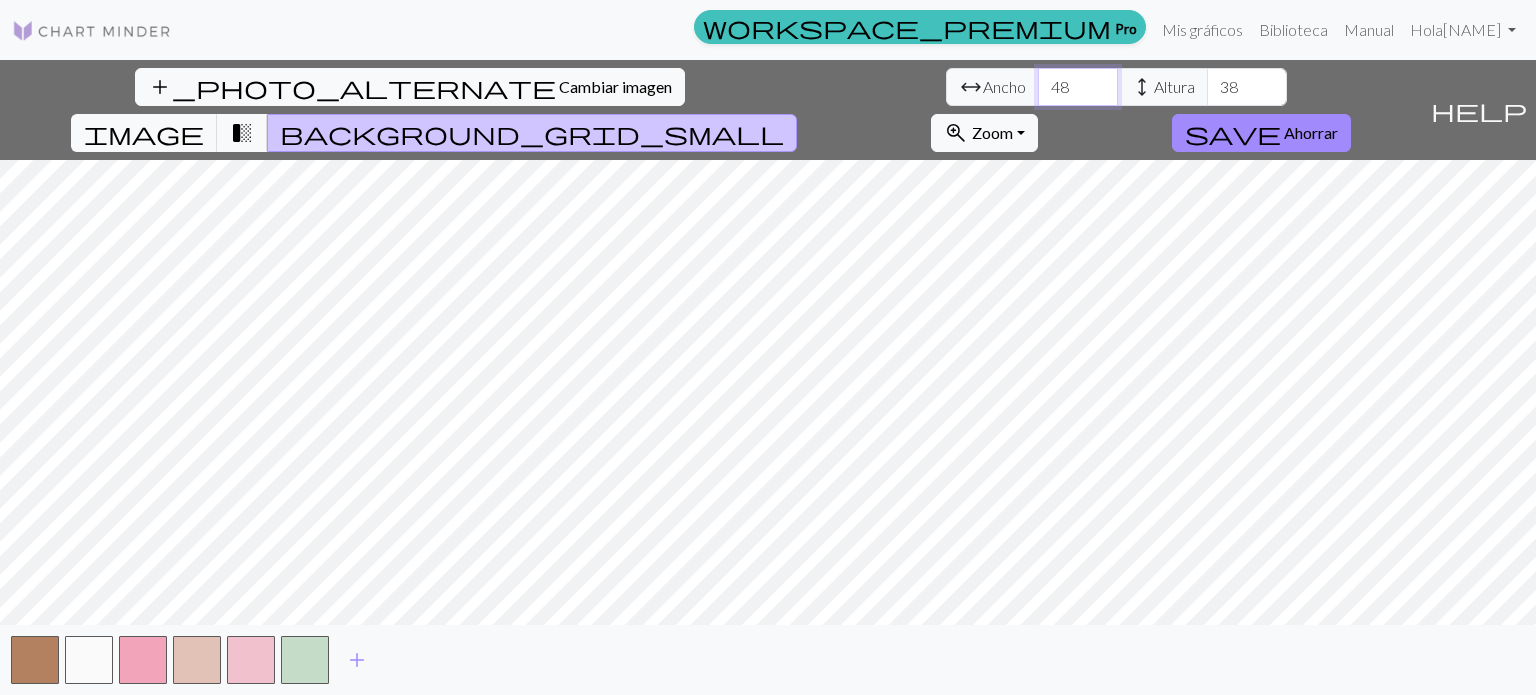 click on "48" at bounding box center [1078, 87] 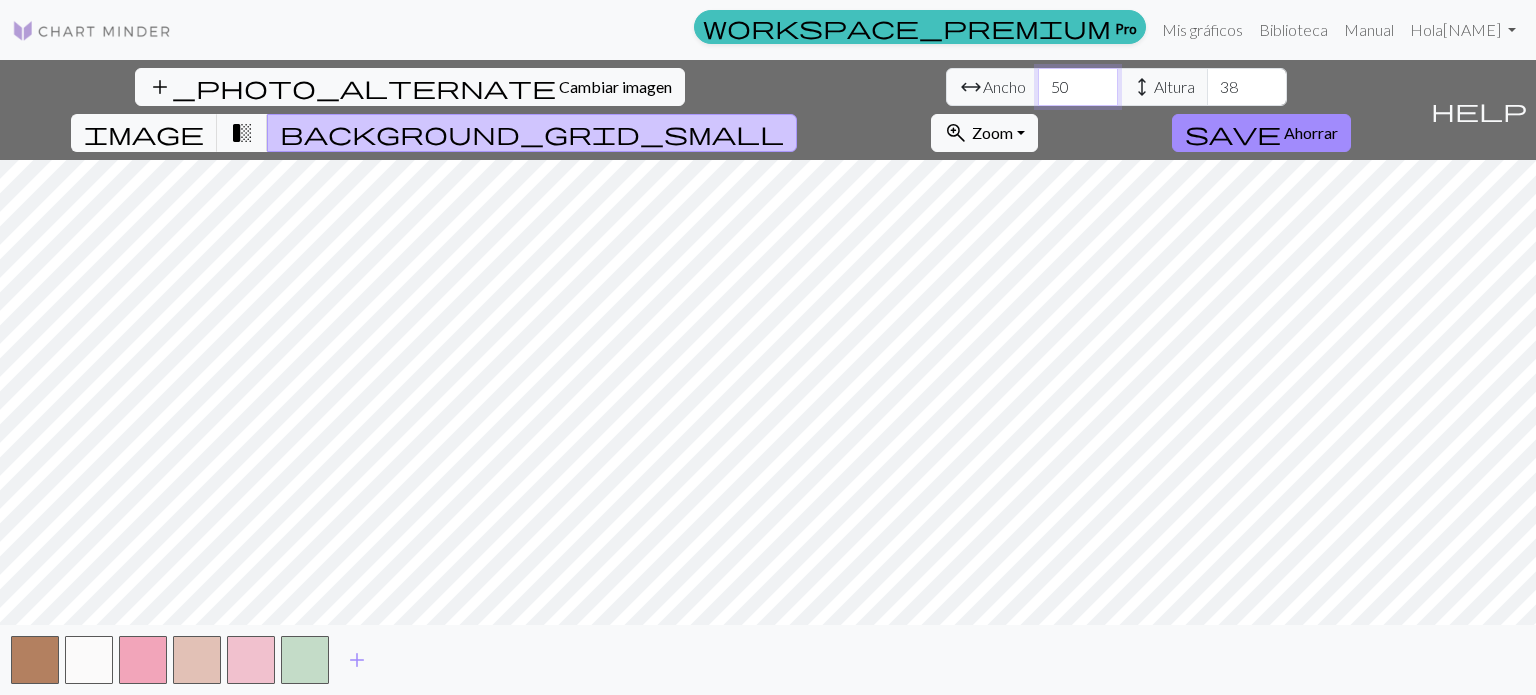 type on "50" 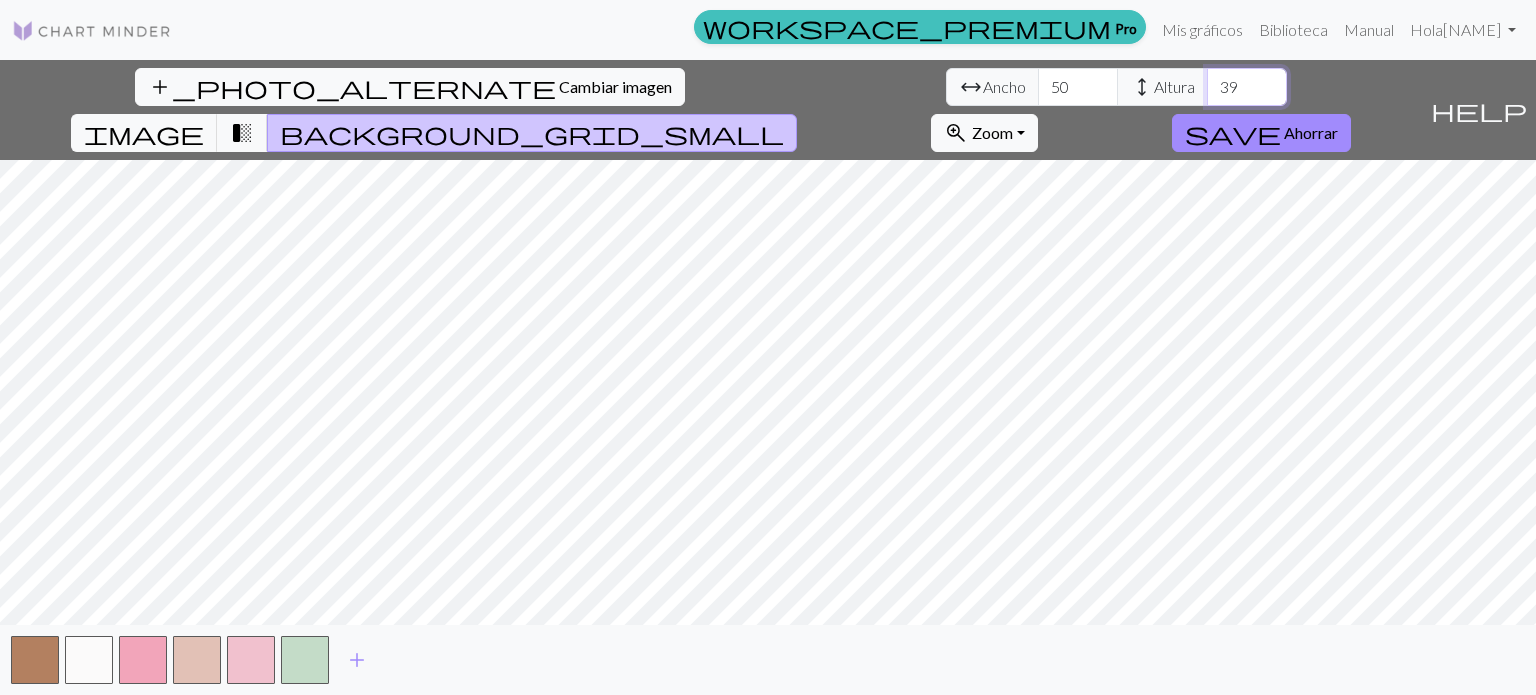 click on "39" at bounding box center (1247, 87) 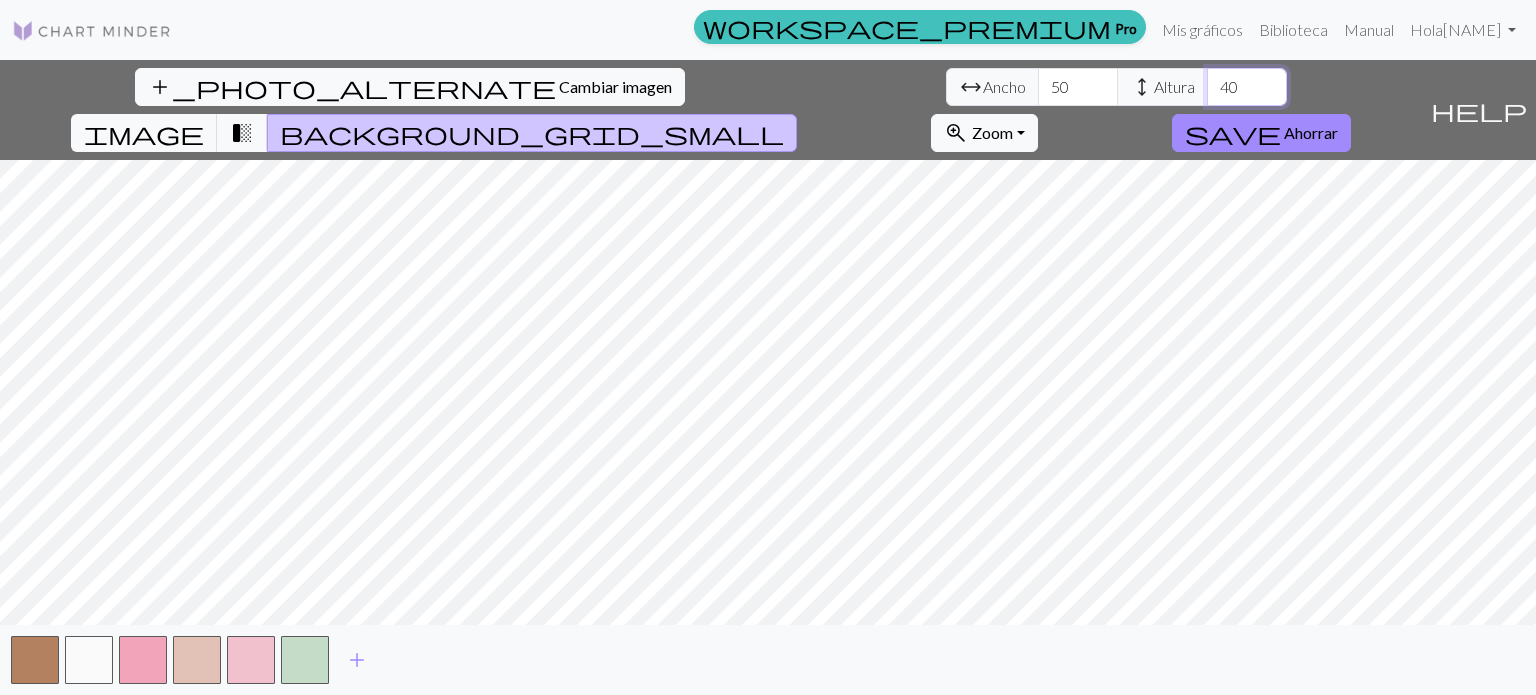 click on "40" at bounding box center (1247, 87) 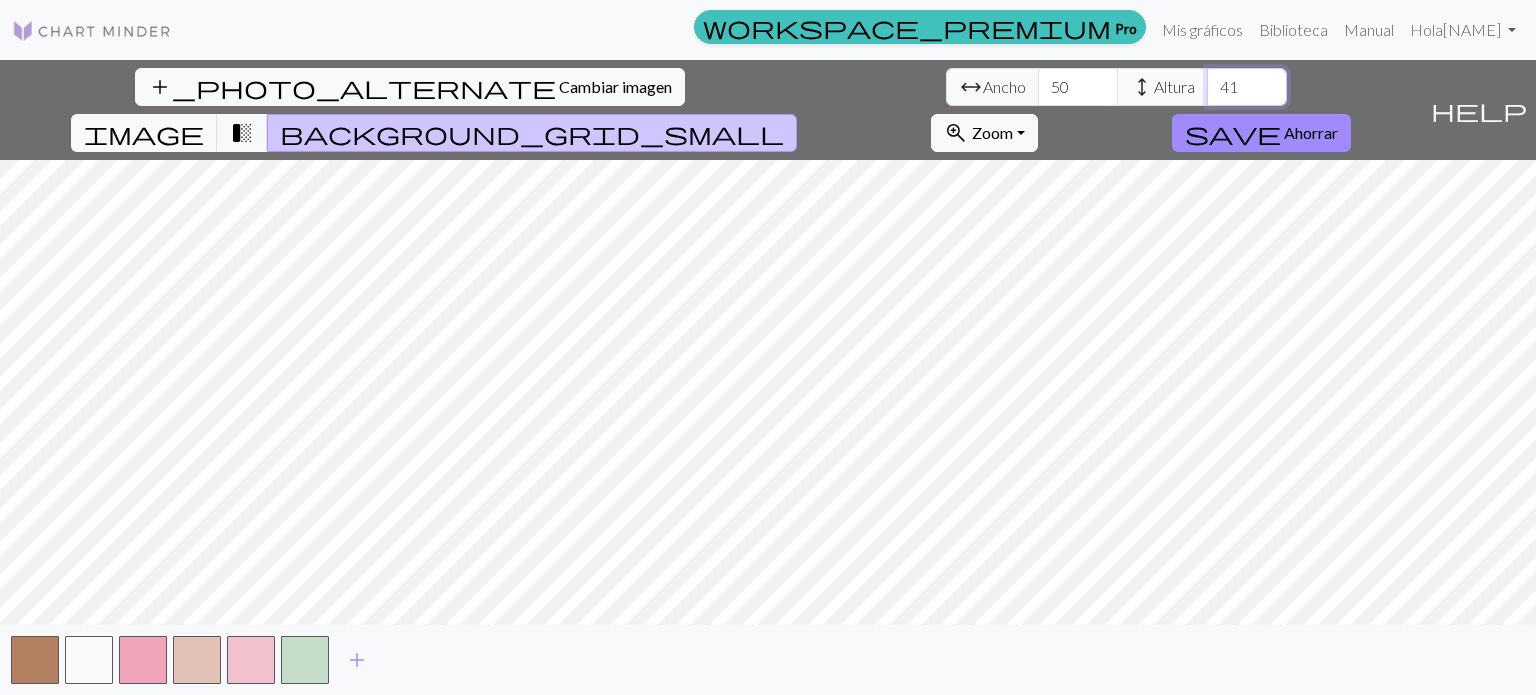 click on "41" at bounding box center (1247, 87) 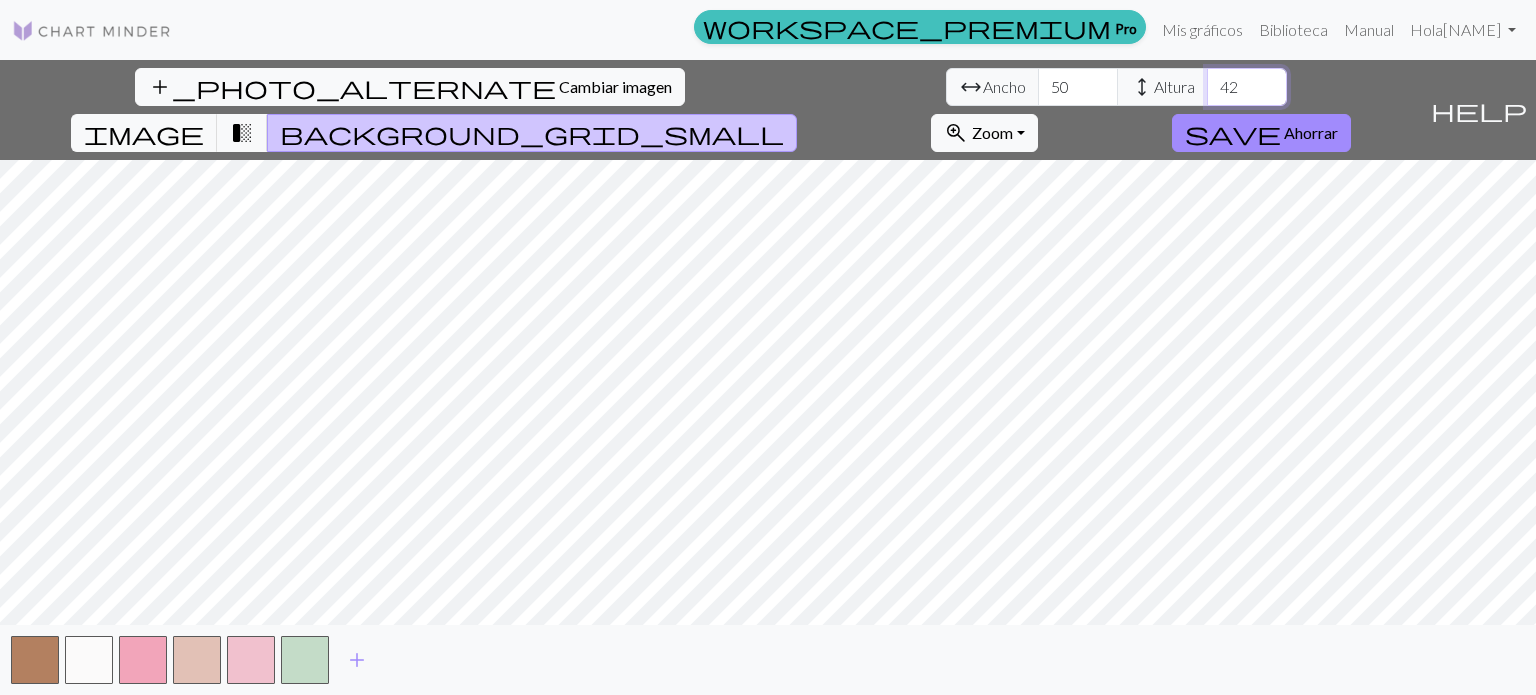 click on "43" at bounding box center (1247, 87) 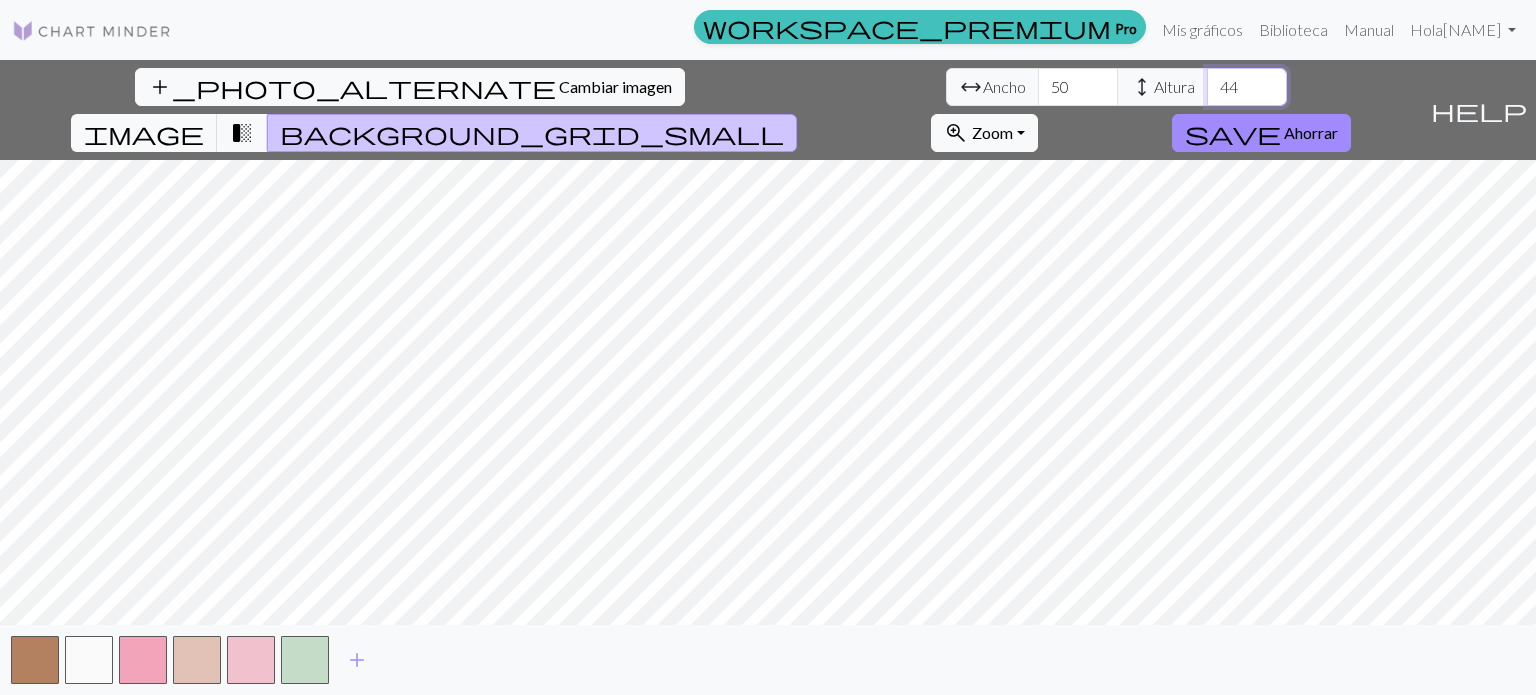 click on "44" at bounding box center [1247, 87] 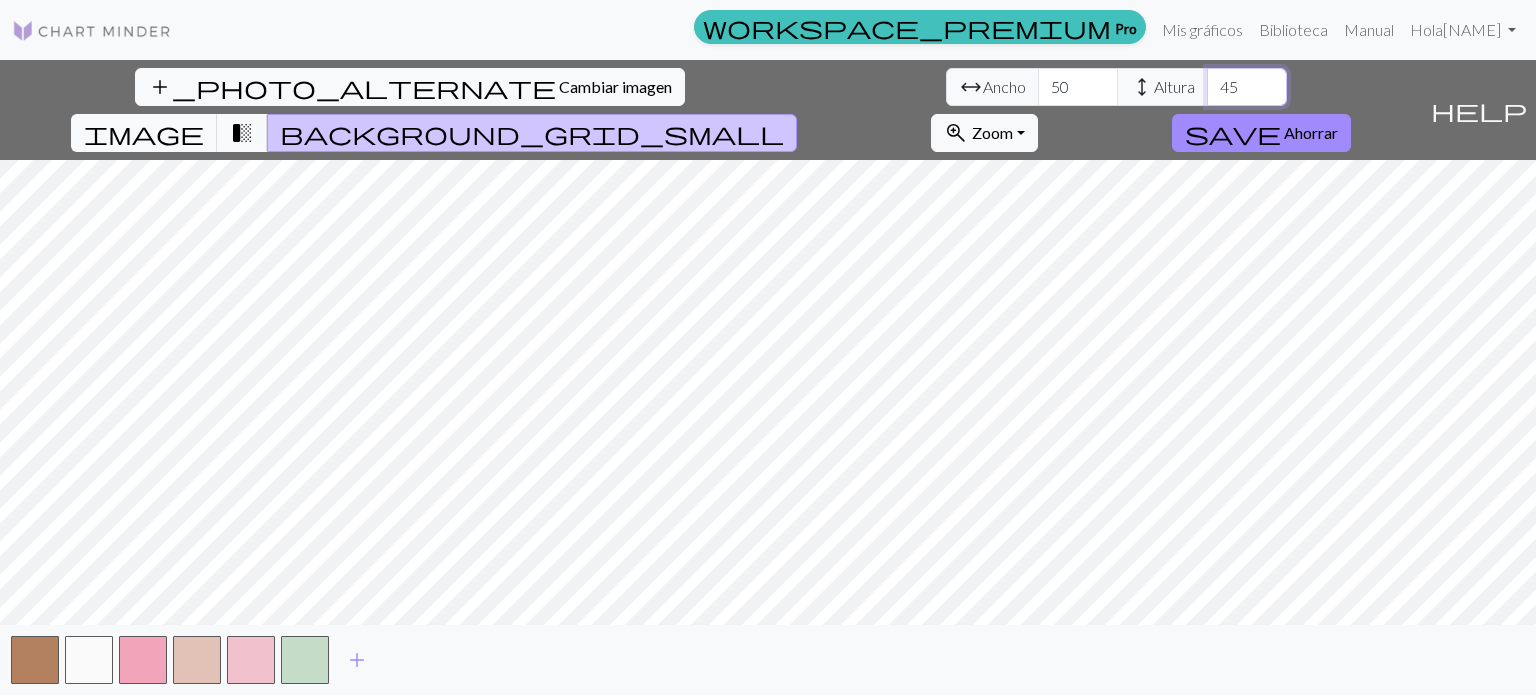 click on "45" at bounding box center (1247, 87) 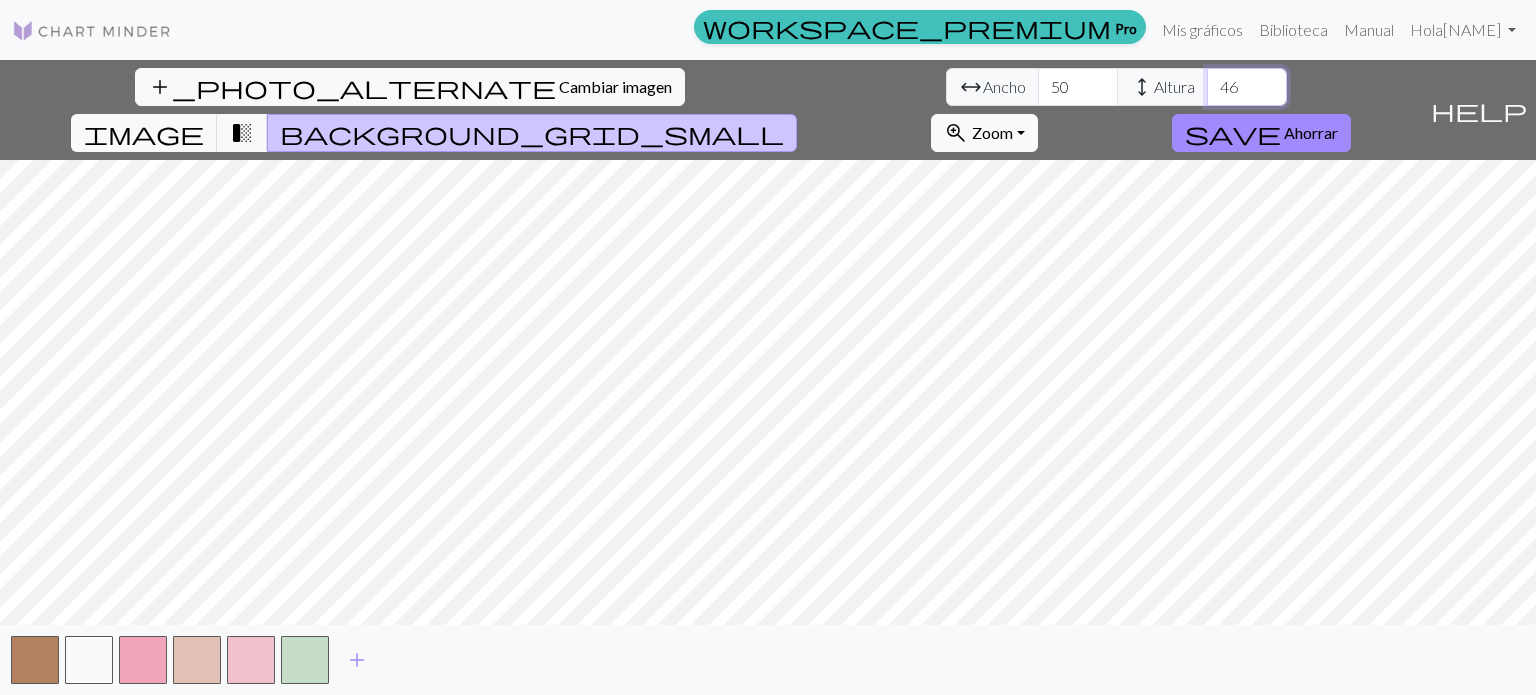 click on "46" at bounding box center (1247, 87) 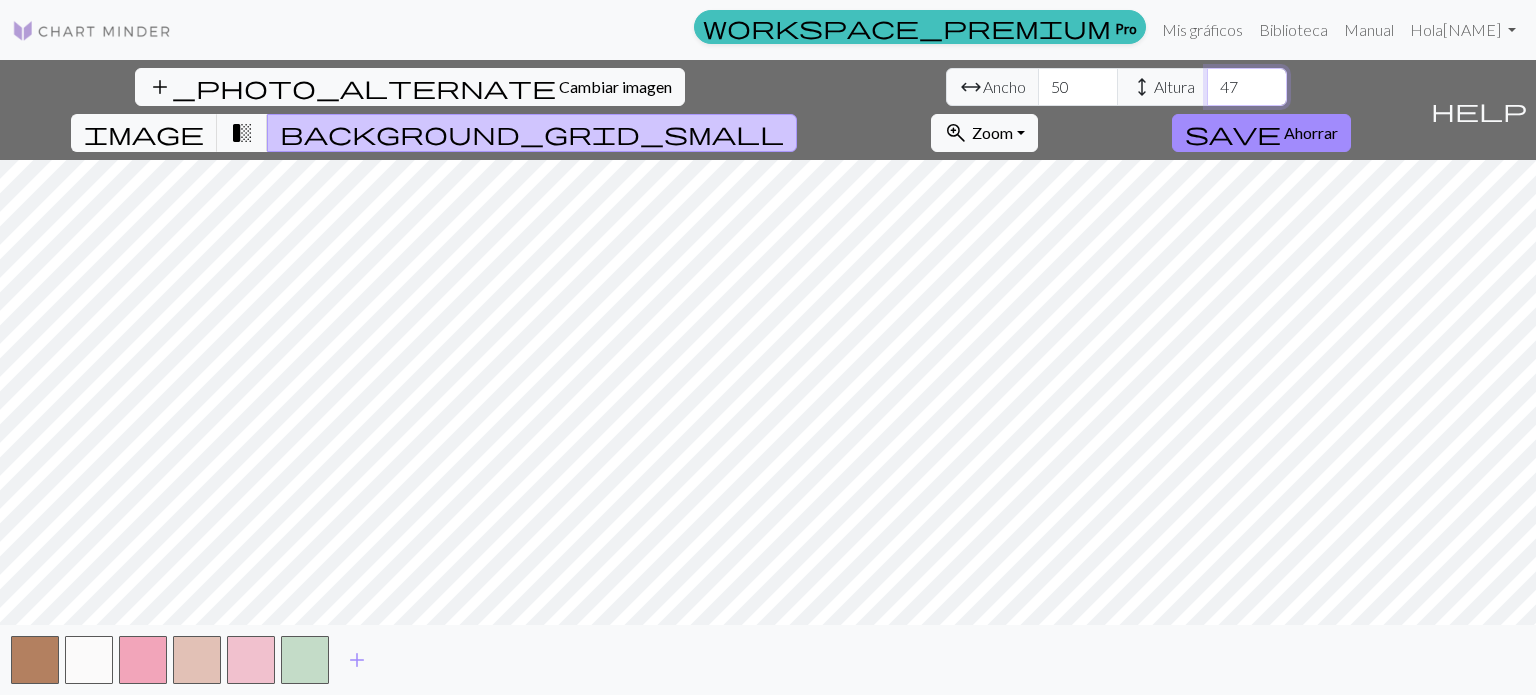 click on "47" at bounding box center [1247, 87] 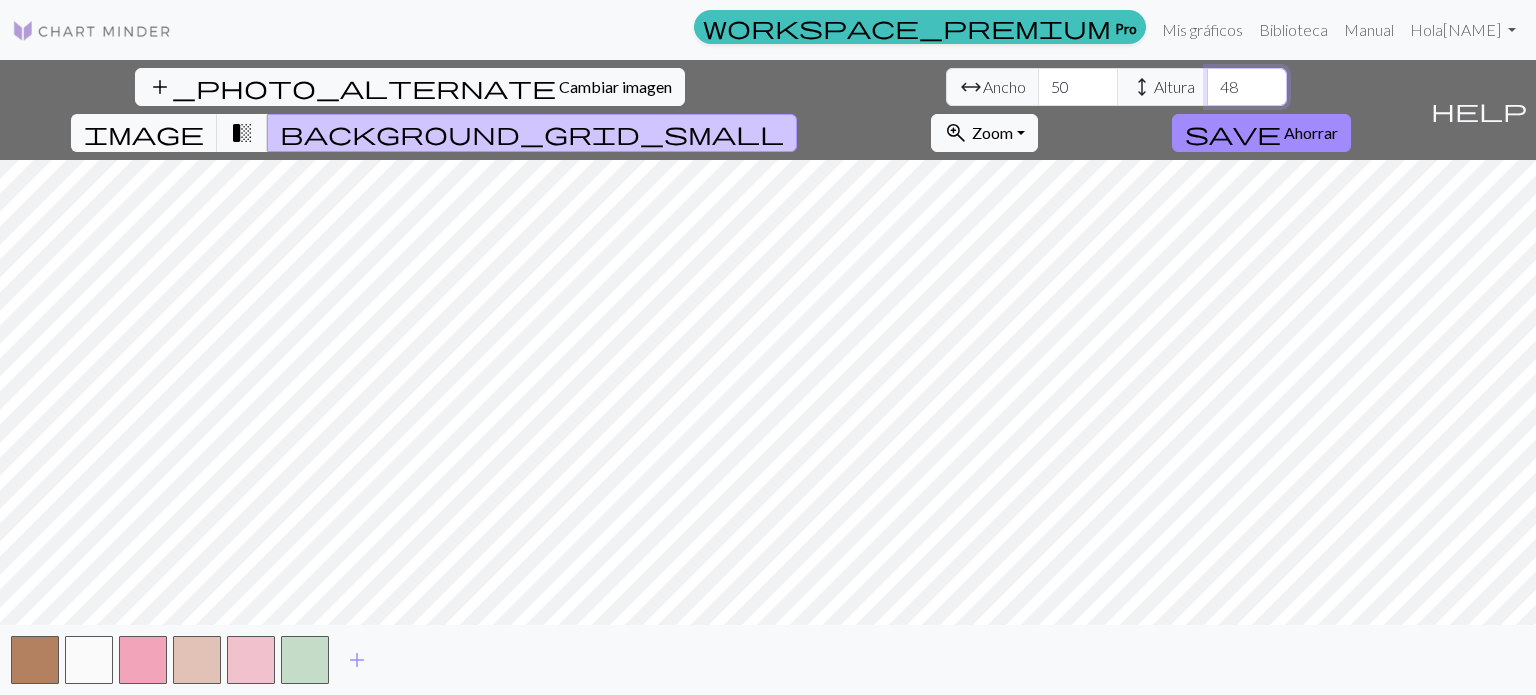 click on "48" at bounding box center [1247, 87] 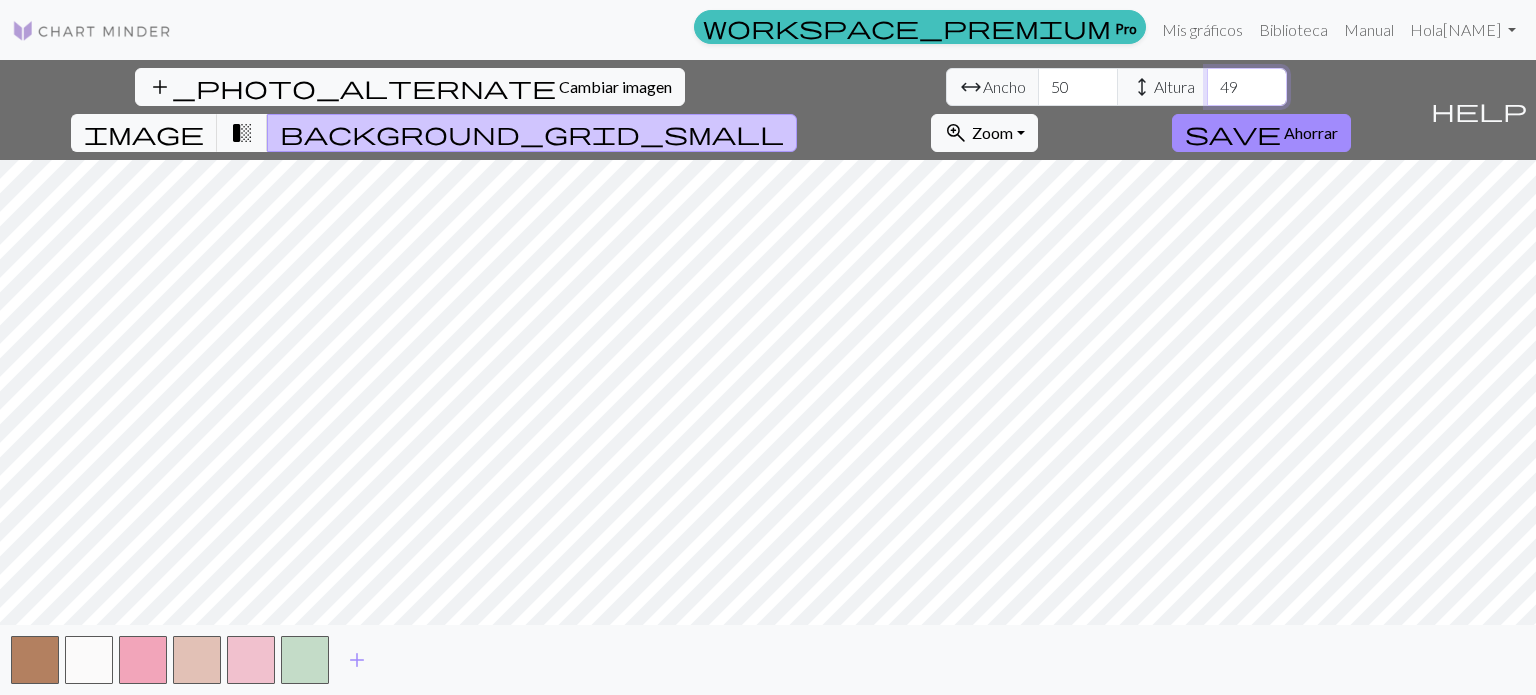 click on "49" at bounding box center (1247, 87) 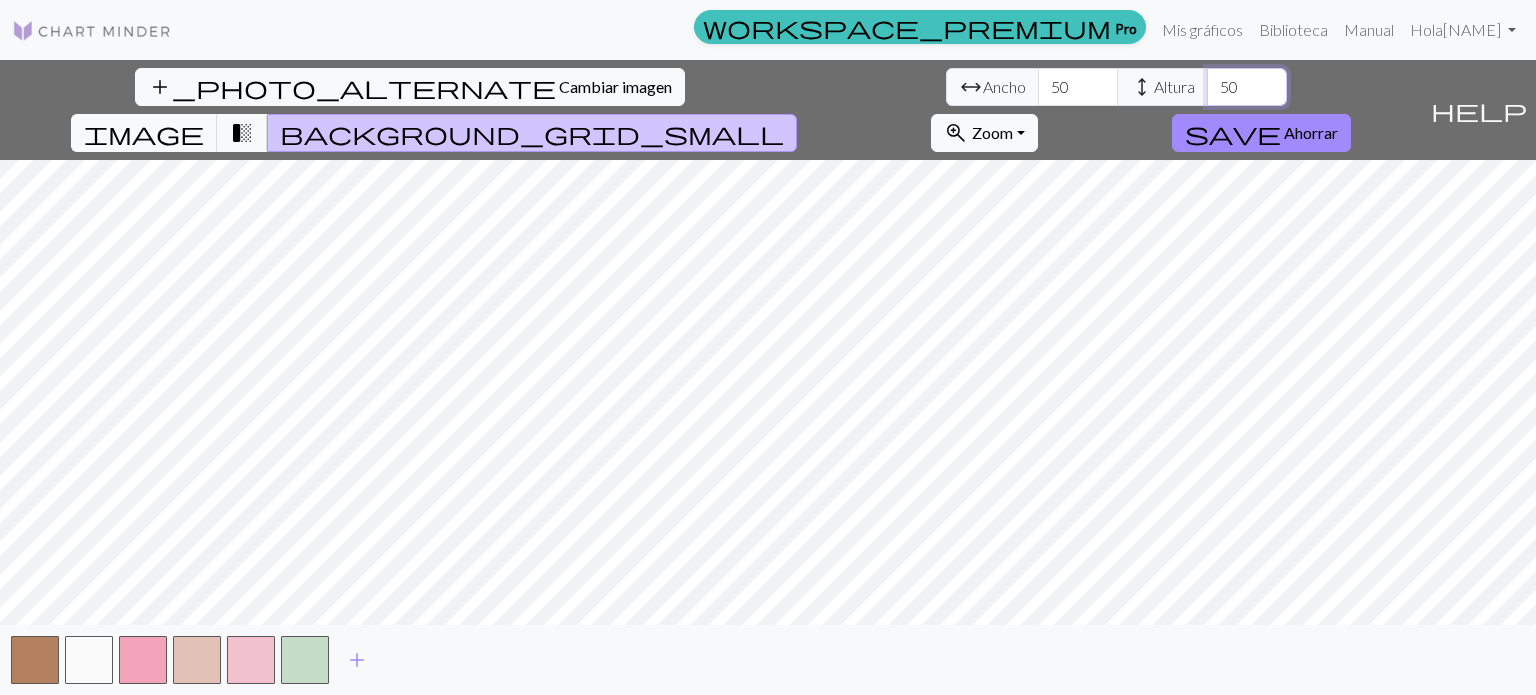 type on "50" 